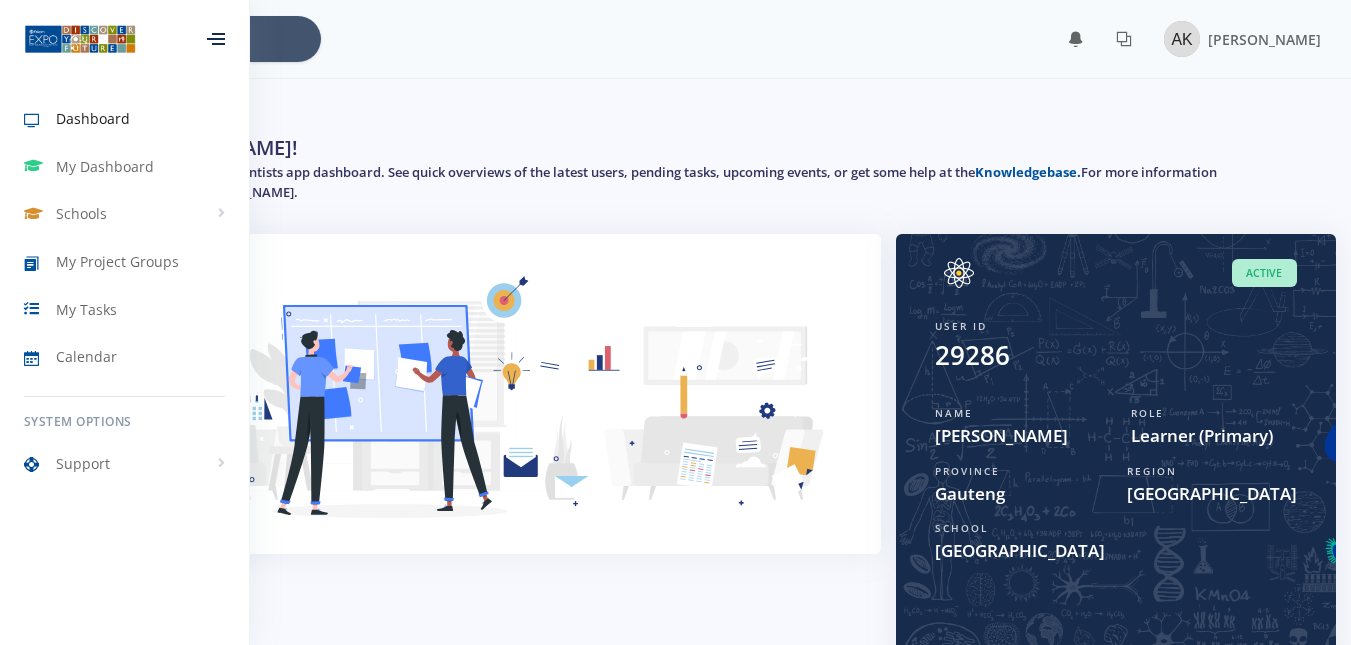 scroll, scrollTop: 0, scrollLeft: 0, axis: both 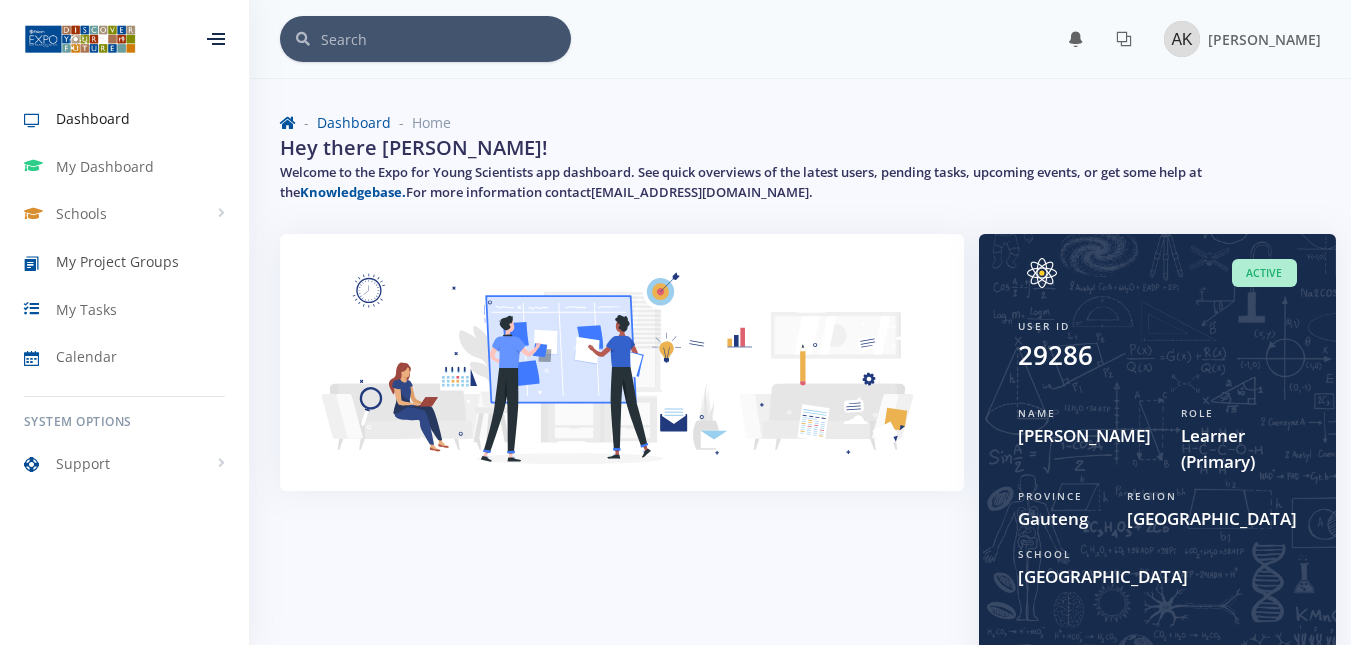 click on "My Project Groups" at bounding box center [117, 261] 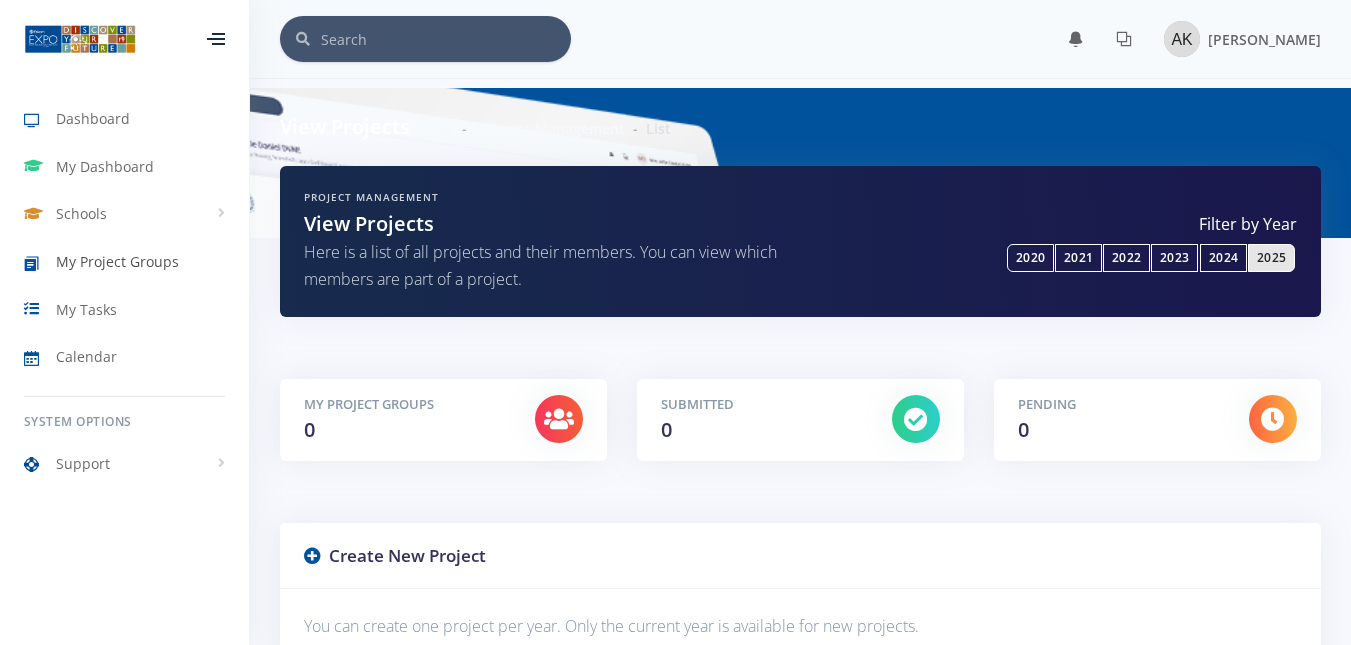 scroll, scrollTop: 0, scrollLeft: 0, axis: both 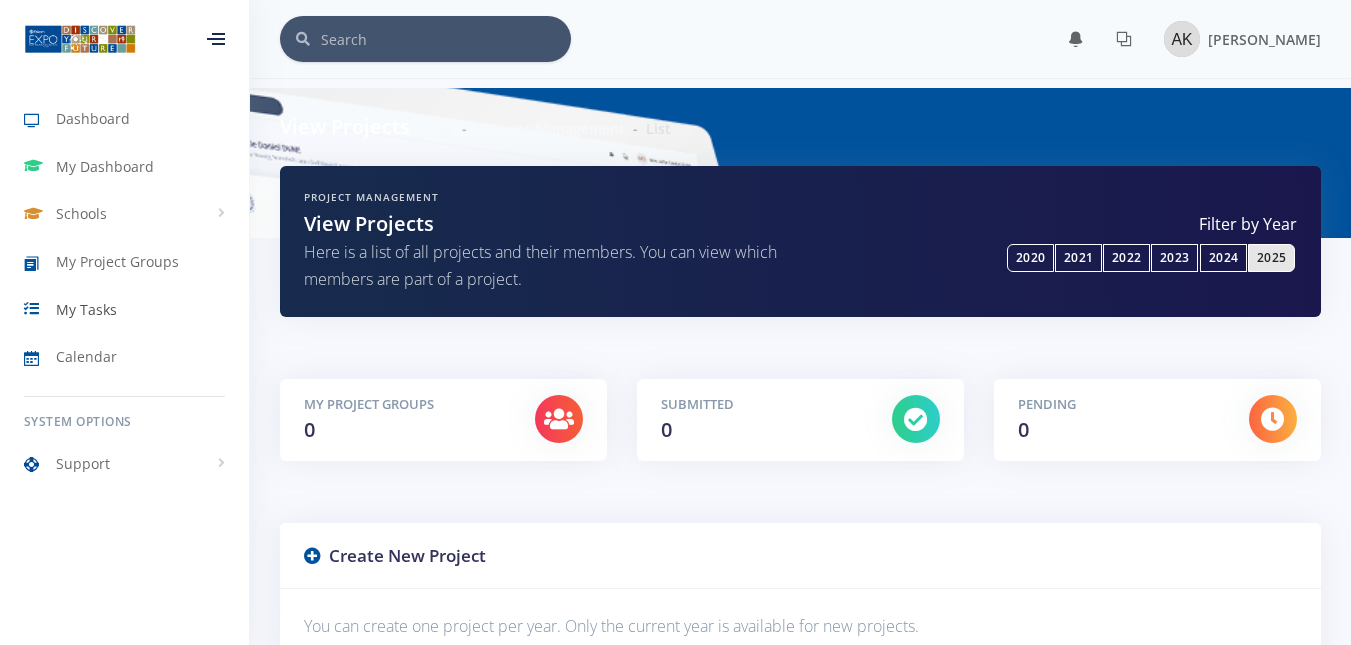 click on "My Tasks" at bounding box center [86, 309] 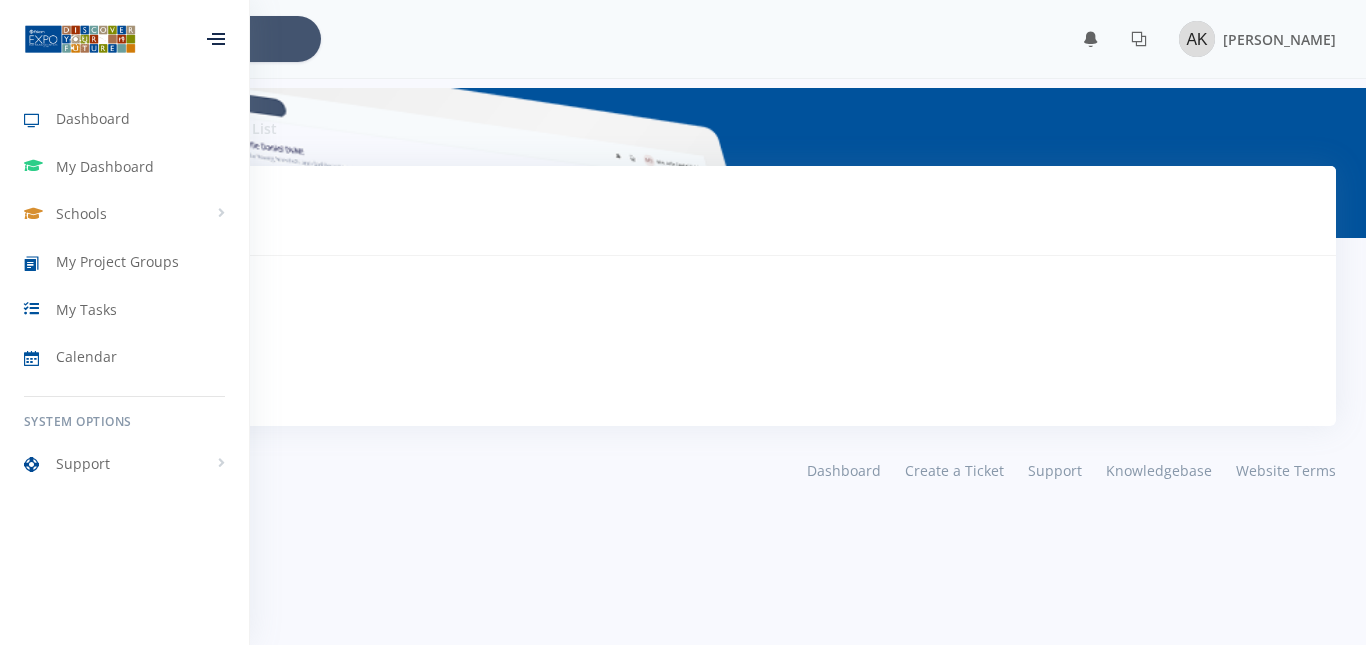 scroll, scrollTop: 0, scrollLeft: 0, axis: both 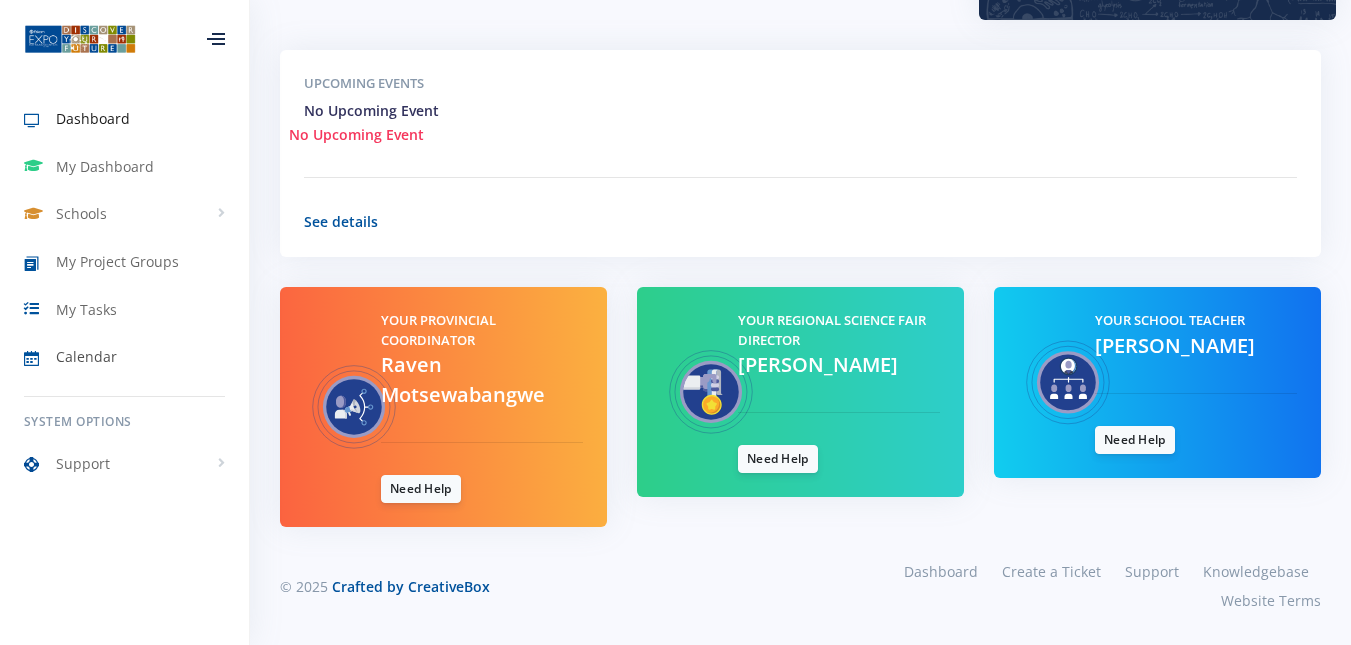 click on "Calendar" at bounding box center [124, 357] 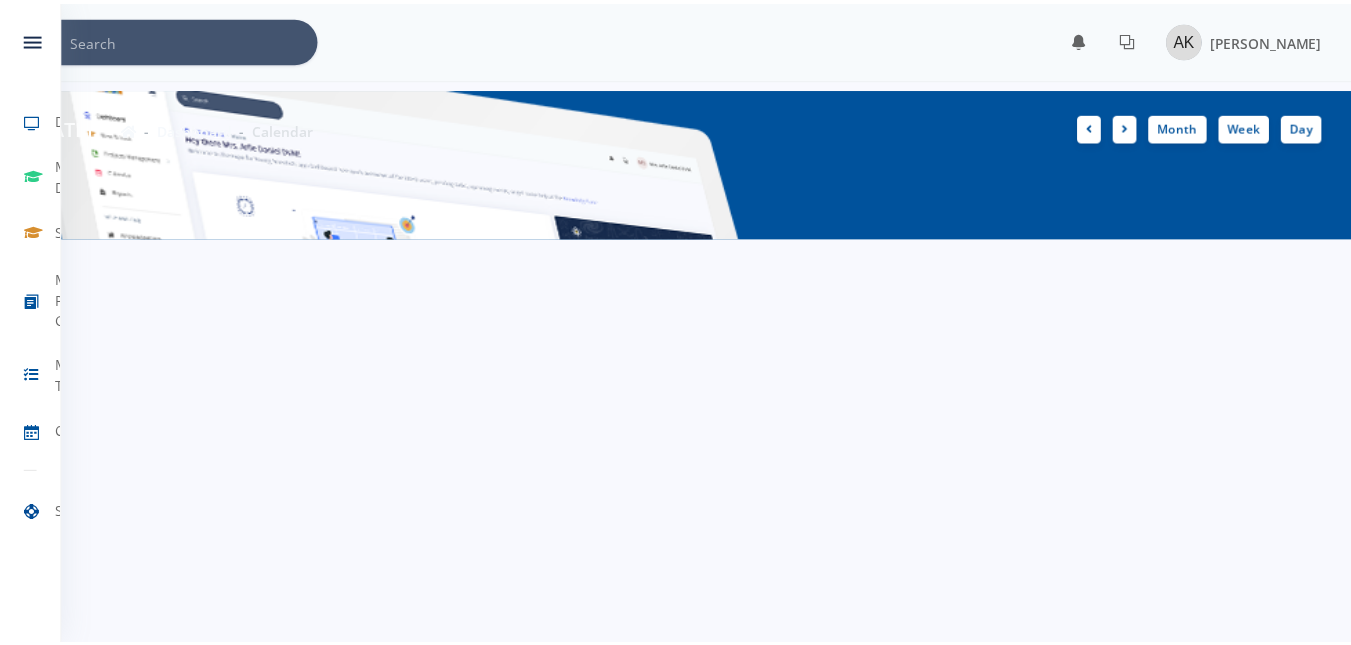 scroll, scrollTop: 0, scrollLeft: 0, axis: both 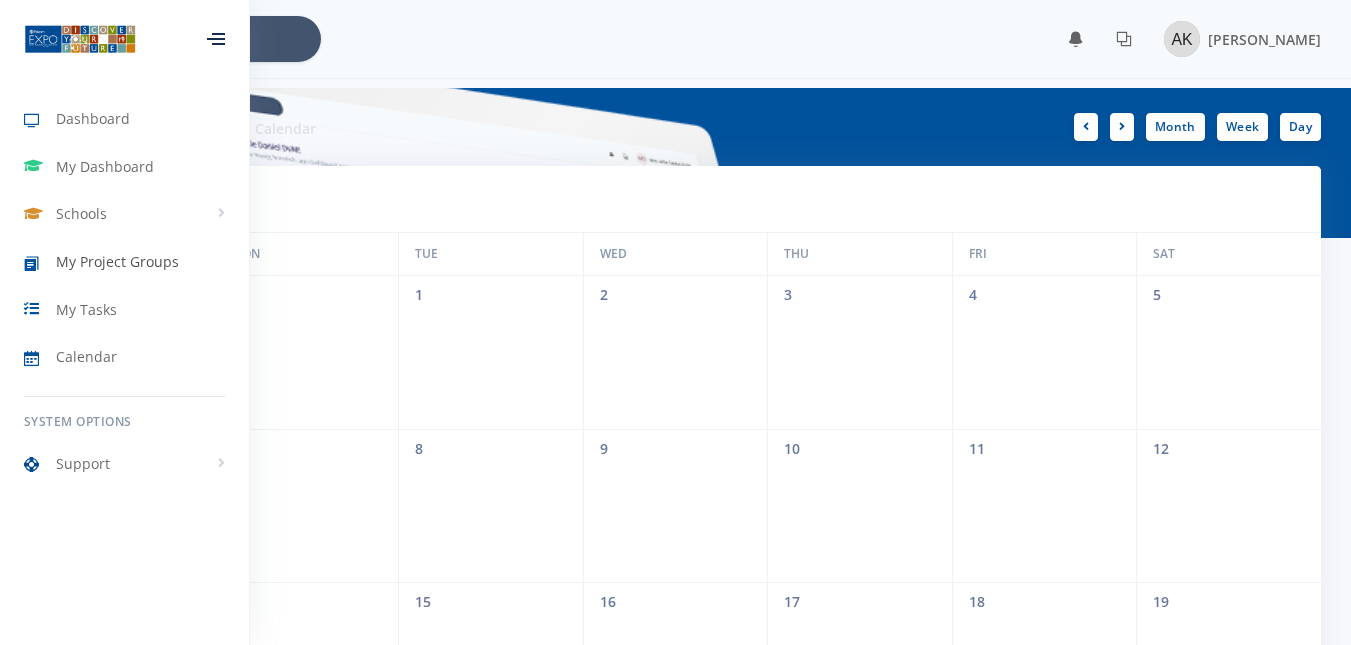 click on "My Project Groups" at bounding box center (117, 261) 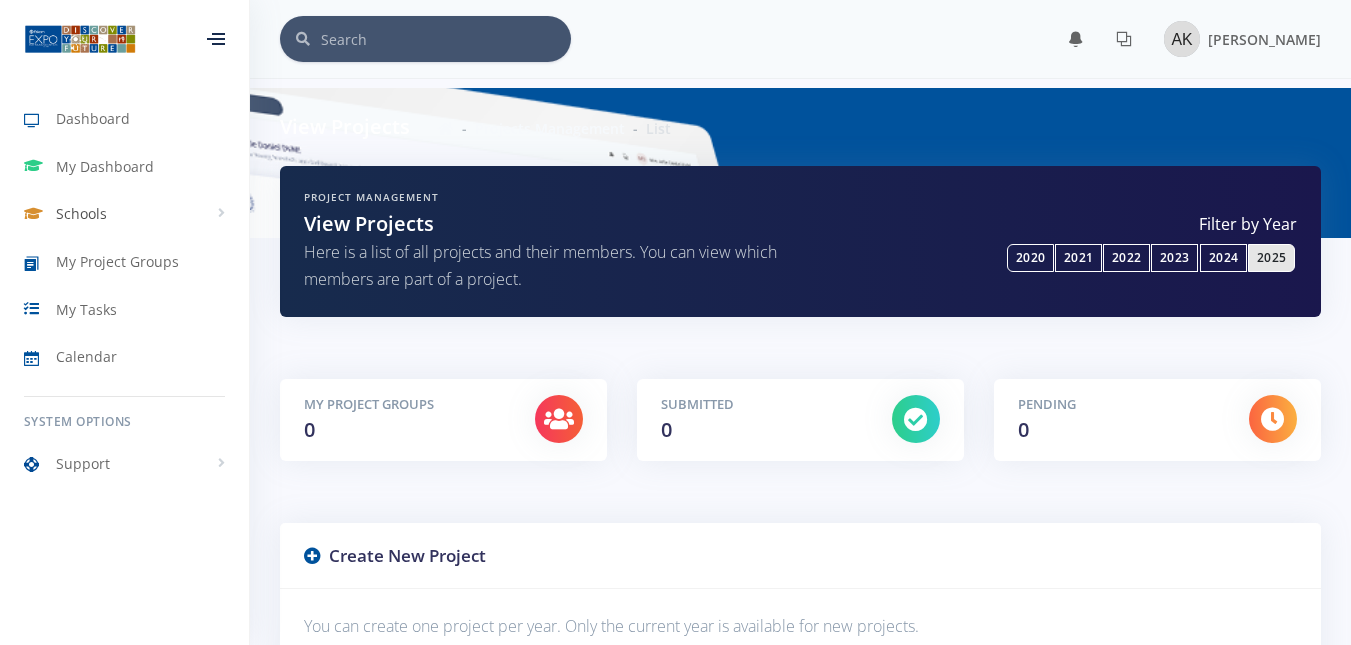 scroll, scrollTop: 0, scrollLeft: 0, axis: both 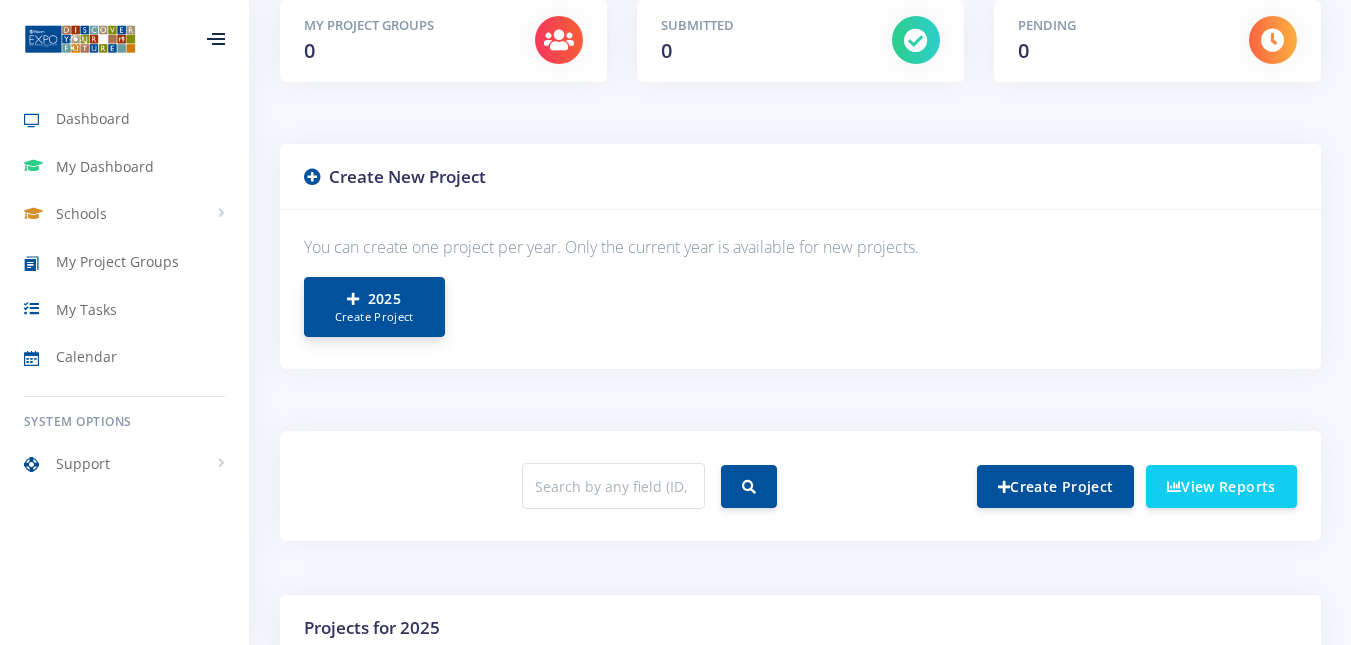 click on "2025
Create Project" at bounding box center [374, 307] 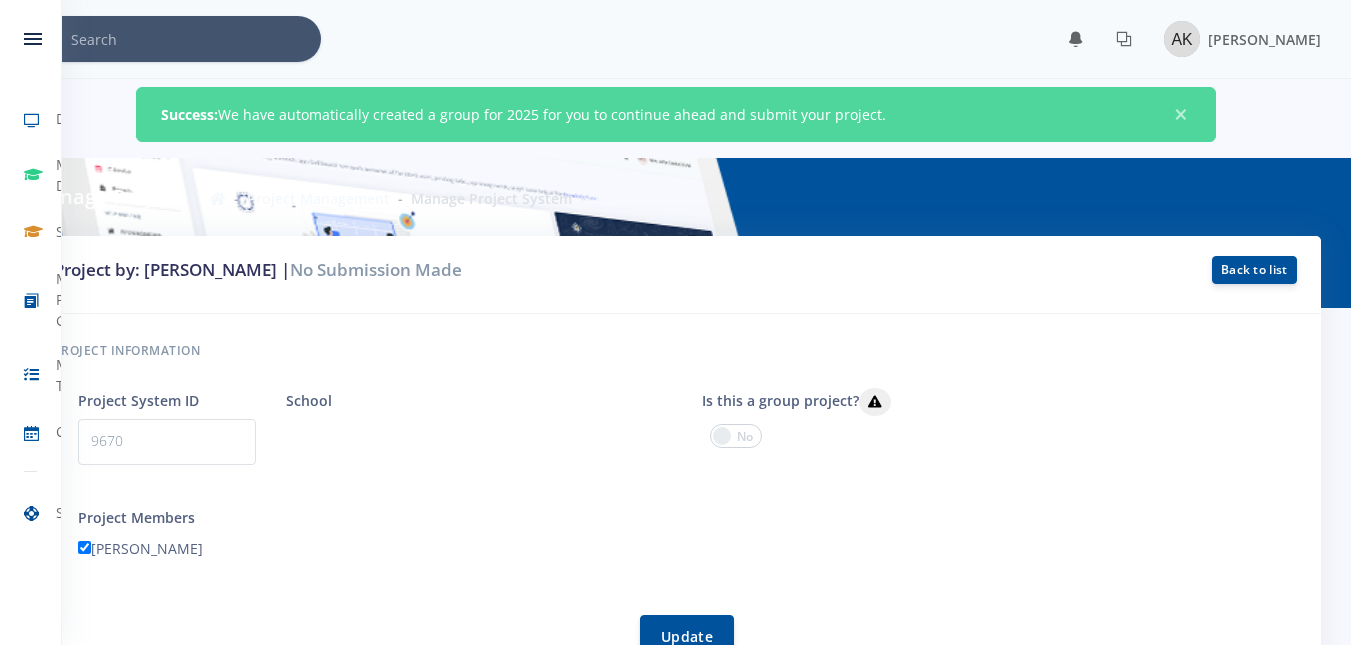 scroll, scrollTop: 0, scrollLeft: 0, axis: both 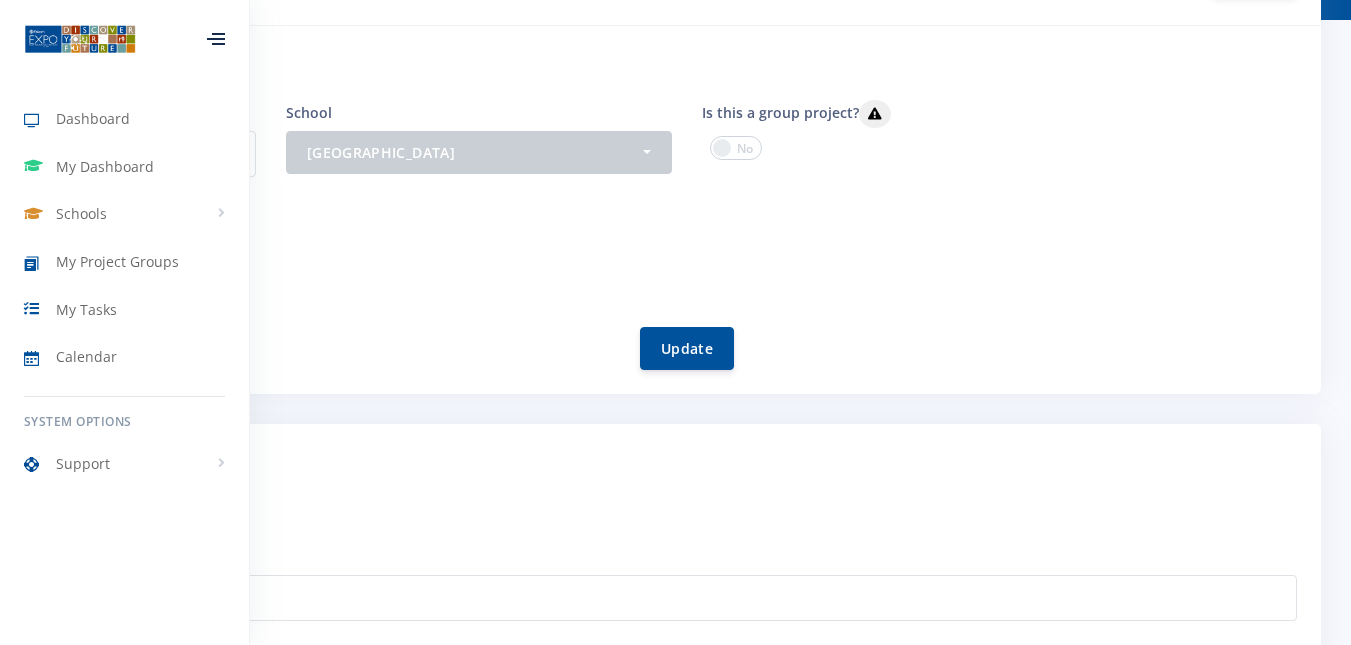 click on "Project System ID
9670
School
-
[GEOGRAPHIC_DATA]
[GEOGRAPHIC_DATA]
- Nothing selected" at bounding box center (687, 235) 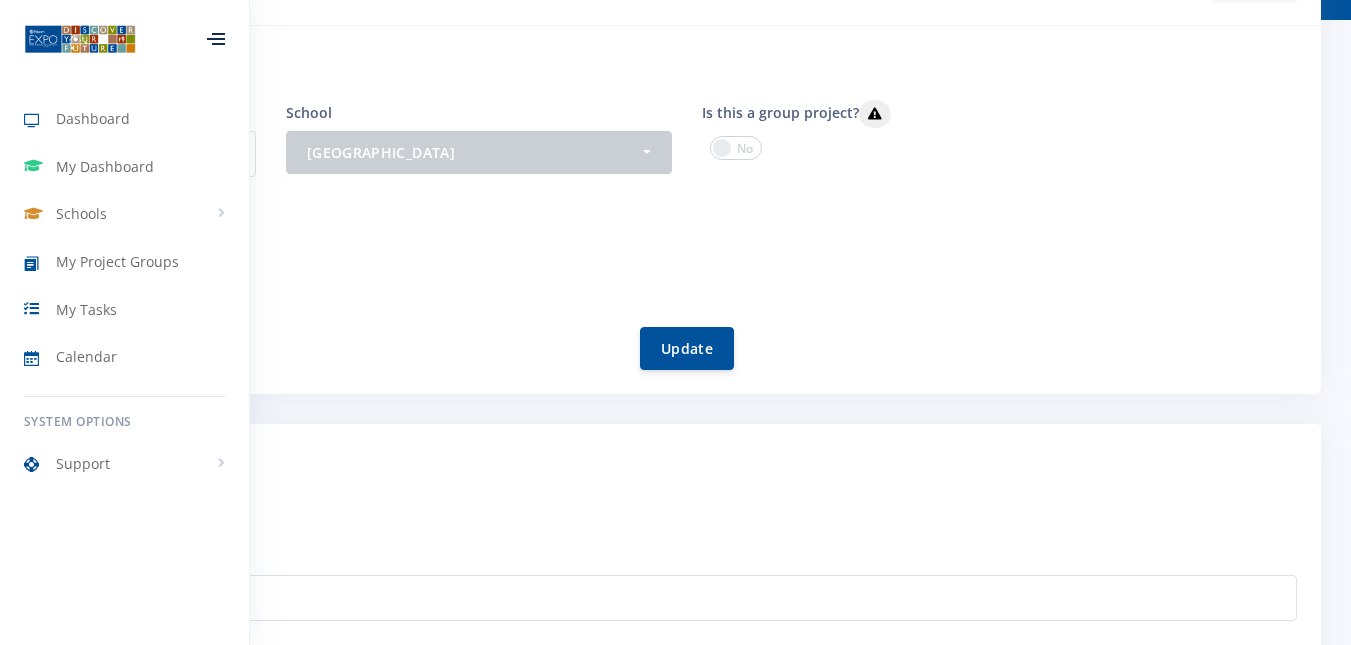 click at bounding box center [216, 39] 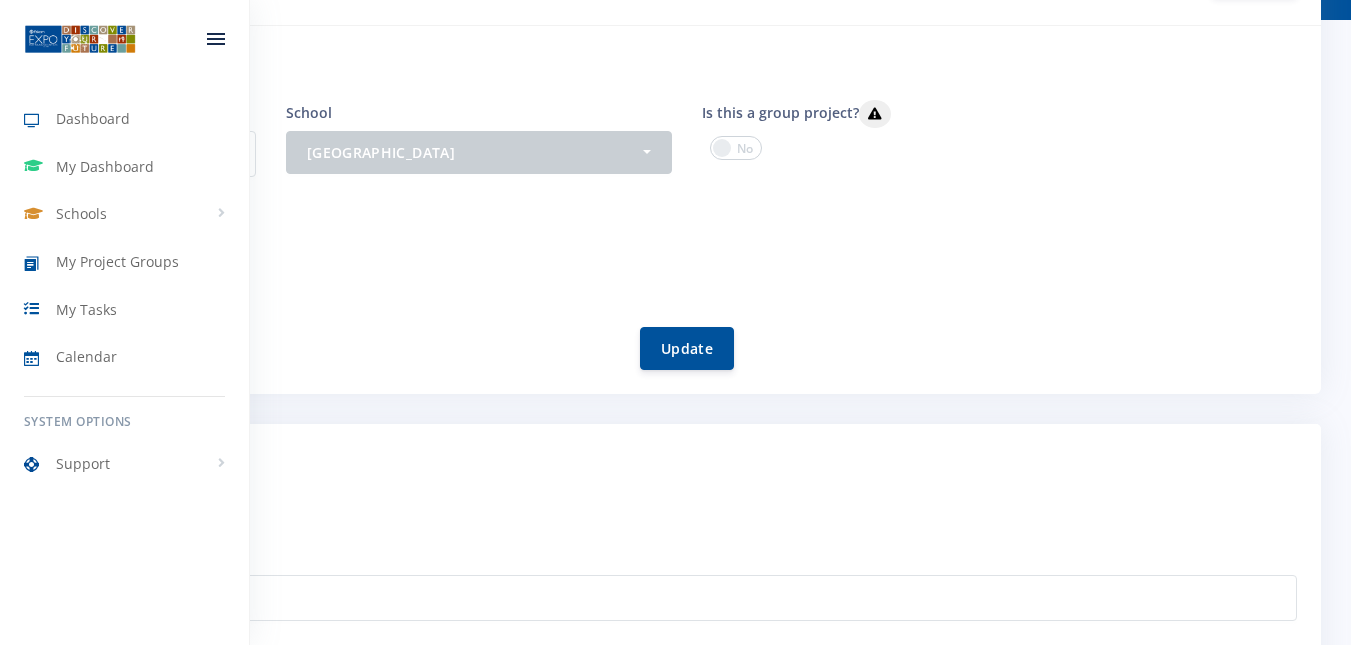 click at bounding box center (216, 39) 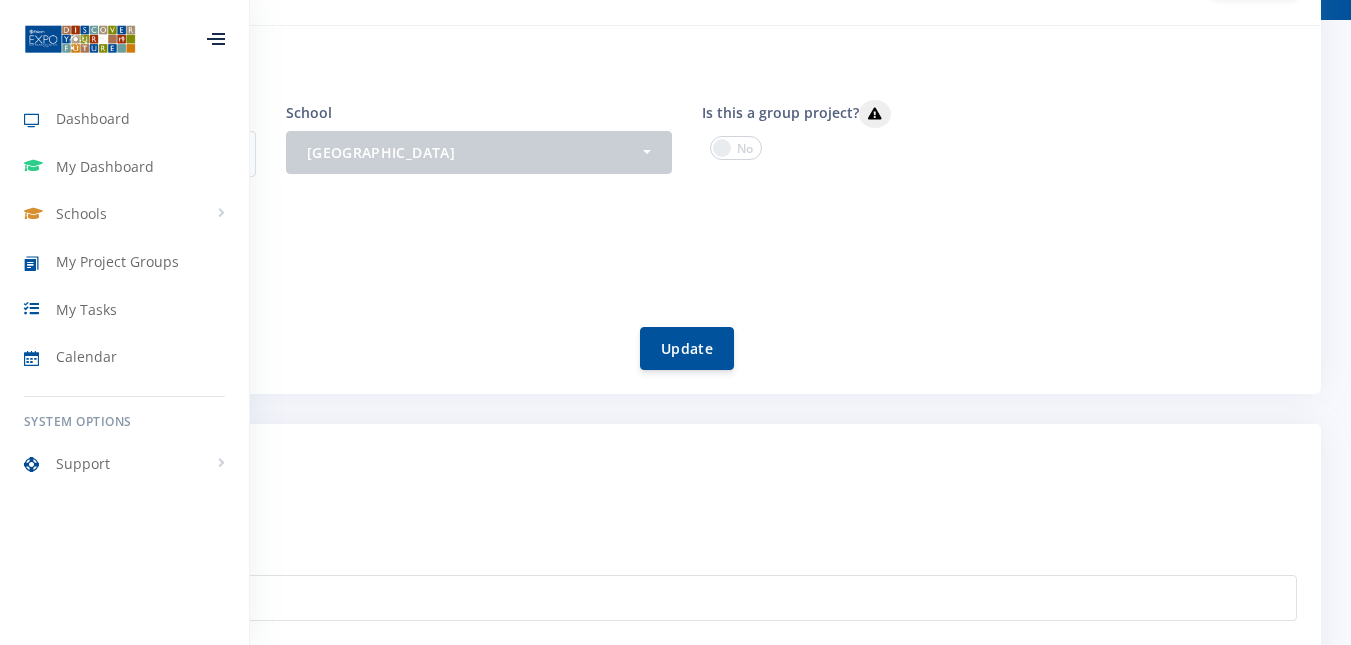 click on "Project information
Project System ID
9670
School
-
Bryanston High School
Bryanston High School
- Nothing selected" at bounding box center [675, 210] 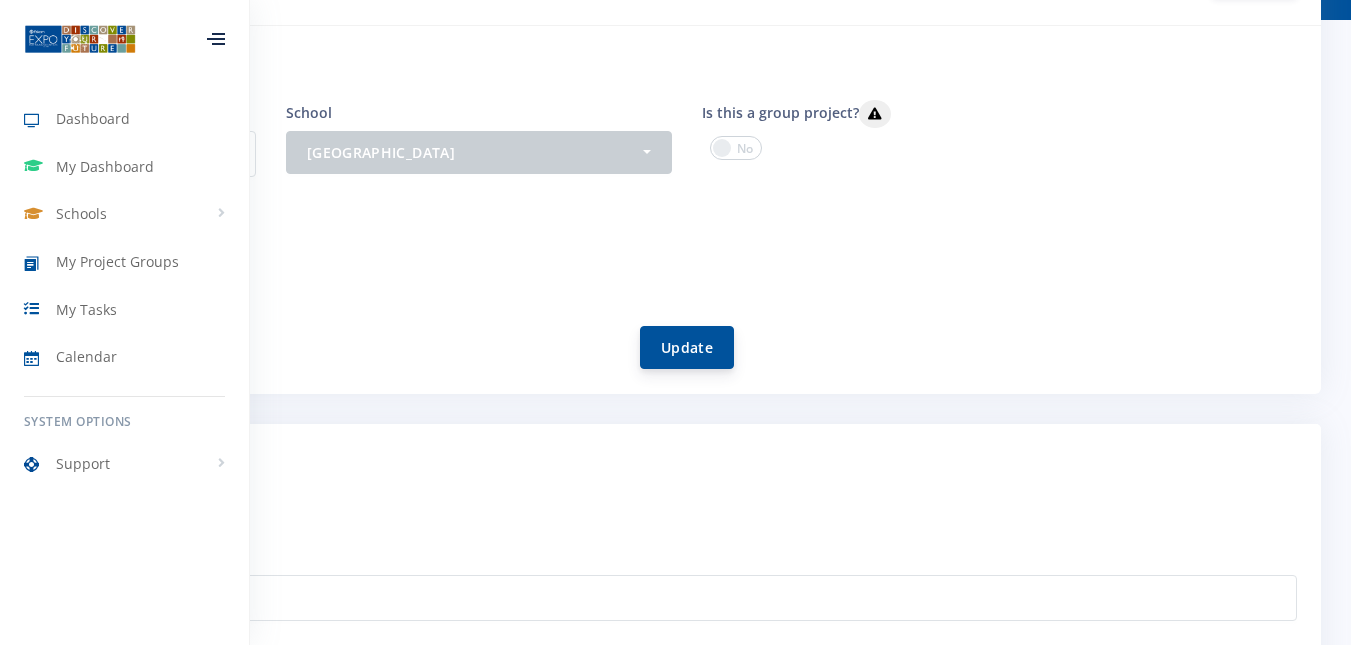 click on "Update" at bounding box center (687, 347) 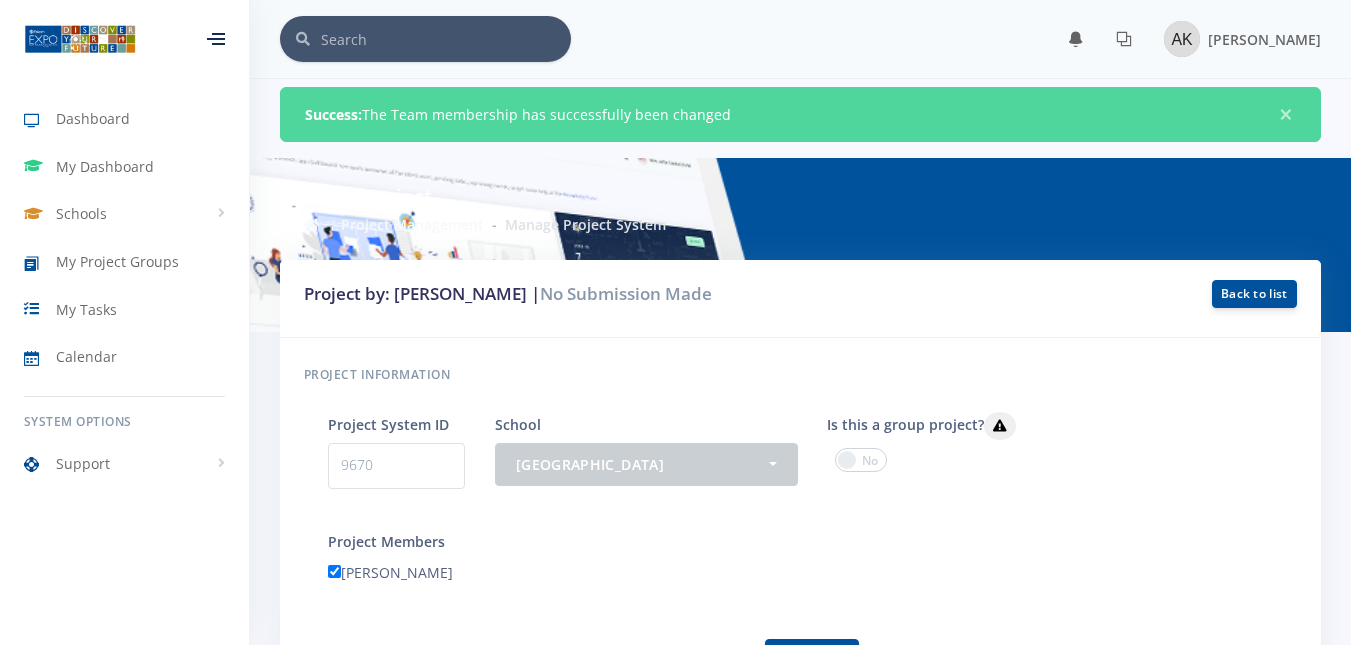 scroll, scrollTop: 0, scrollLeft: 0, axis: both 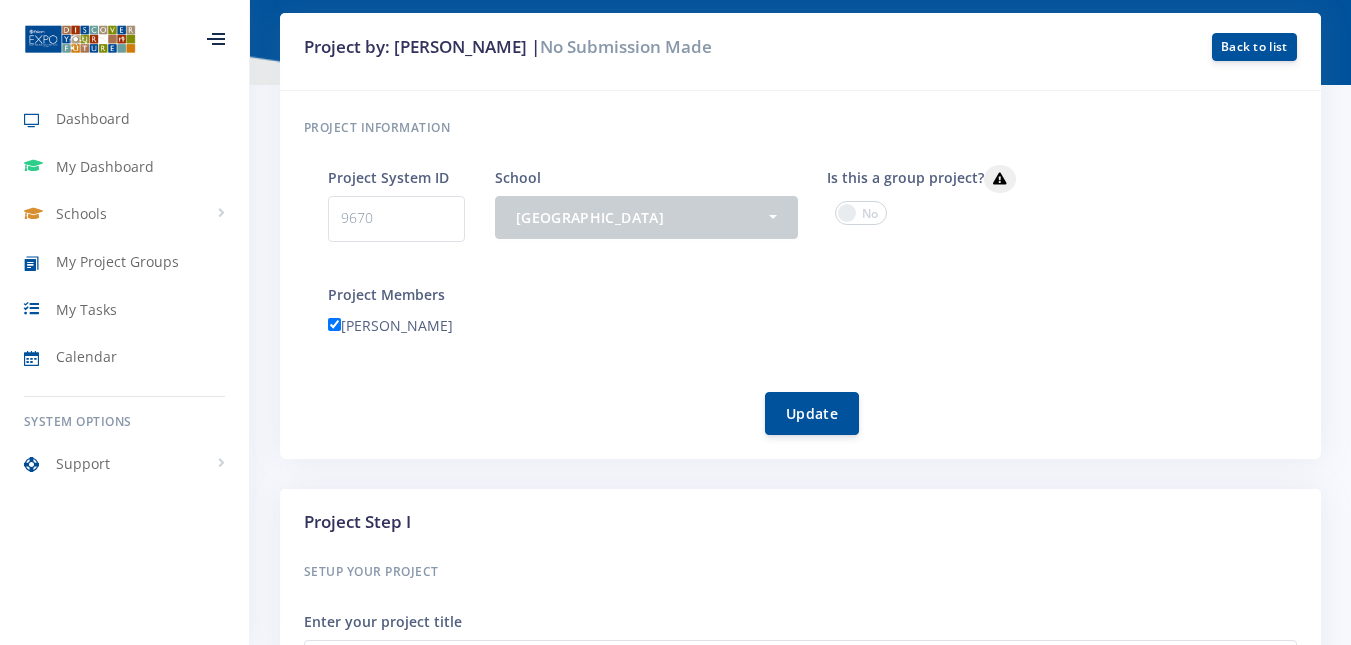 click on "9670" at bounding box center (396, 219) 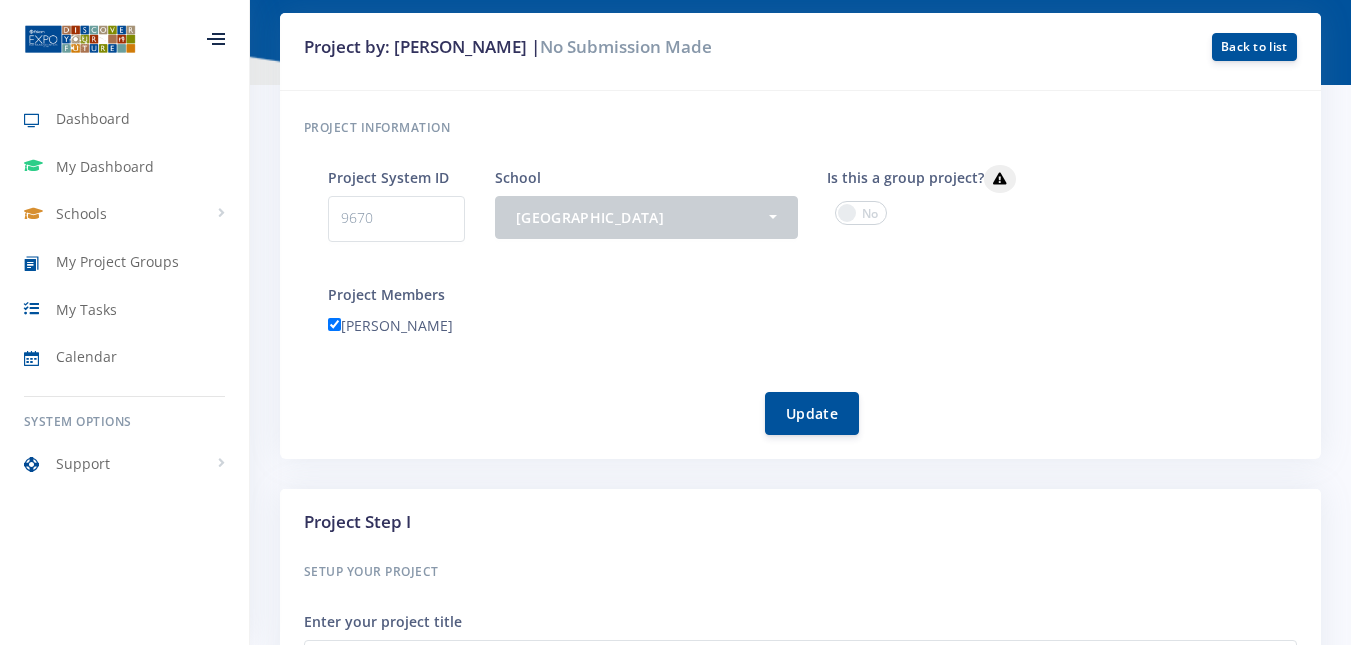 click on "[PERSON_NAME]" at bounding box center [334, 324] 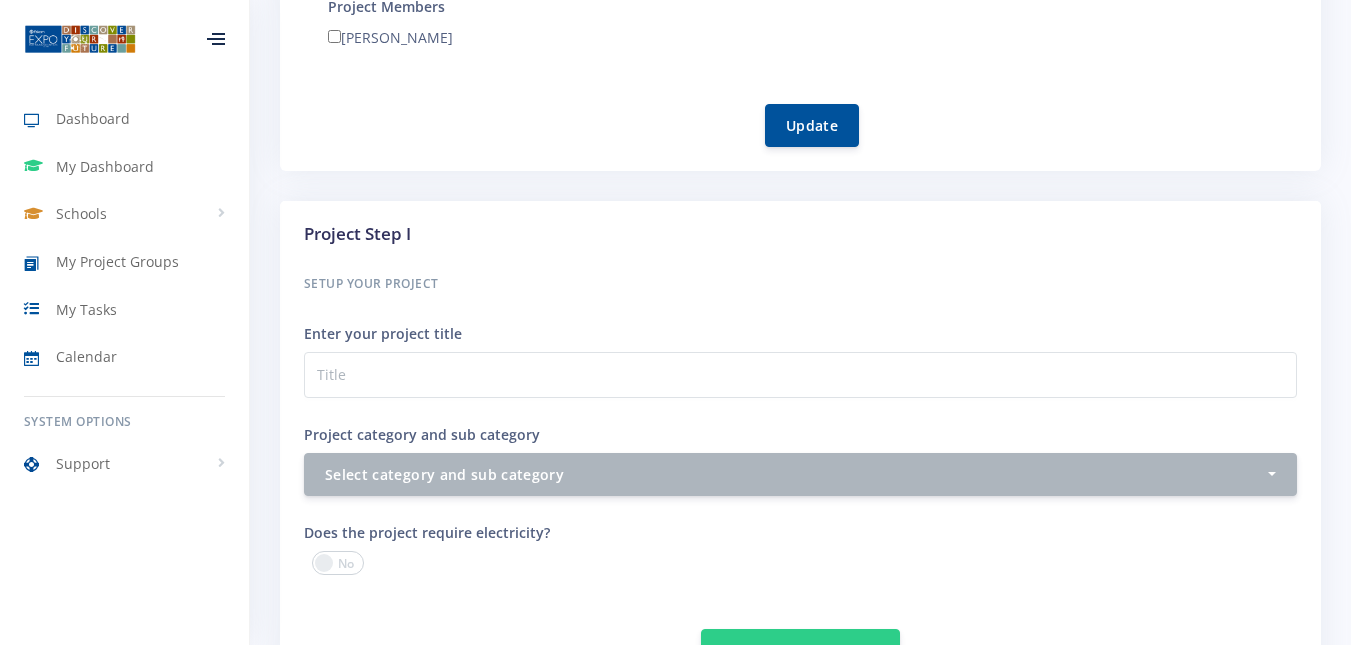 scroll, scrollTop: 674, scrollLeft: 0, axis: vertical 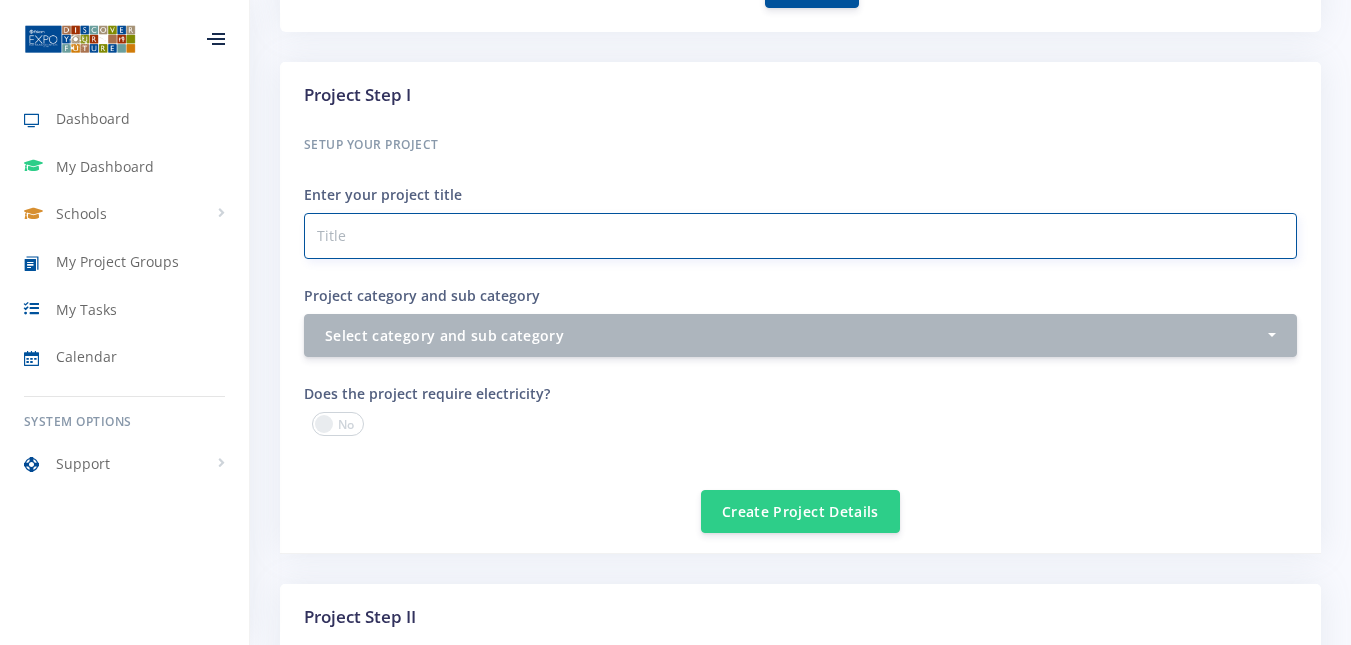 click on "Project category and sub category" at bounding box center (800, 236) 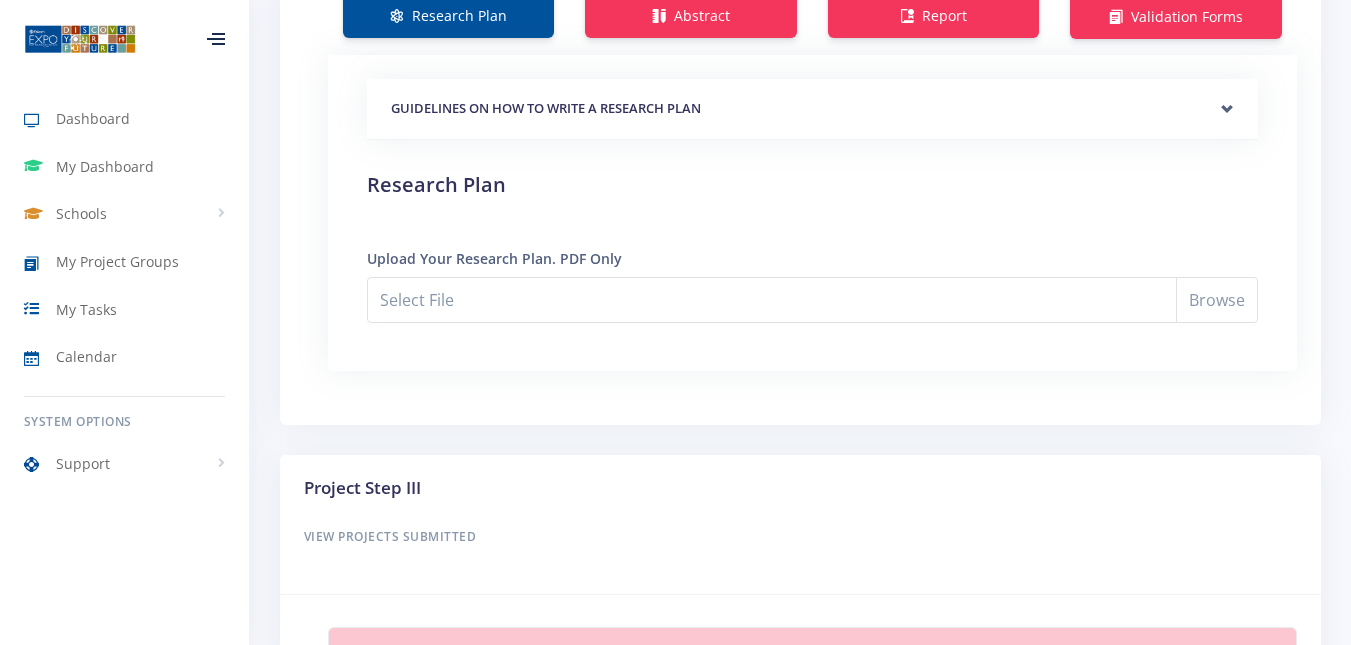 scroll, scrollTop: 1633, scrollLeft: 0, axis: vertical 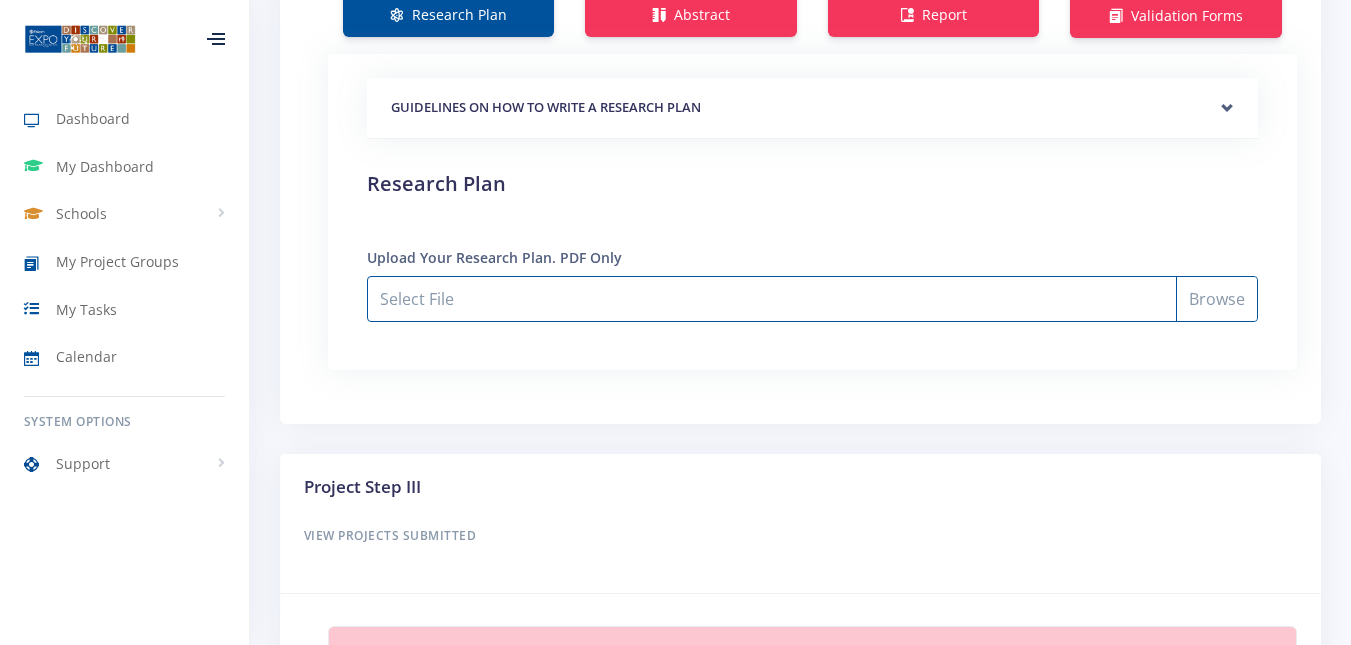 click on "Select File" at bounding box center [812, 299] 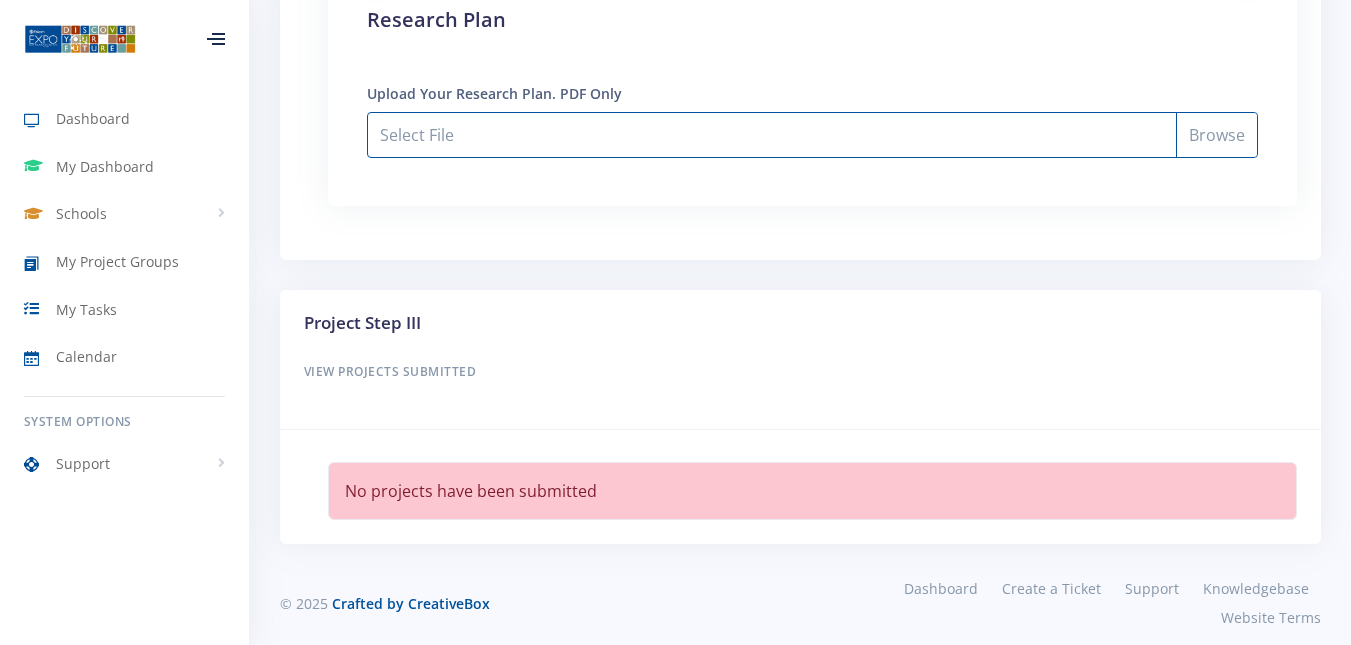 scroll, scrollTop: 1814, scrollLeft: 0, axis: vertical 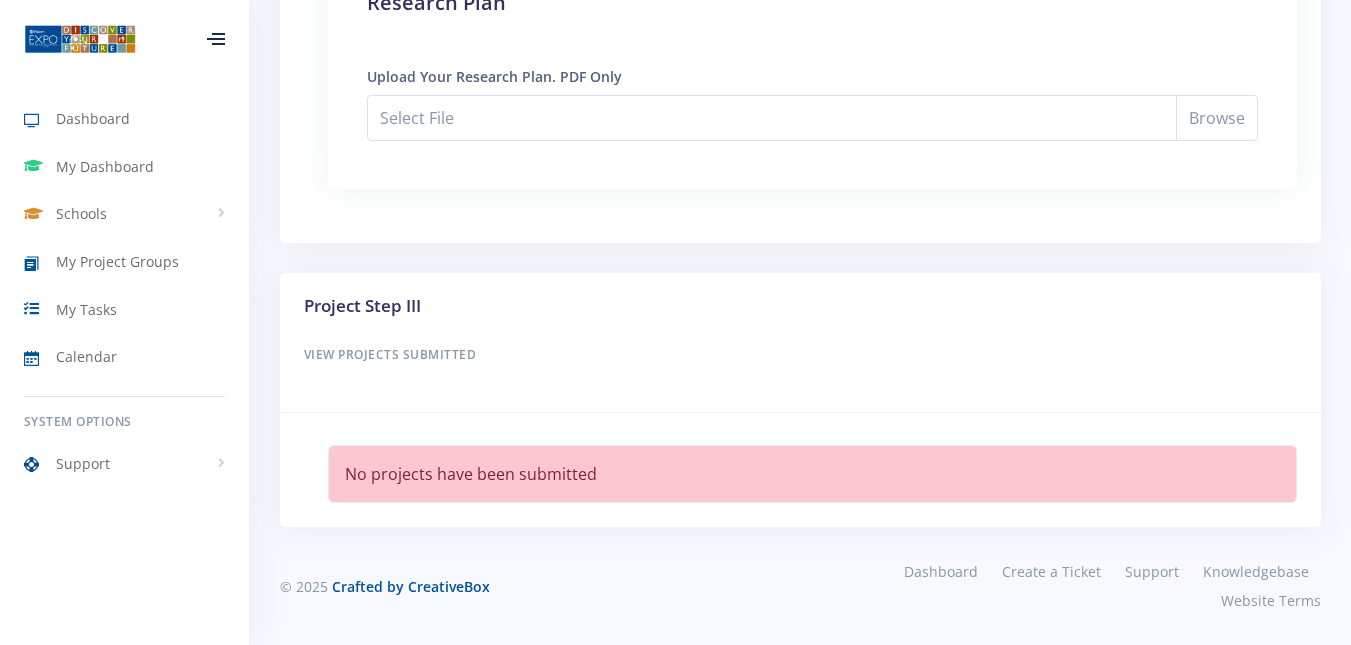 click on "View Projects Submitted" at bounding box center [800, 355] 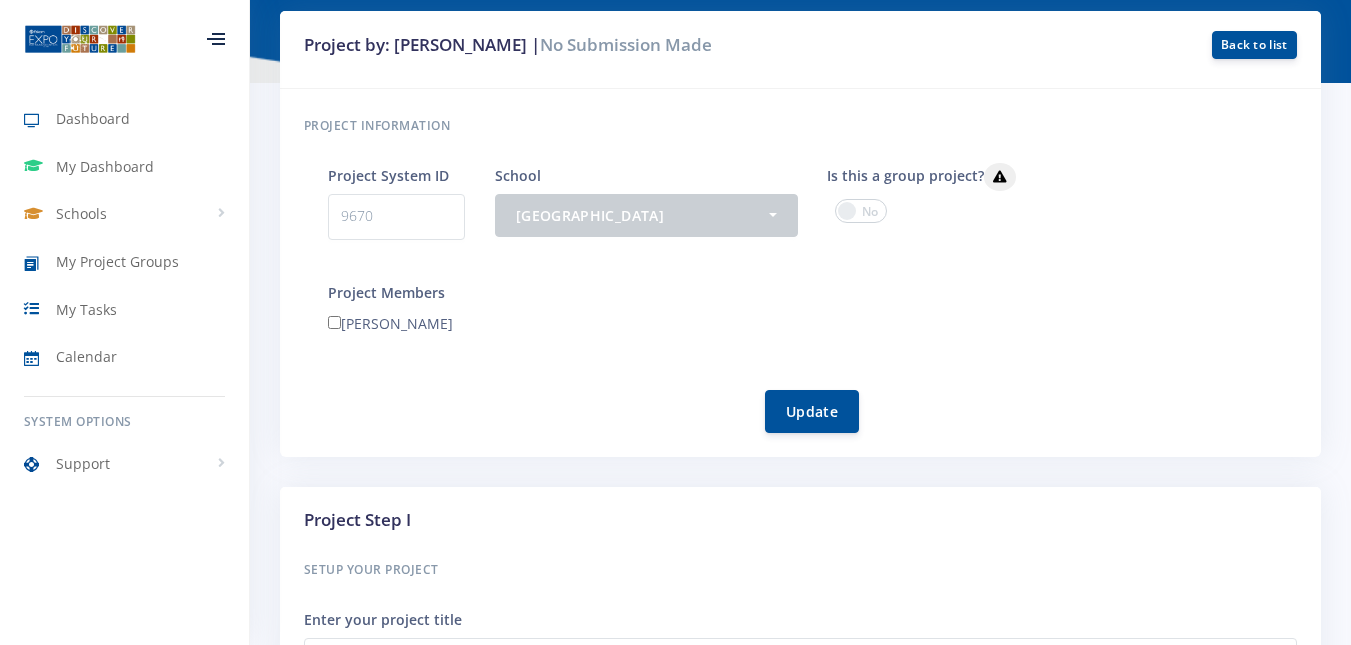 scroll, scrollTop: 251, scrollLeft: 0, axis: vertical 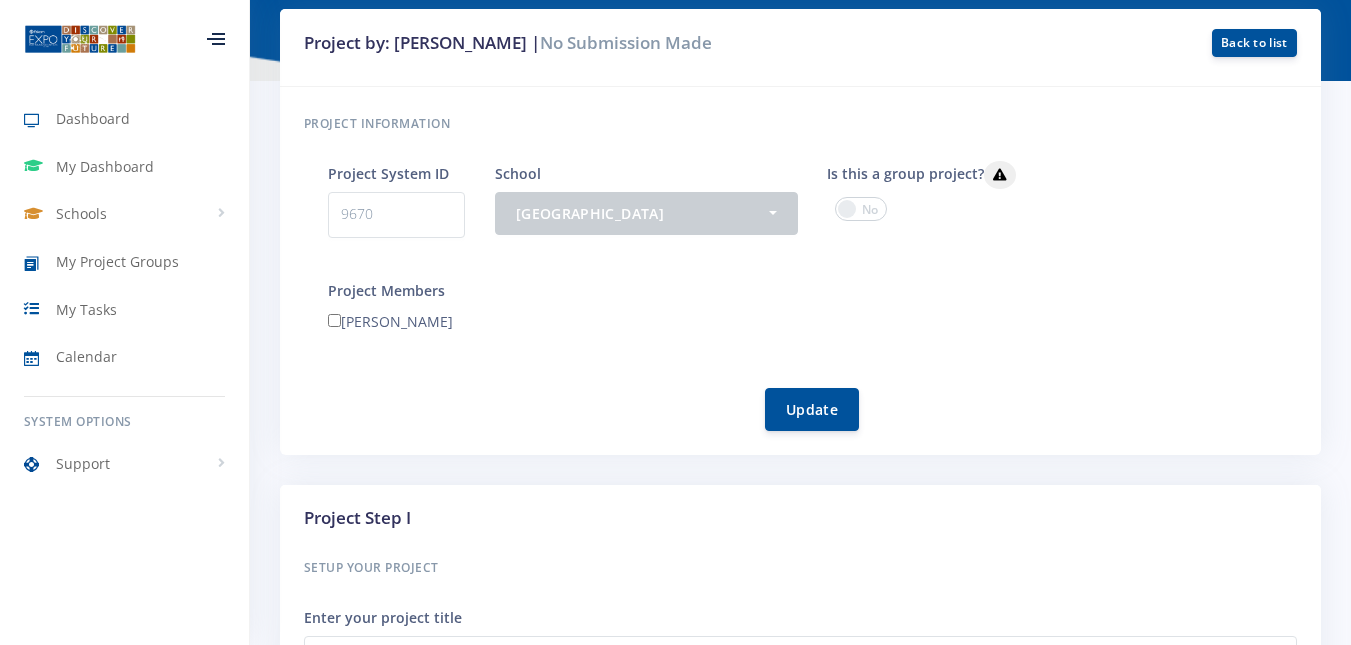 click on "[PERSON_NAME]" at bounding box center [334, 320] 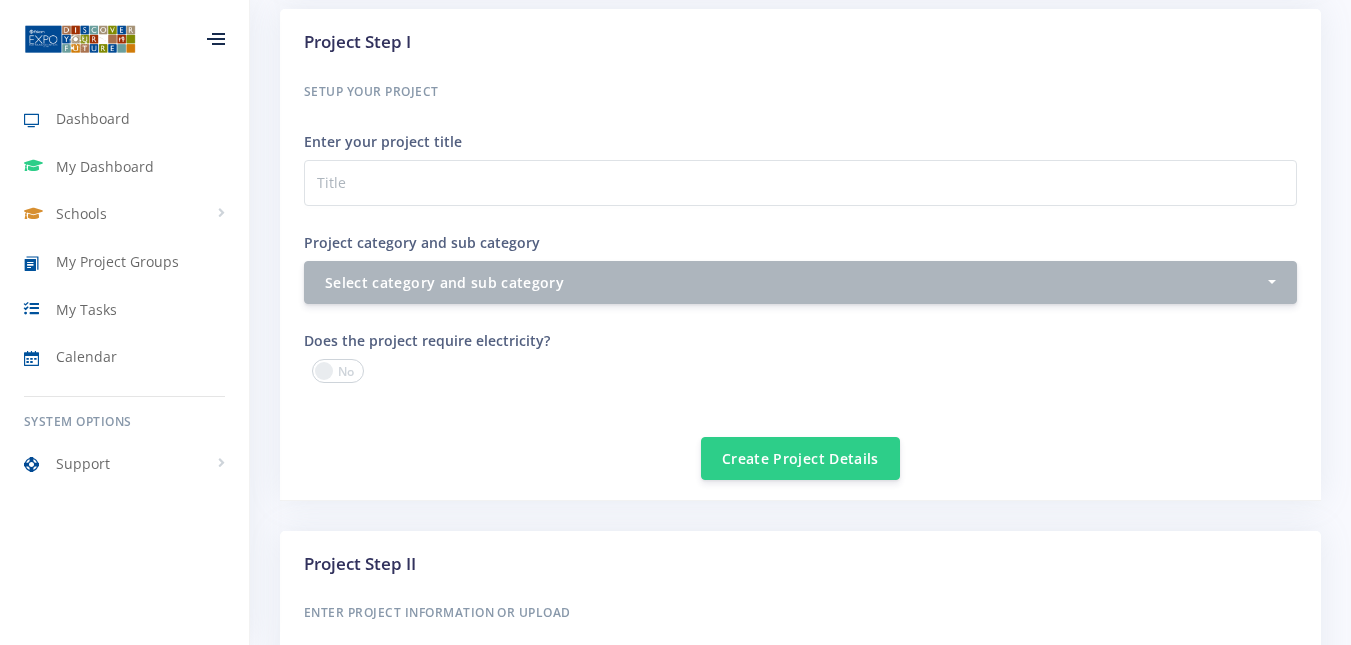 scroll, scrollTop: 774, scrollLeft: 0, axis: vertical 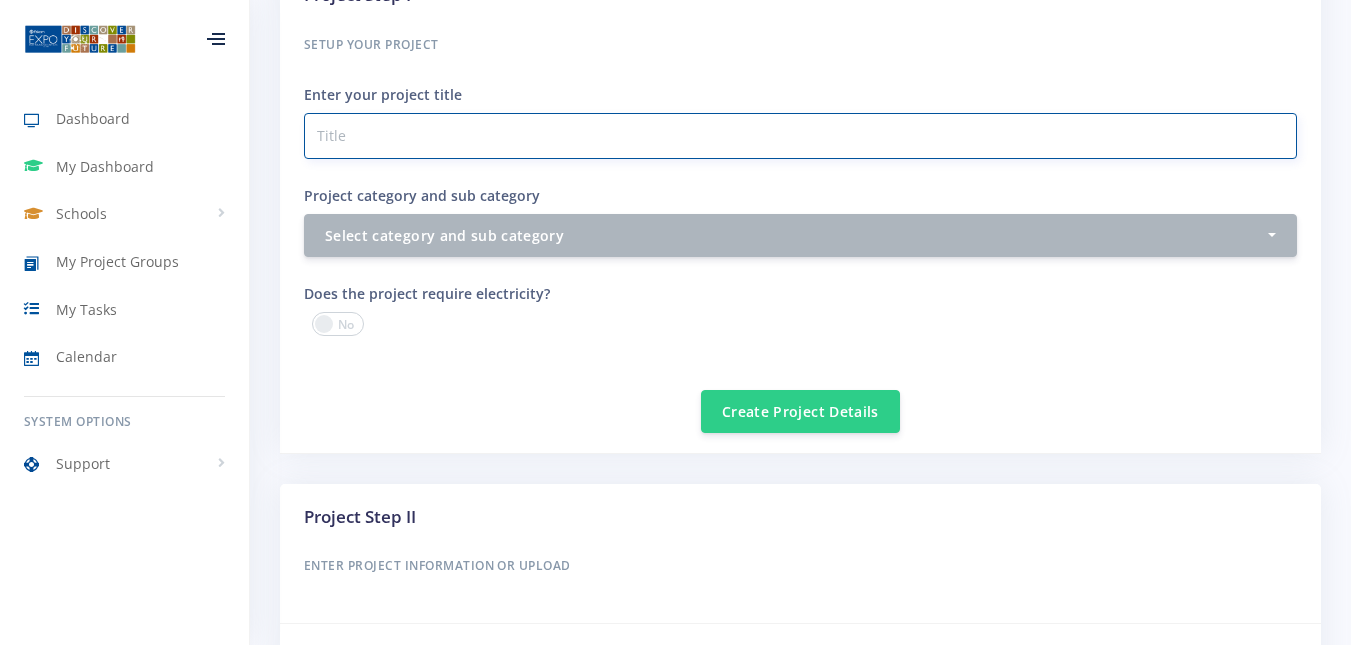 click on "Project category and sub category" at bounding box center (800, 136) 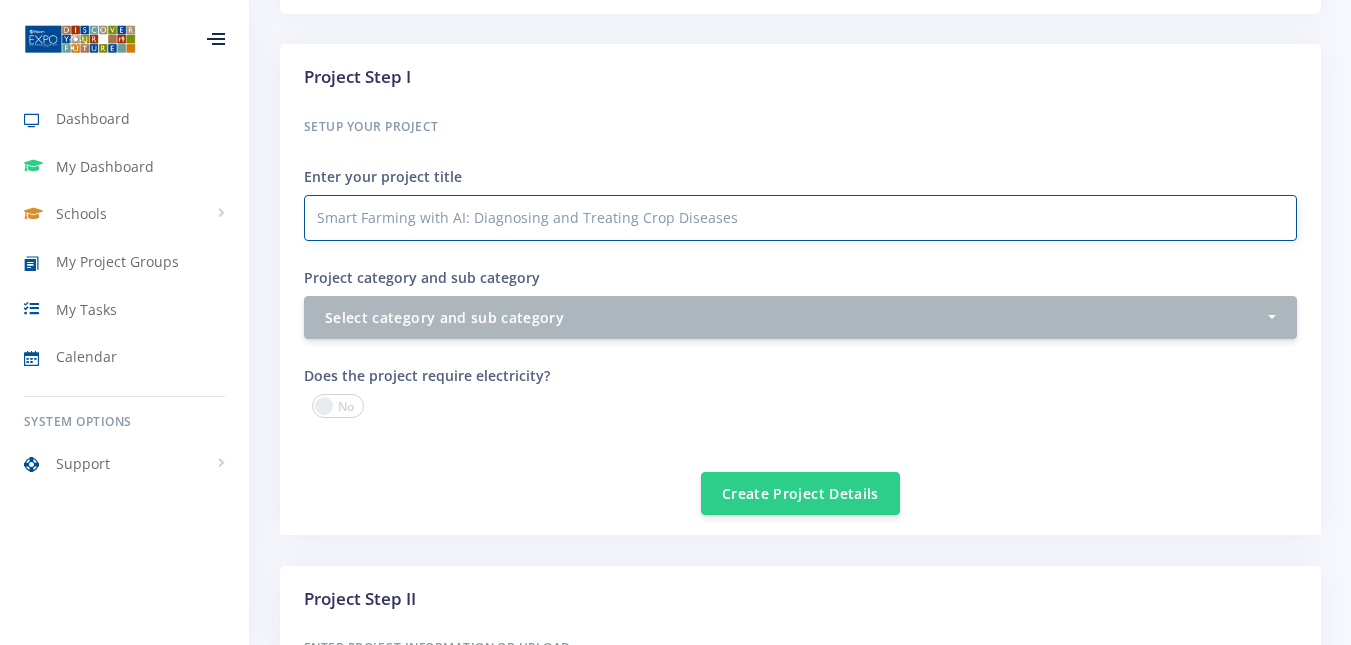 scroll, scrollTop: 672, scrollLeft: 0, axis: vertical 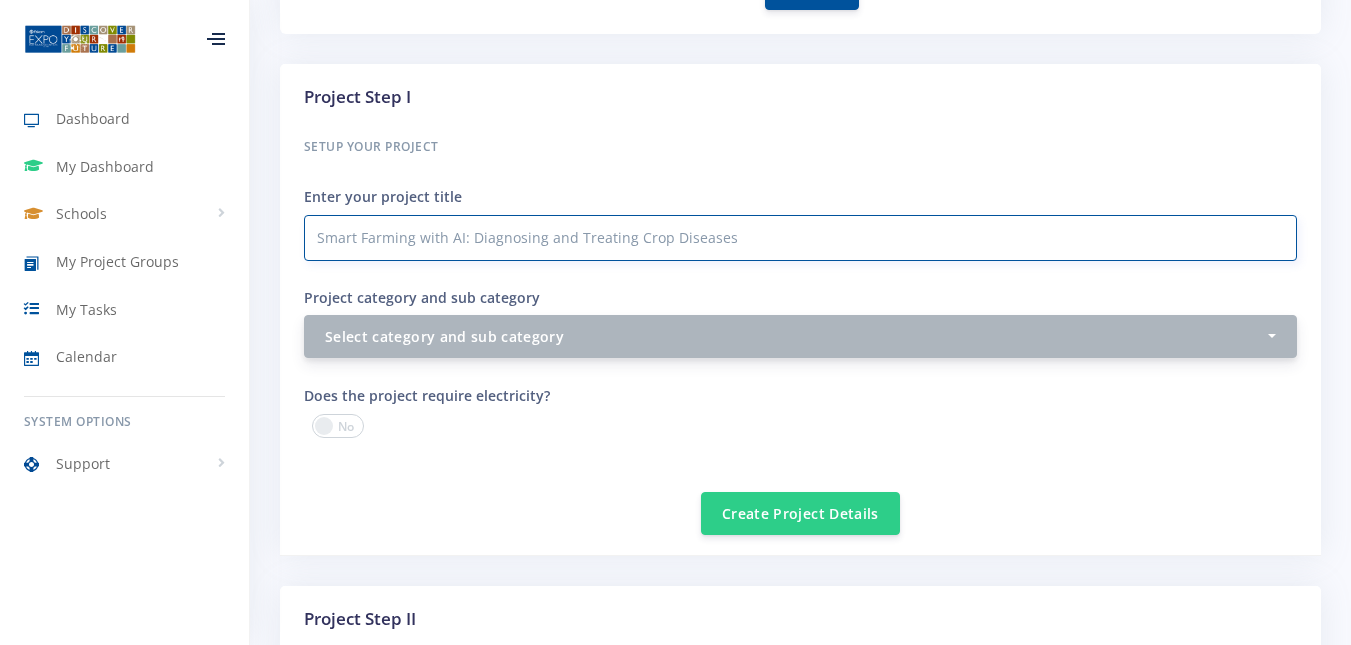 type on "Smart Farming with AI: Diagnosing and Treating Crop Diseases" 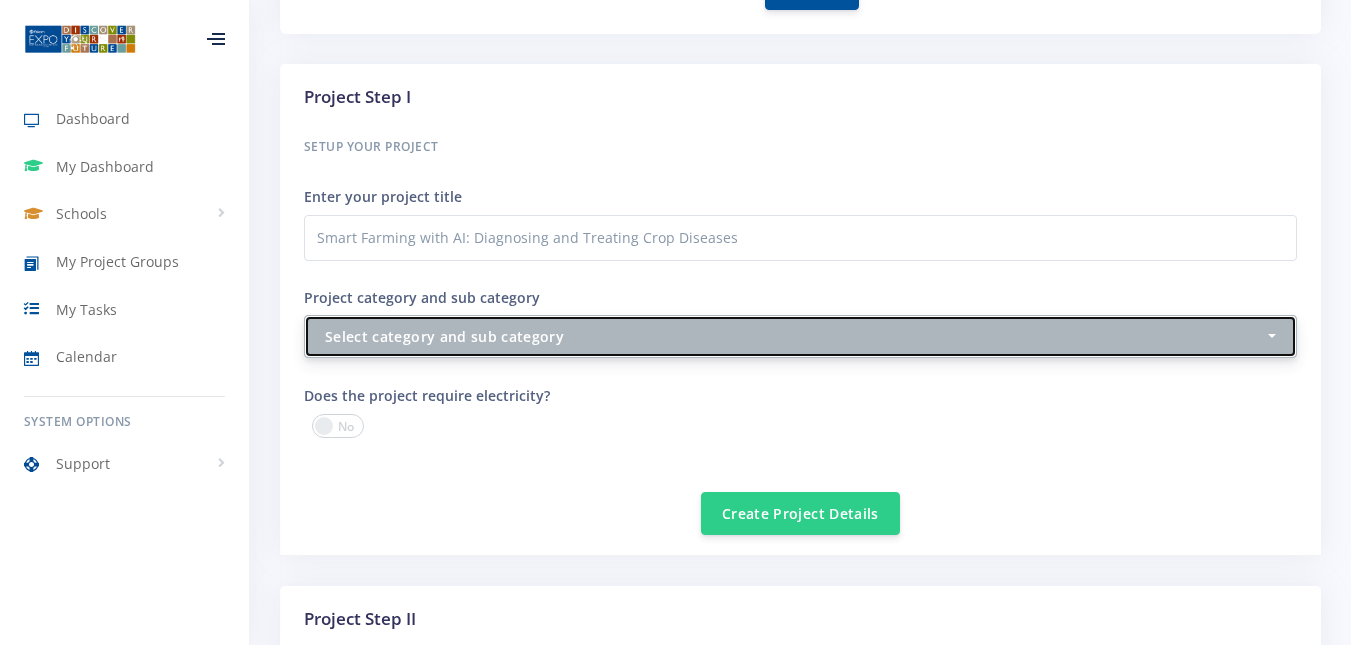 click on "Select category and sub category" at bounding box center [794, 336] 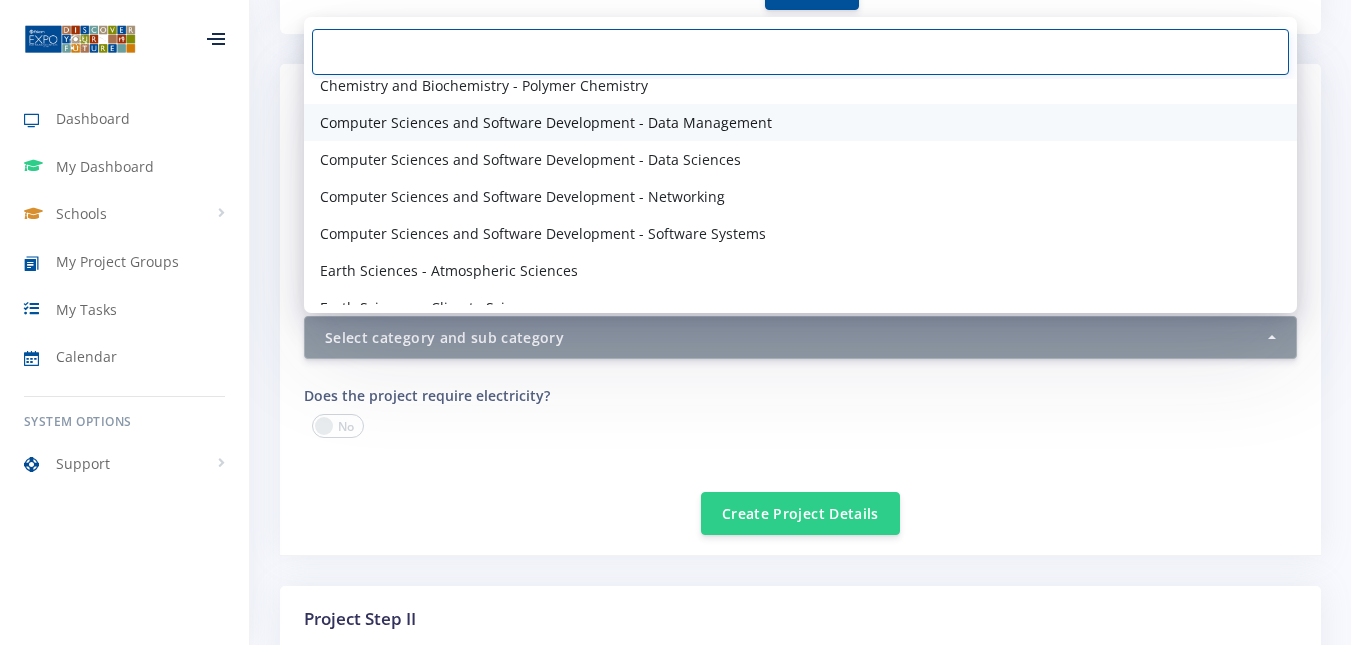 scroll, scrollTop: 938, scrollLeft: 0, axis: vertical 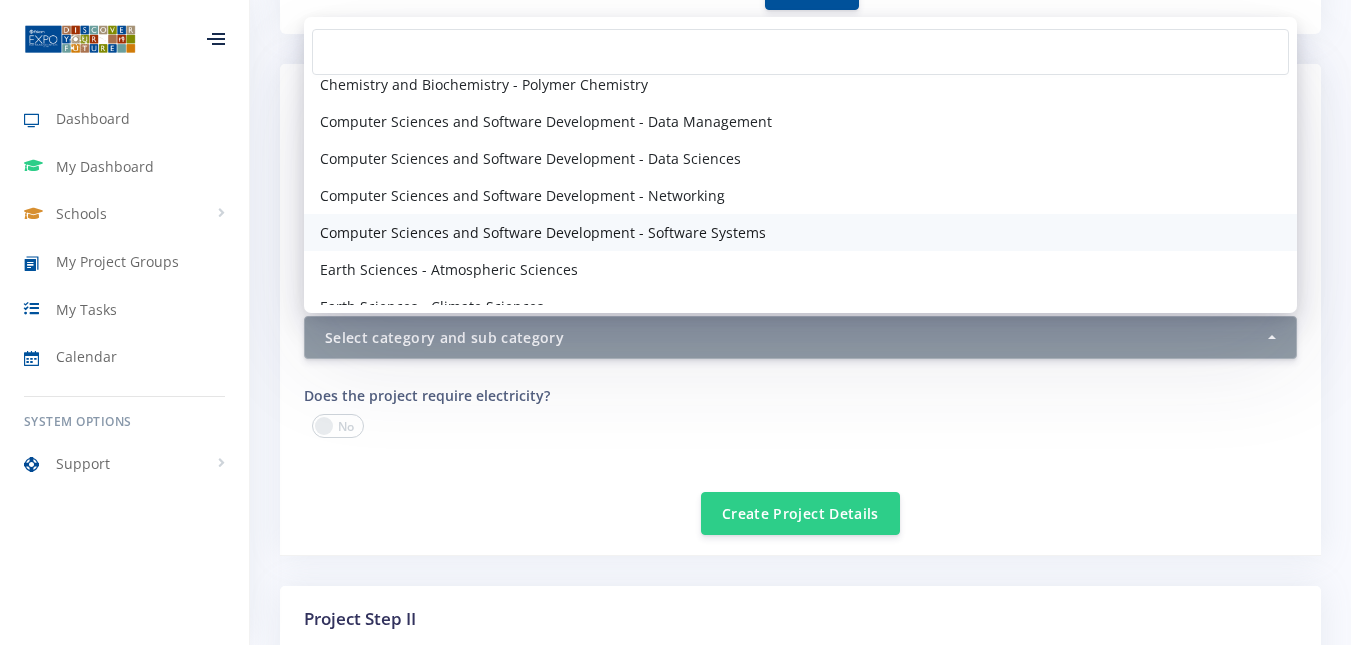 click on "Computer Sciences and Software Development - Software Systems" at bounding box center (800, 232) 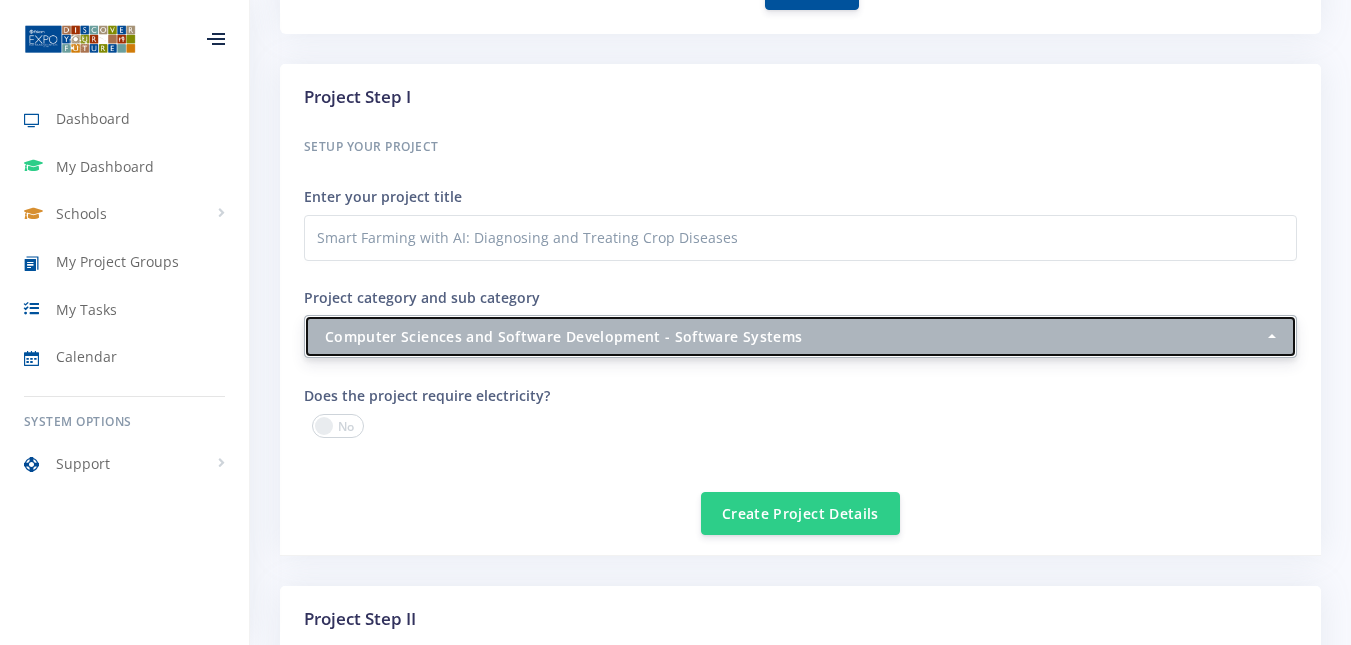 click on "Computer Sciences and Software Development - Software Systems" at bounding box center (794, 336) 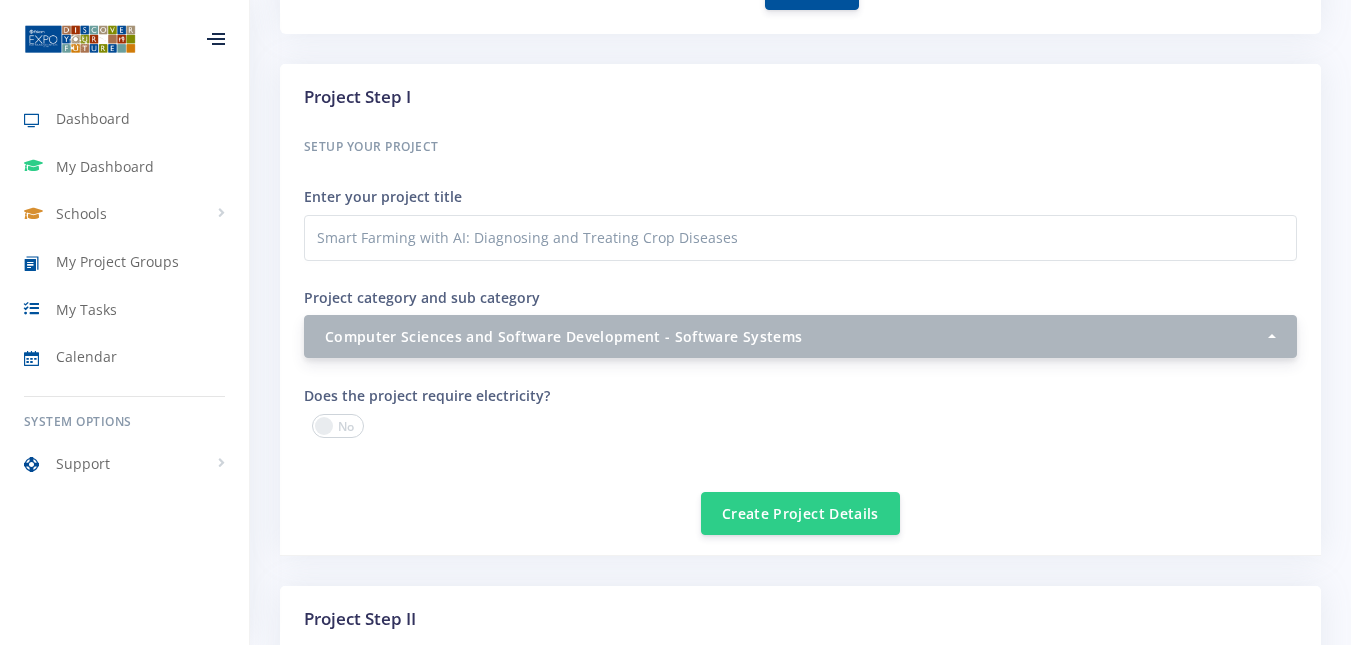 scroll, scrollTop: 979, scrollLeft: 0, axis: vertical 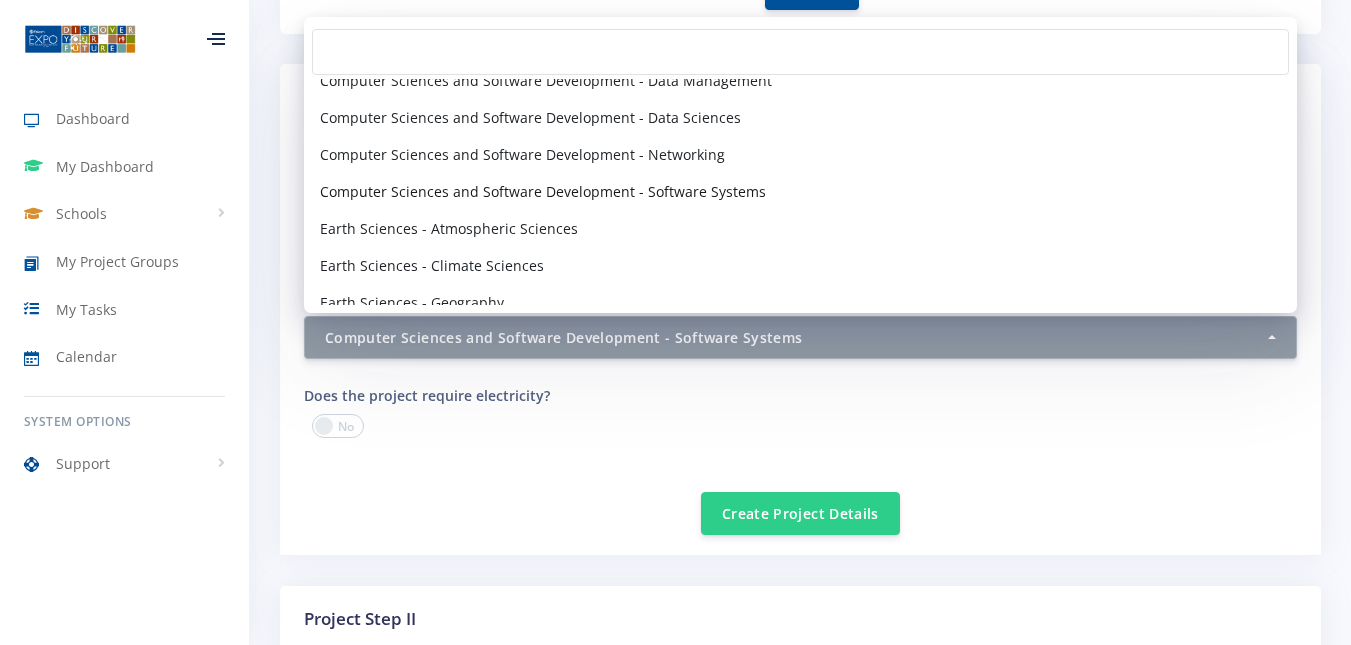 click on "Computer Sciences and Software Development - Software Systems" at bounding box center [800, 191] 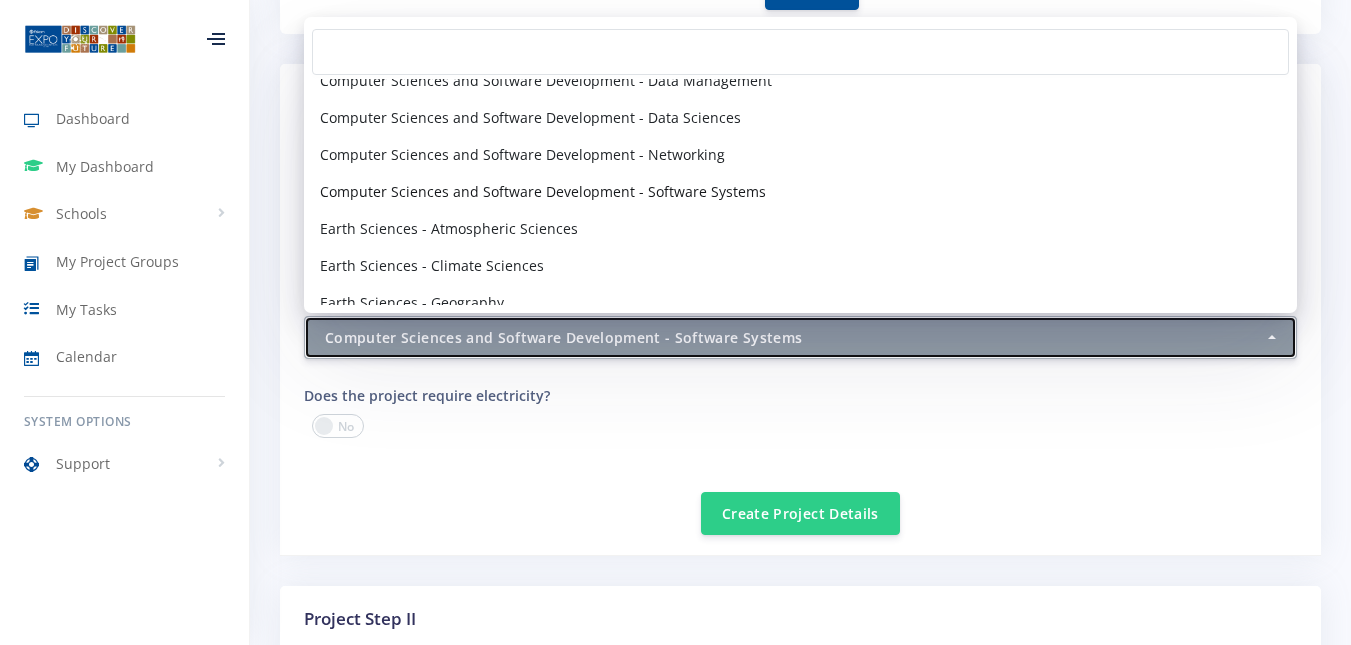 select on "29" 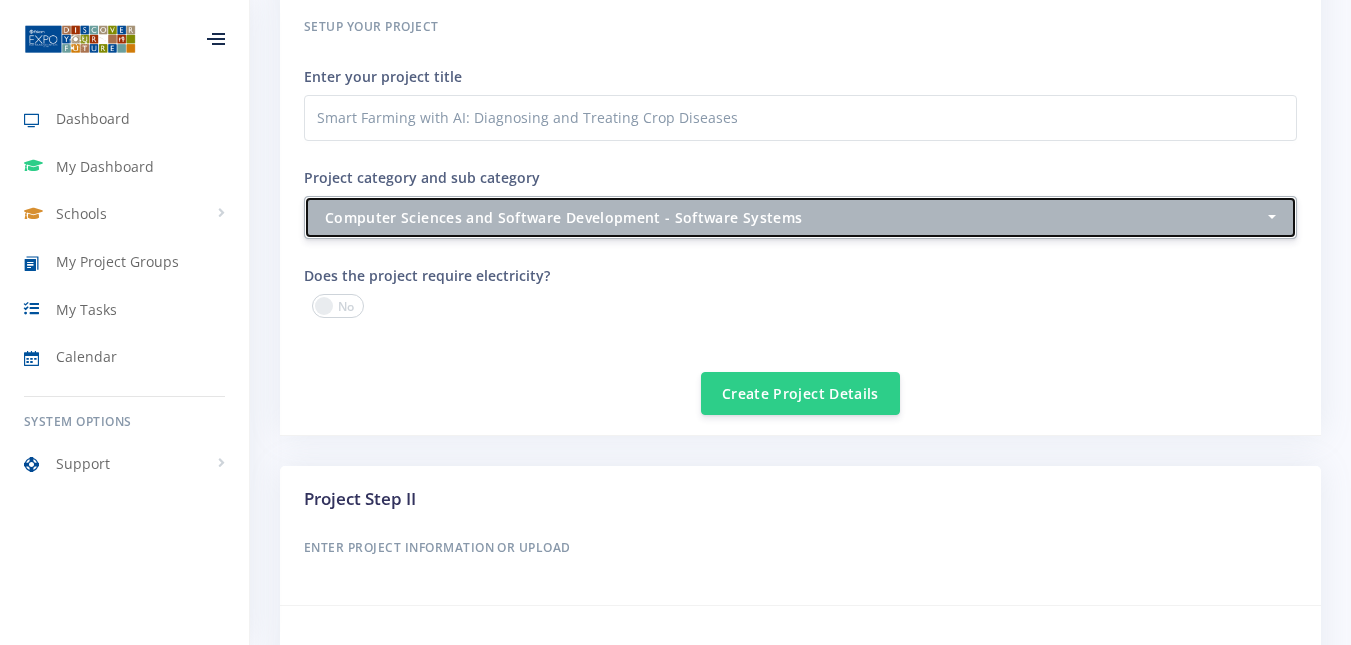 scroll, scrollTop: 798, scrollLeft: 0, axis: vertical 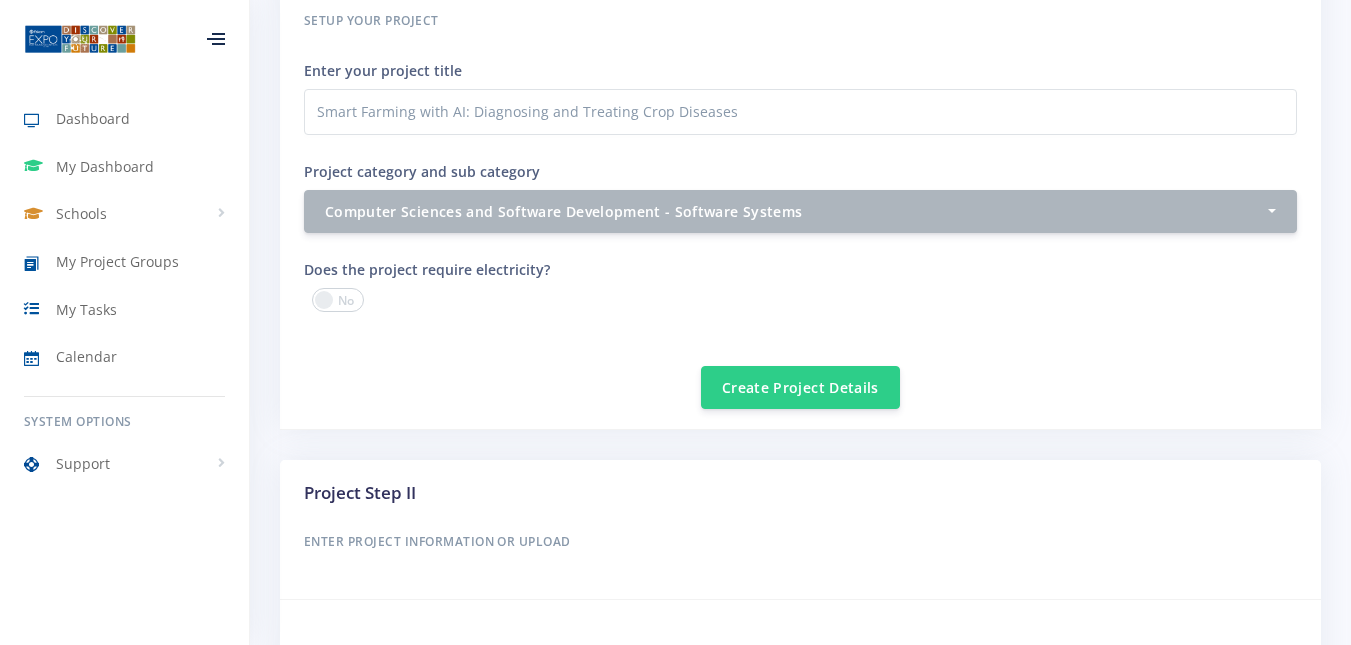 click at bounding box center [338, 300] 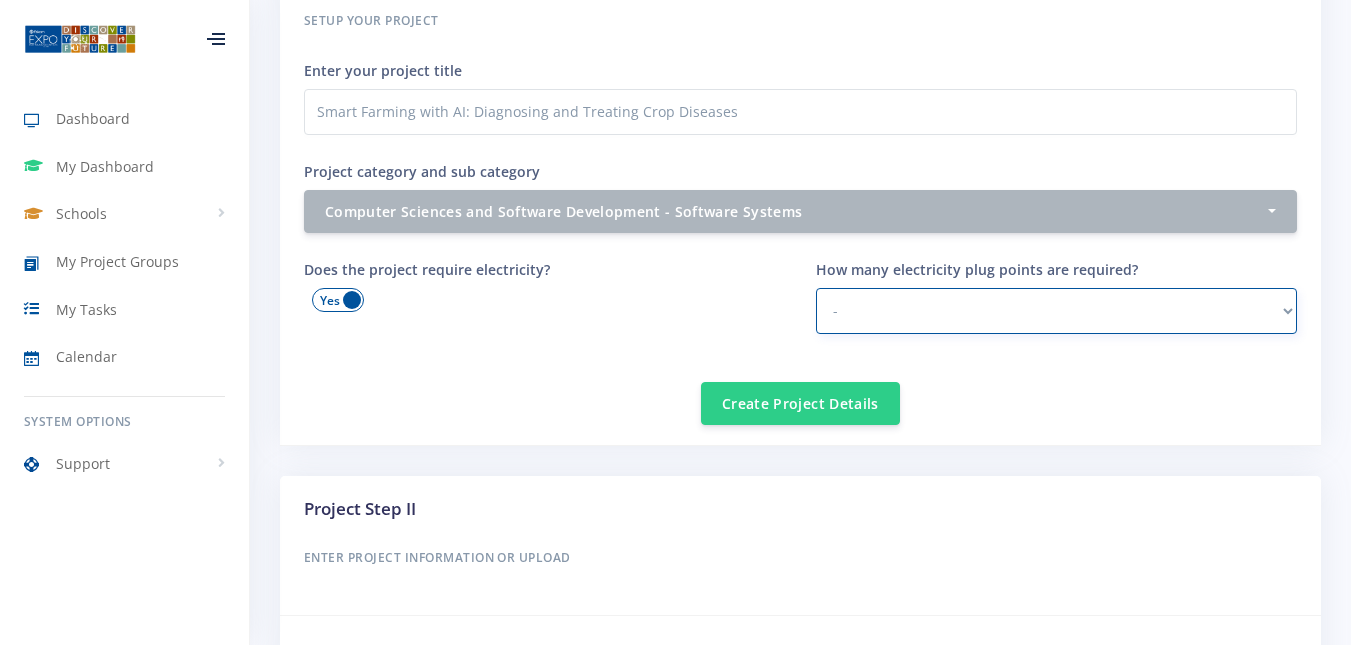 click on "-
1
2 - 3
3 or more" at bounding box center [1057, 311] 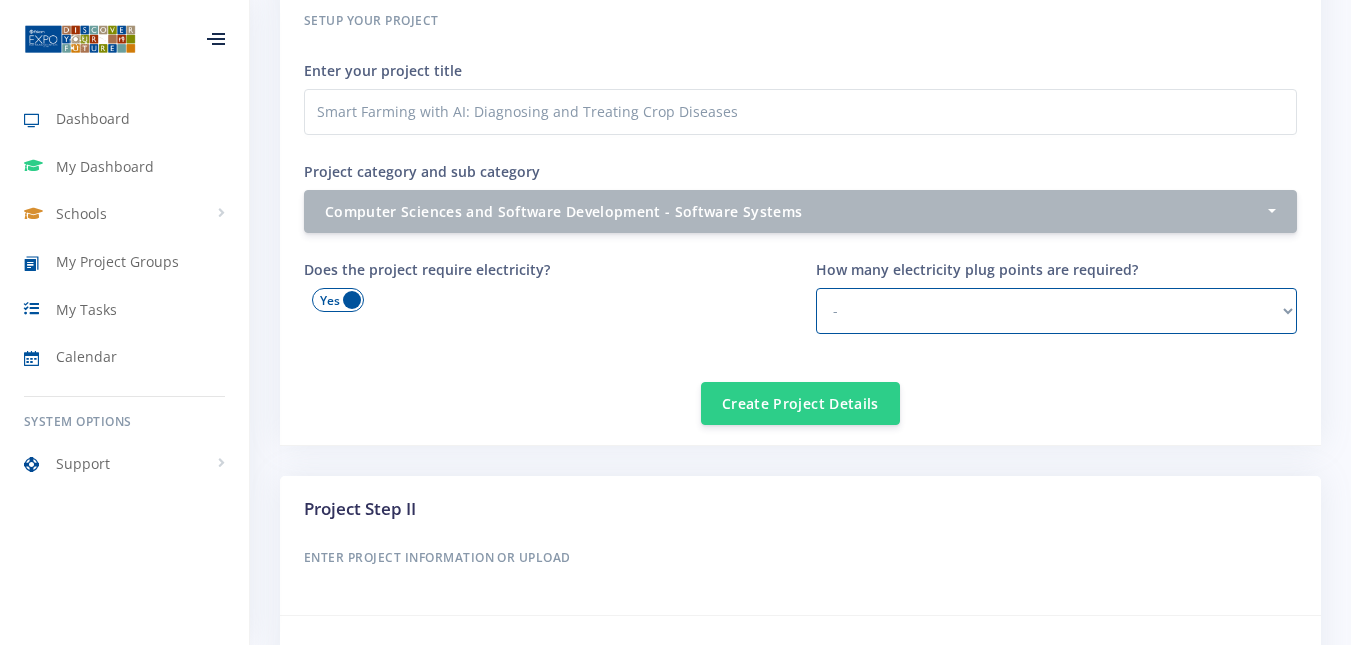 click at bounding box center (338, 300) 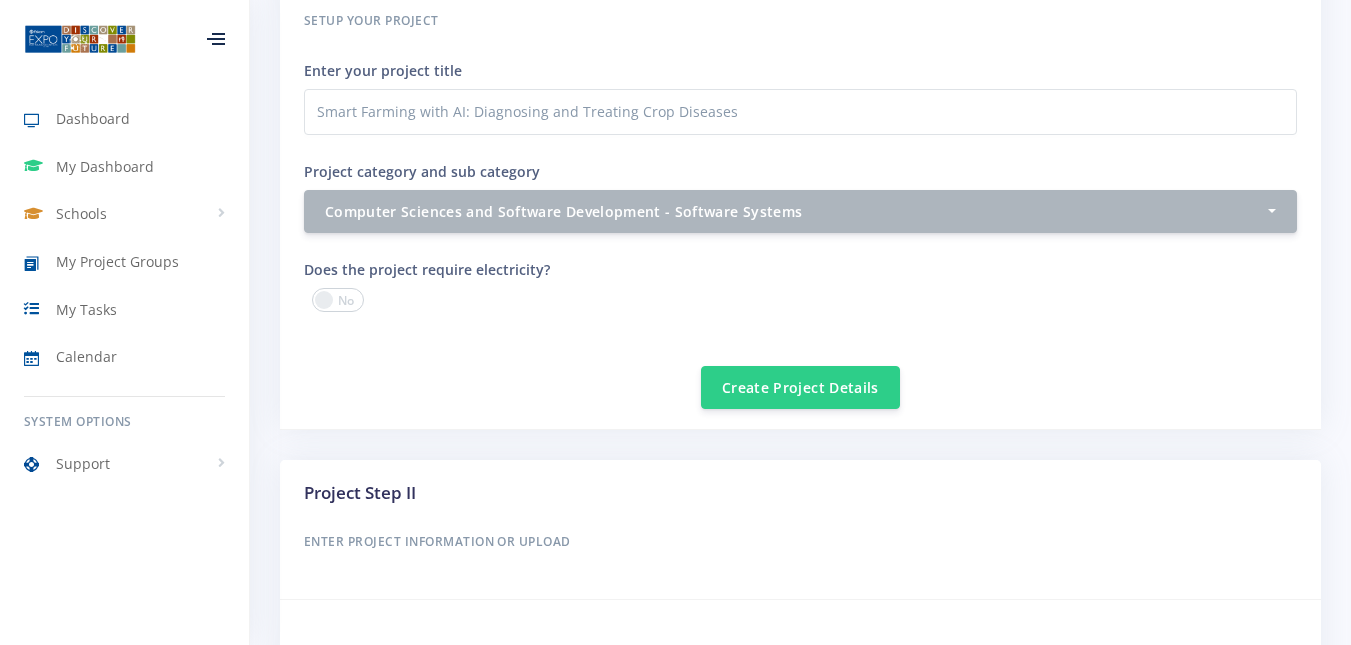 click at bounding box center [338, 300] 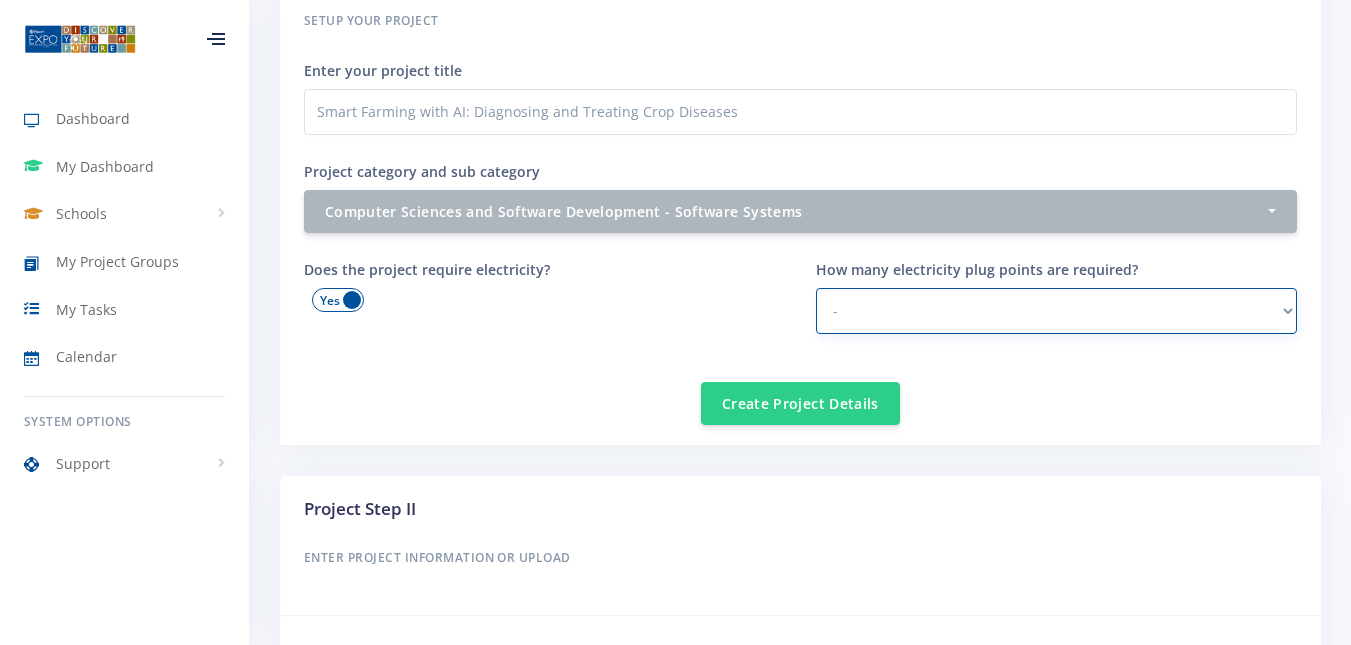 click on "-
1
2 - 3
3 or more" at bounding box center [1057, 311] 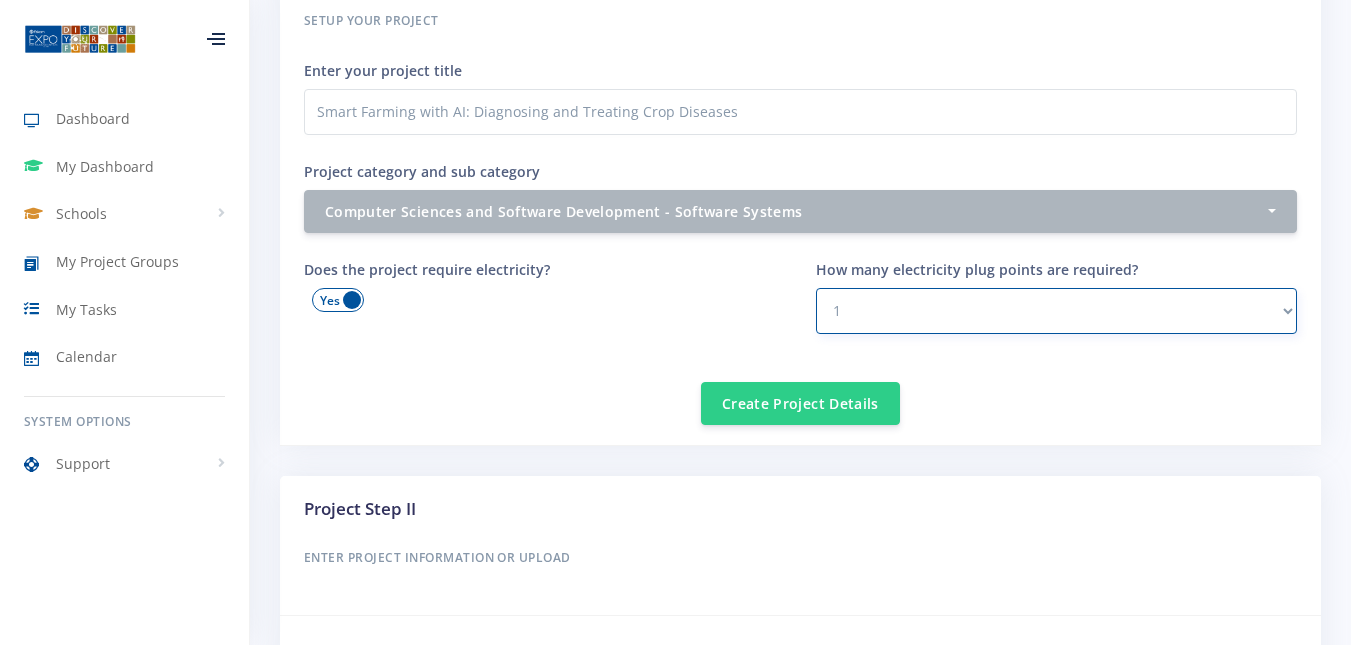 click on "-
1
2 - 3
3 or more" at bounding box center (1057, 311) 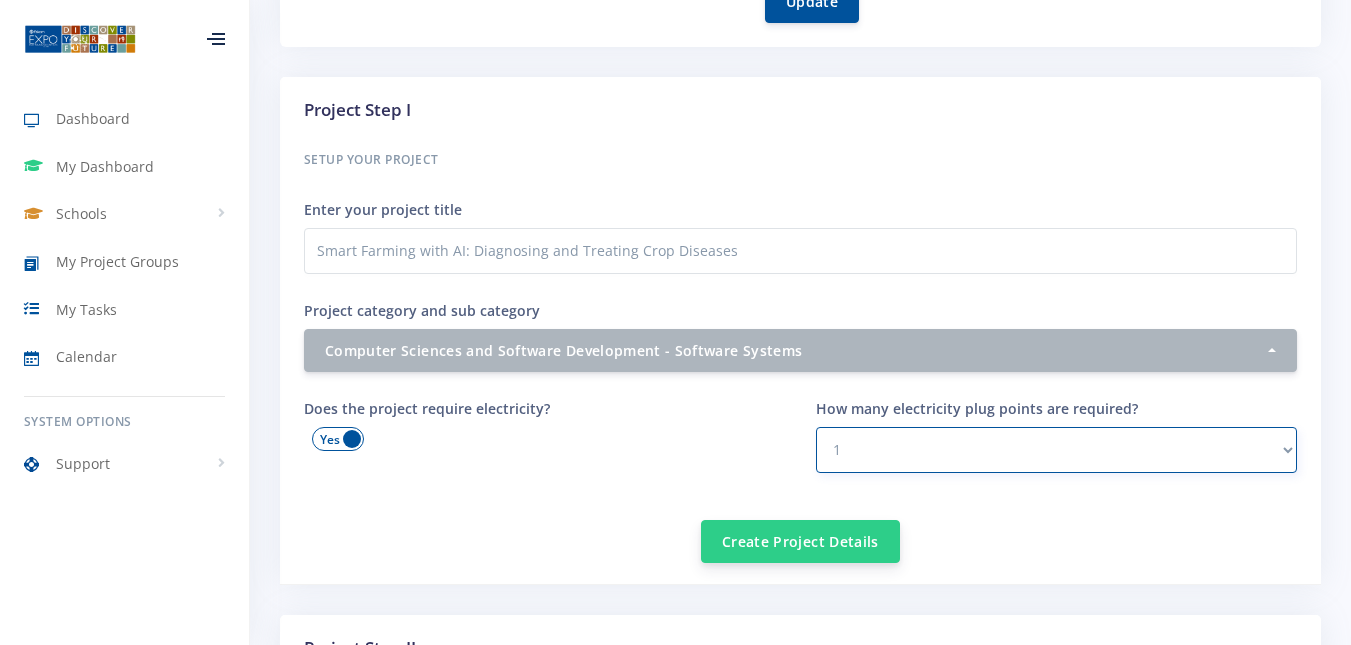 scroll, scrollTop: 654, scrollLeft: 0, axis: vertical 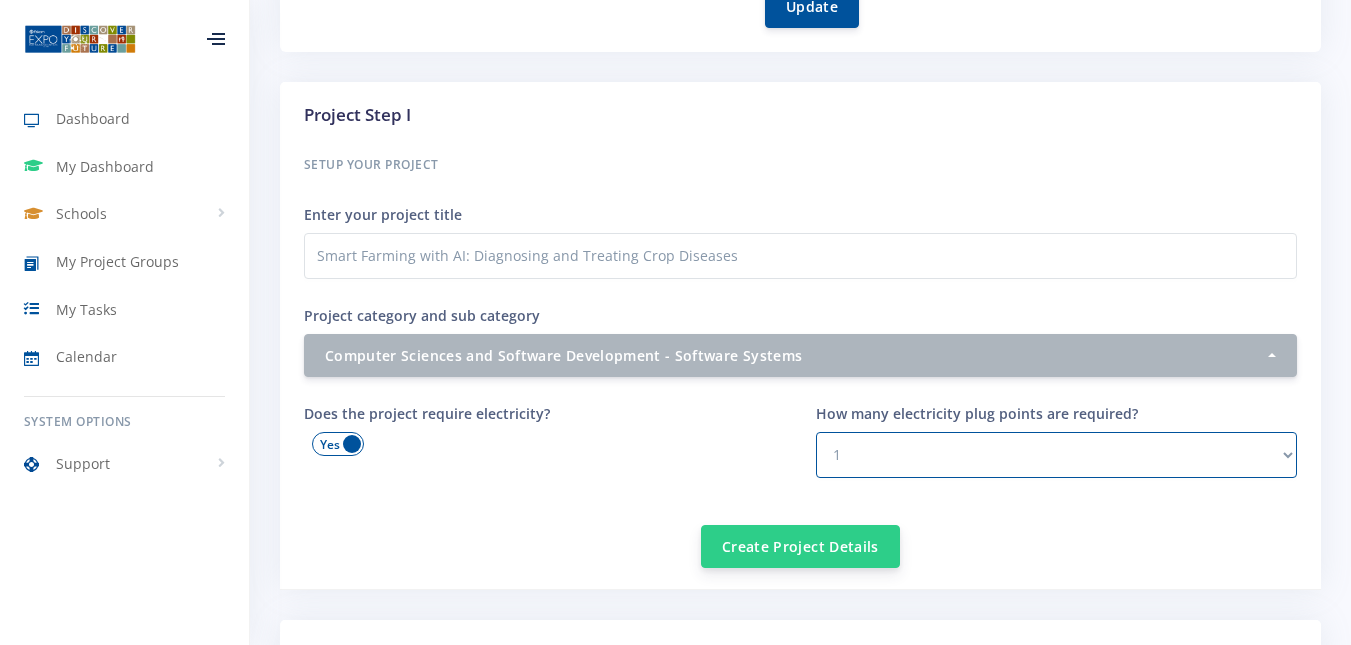 click on "Create Project Details" at bounding box center (800, 546) 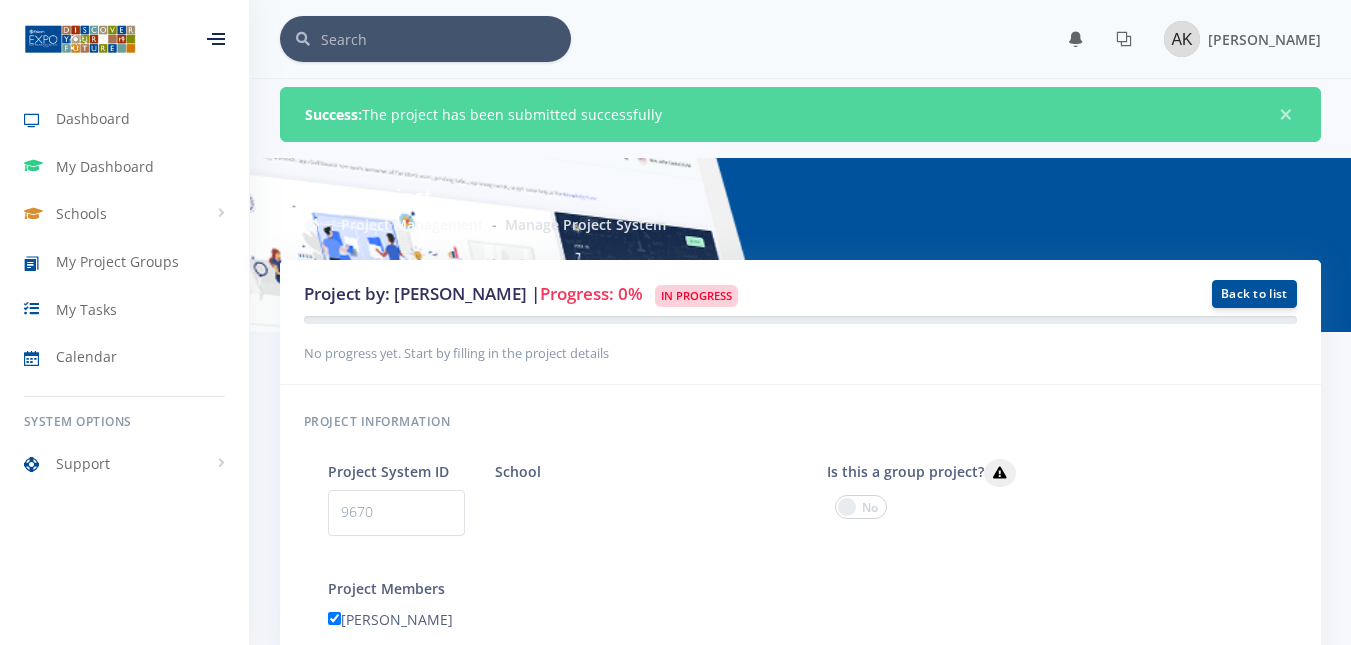 scroll, scrollTop: 0, scrollLeft: 0, axis: both 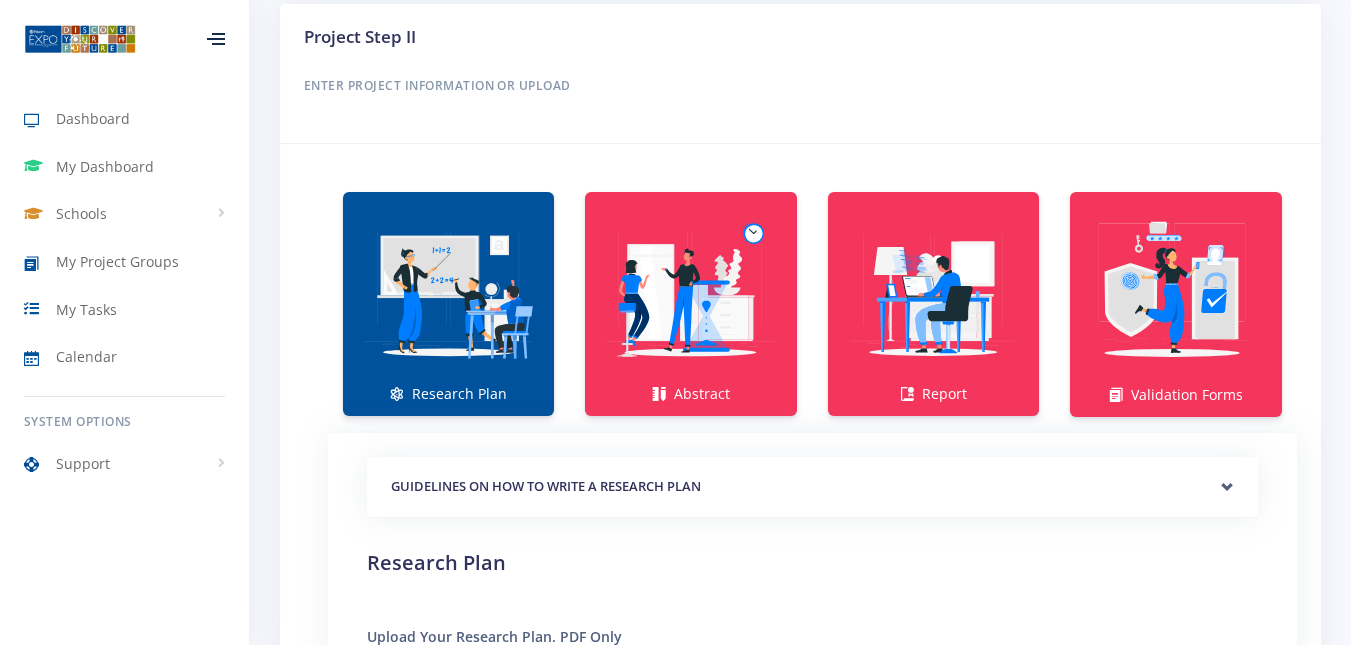 click at bounding box center [448, 293] 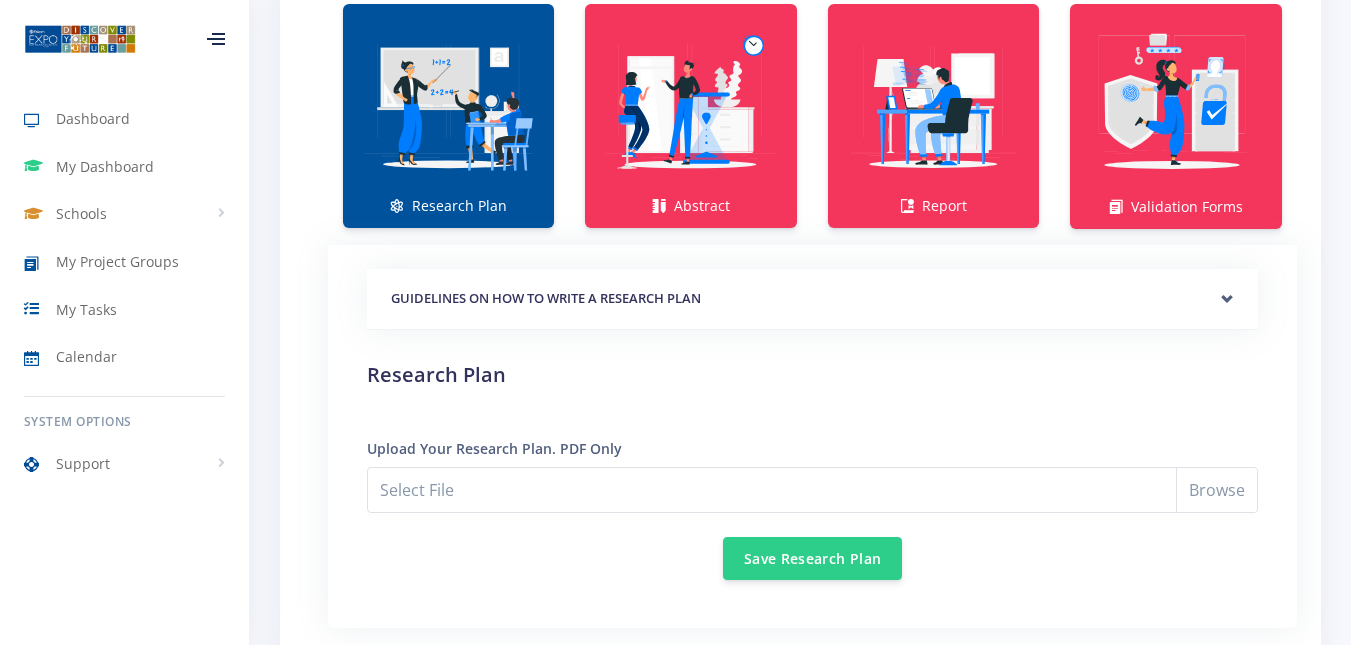 scroll, scrollTop: 1559, scrollLeft: 0, axis: vertical 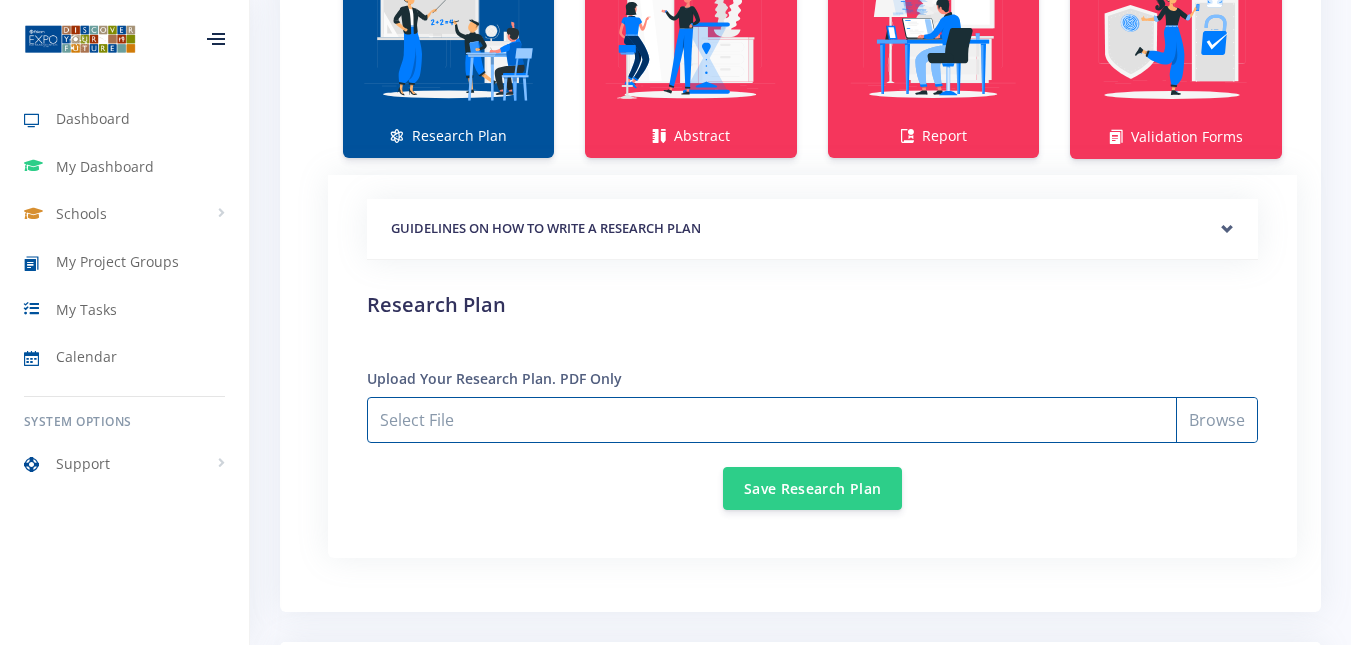 click on "Select File" at bounding box center (812, 420) 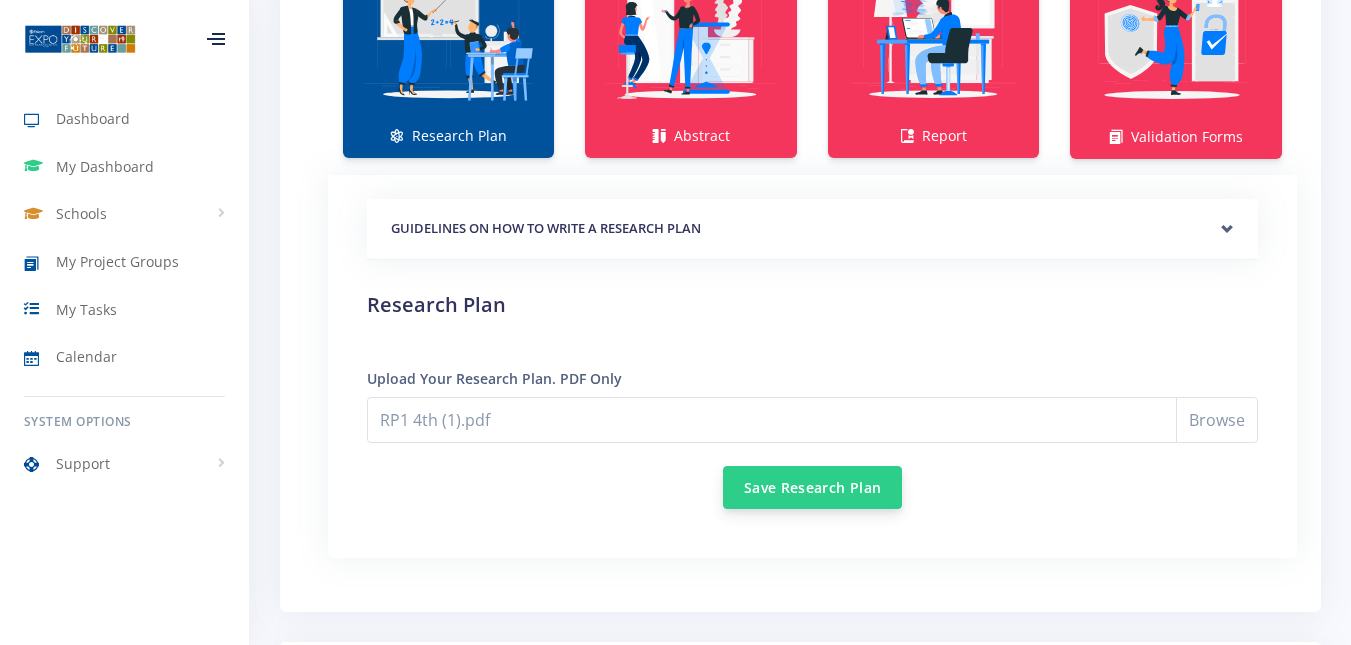 click on "Save Research Plan" at bounding box center [812, 487] 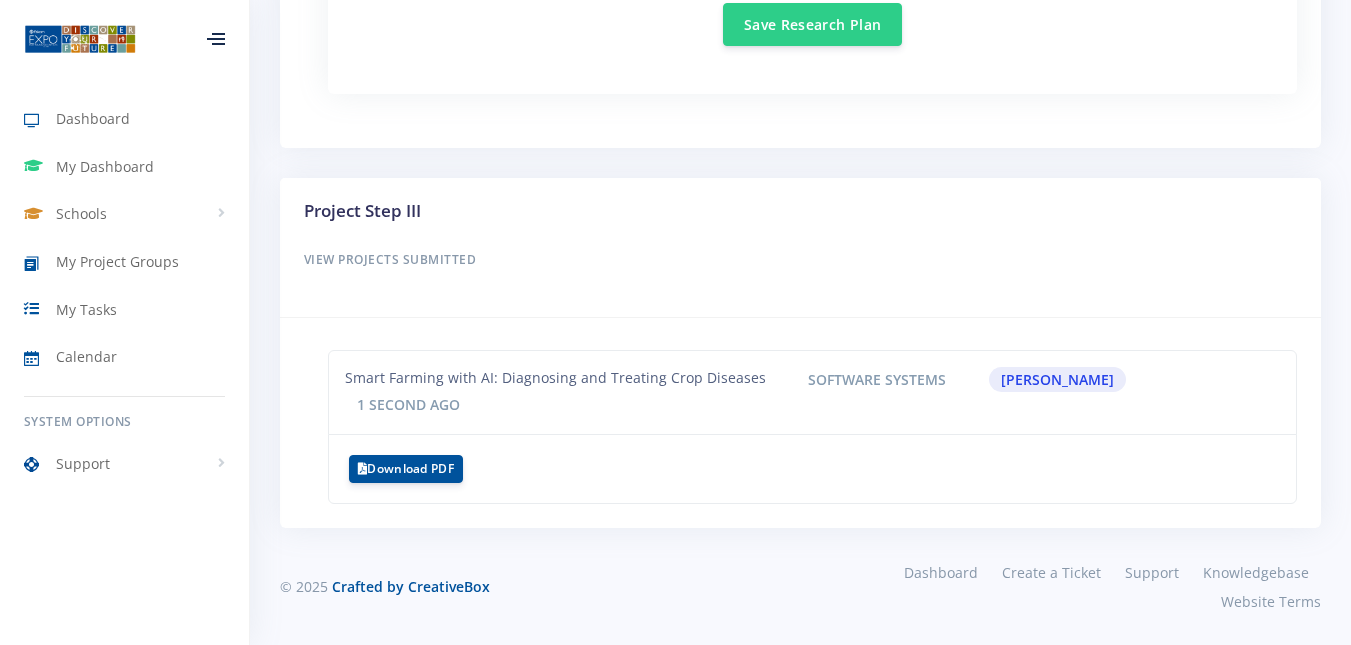 scroll, scrollTop: 2024, scrollLeft: 0, axis: vertical 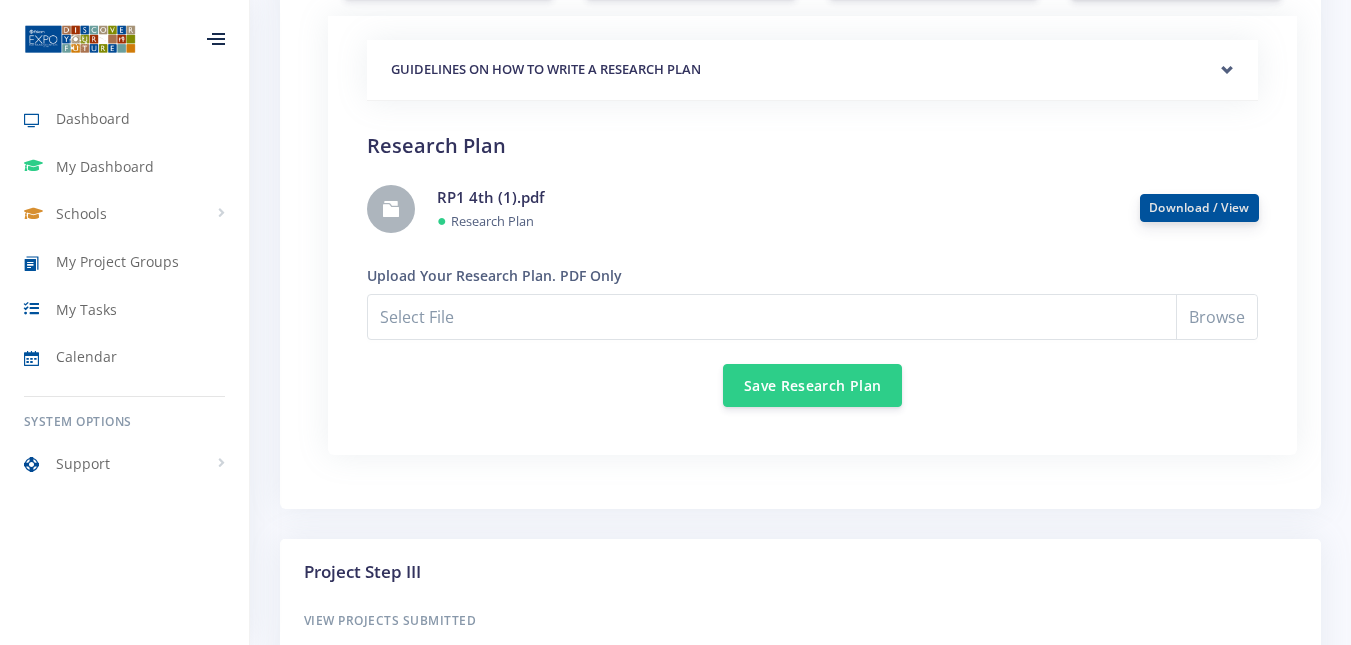click on "Download
/ View" at bounding box center (1199, 207) 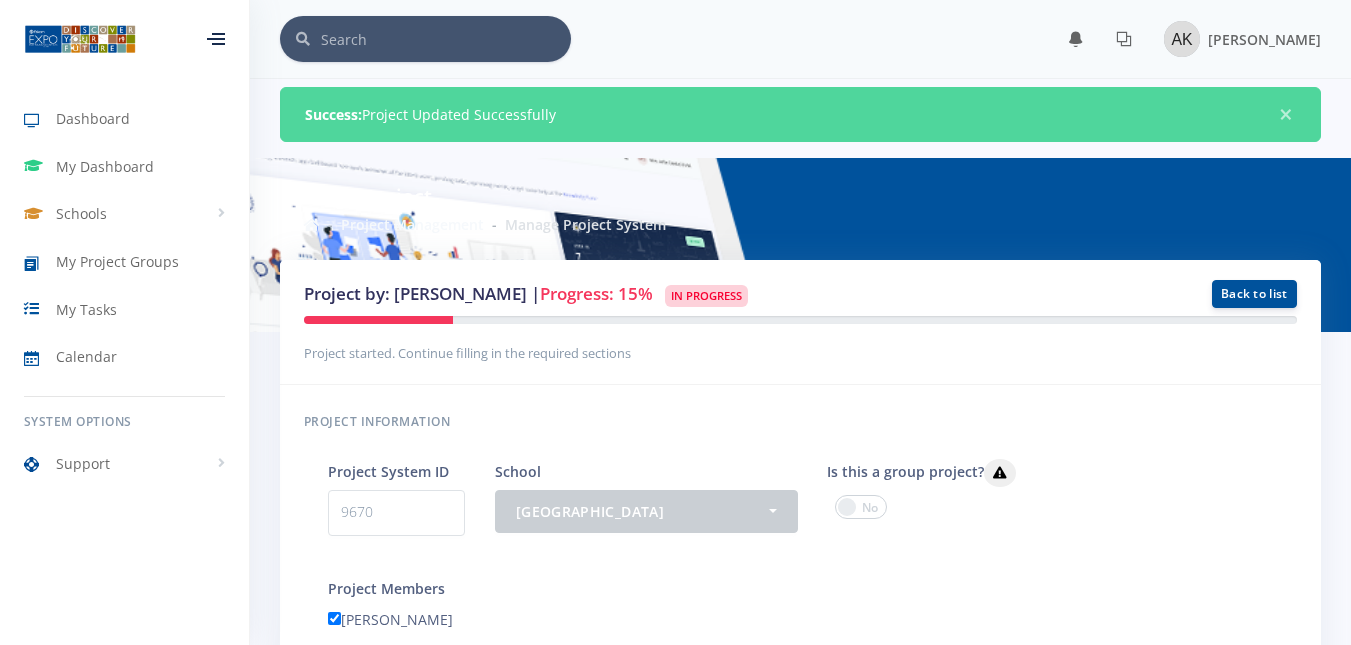 scroll, scrollTop: 1718, scrollLeft: 0, axis: vertical 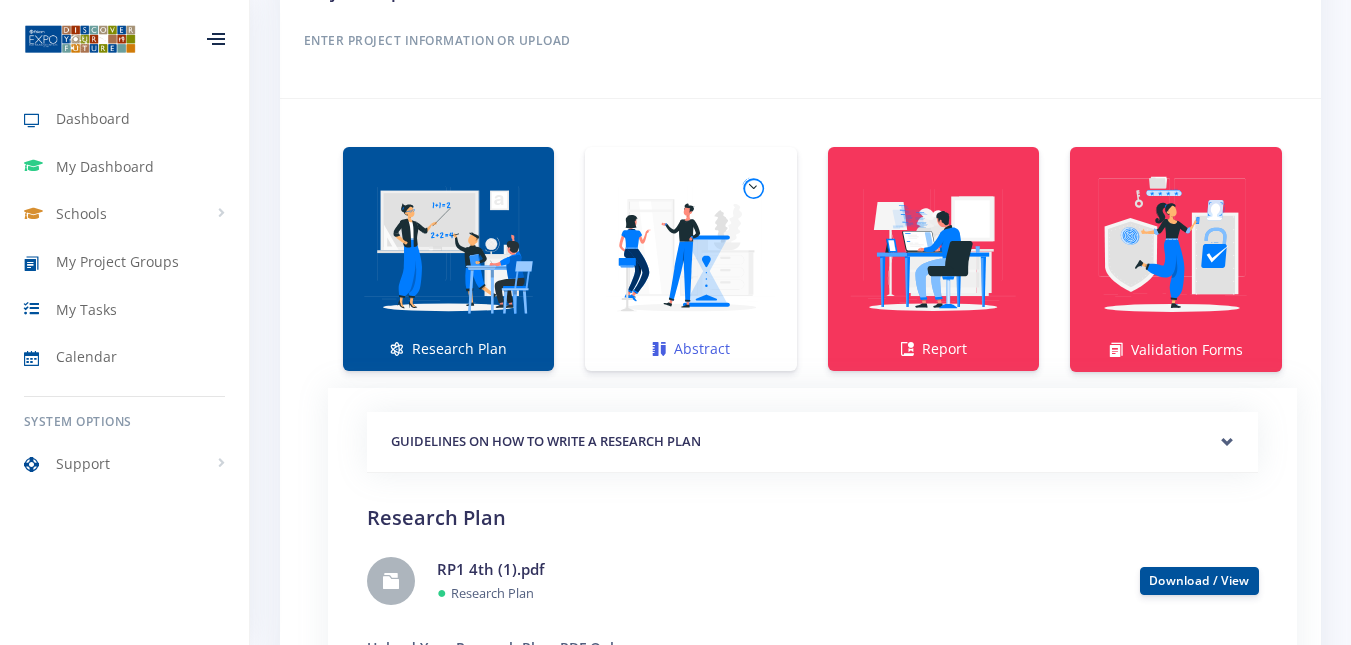 click at bounding box center (690, 248) 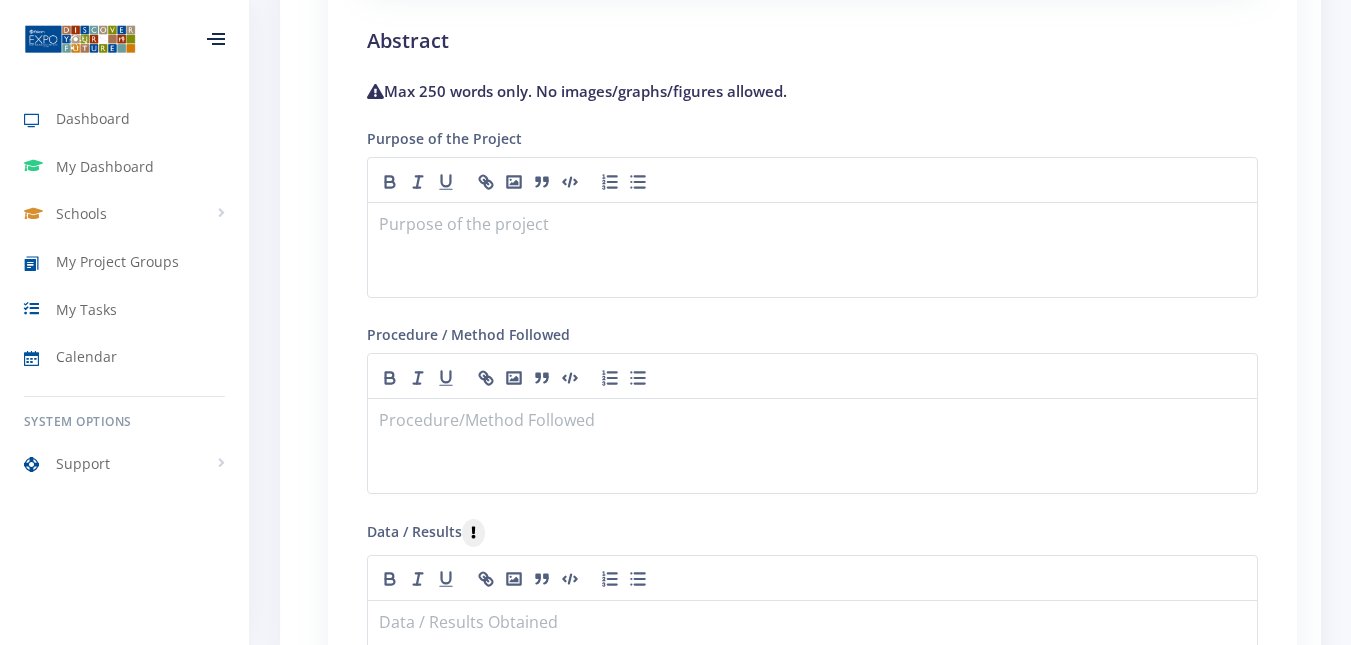 scroll, scrollTop: 1824, scrollLeft: 0, axis: vertical 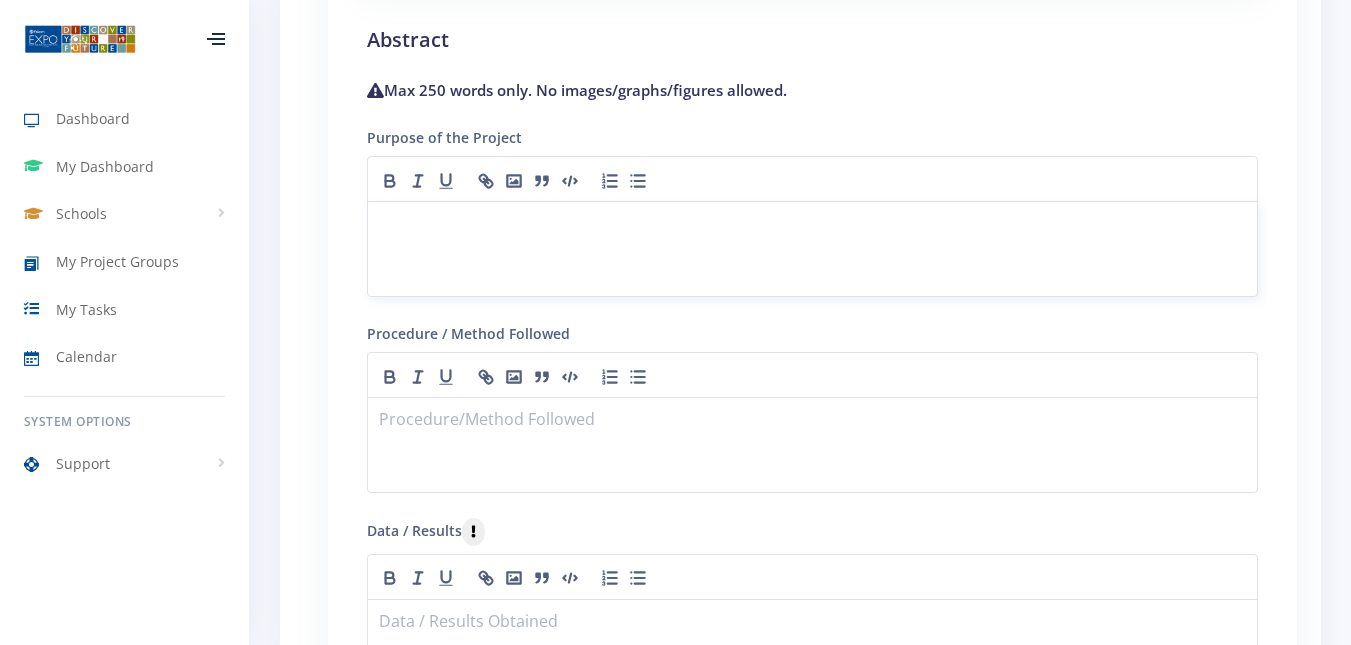 click at bounding box center (812, 225) 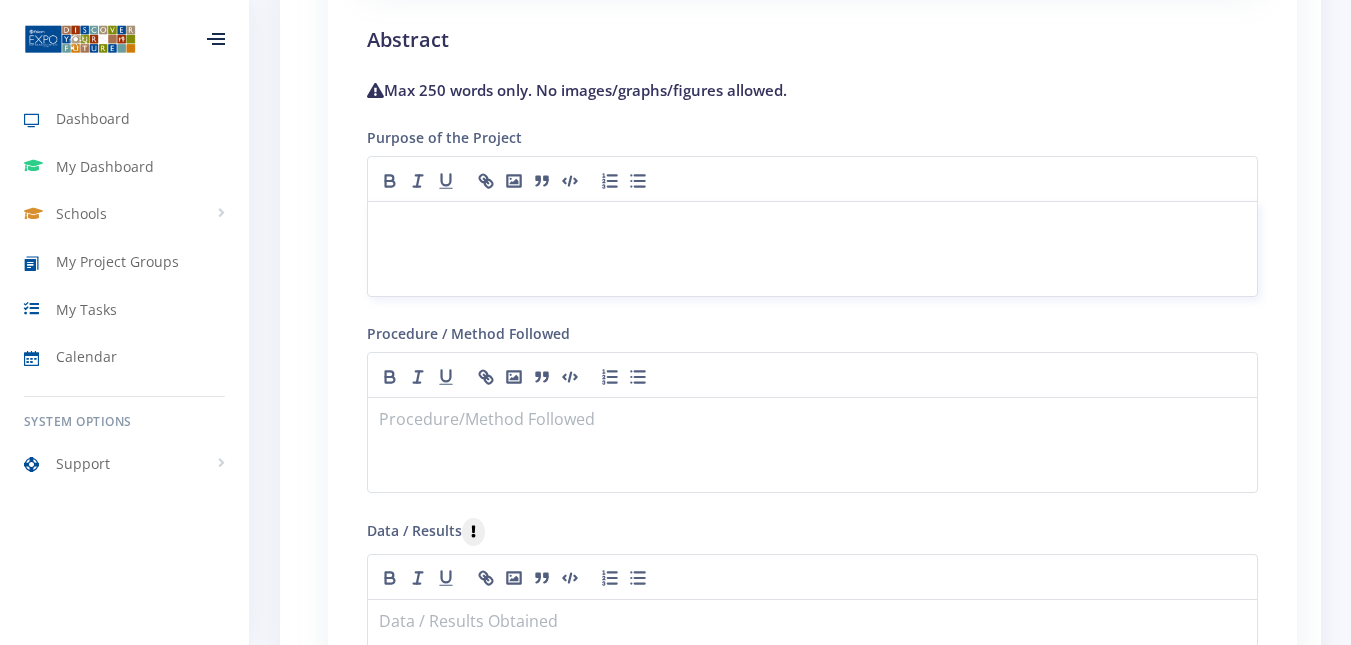 click at bounding box center [812, 225] 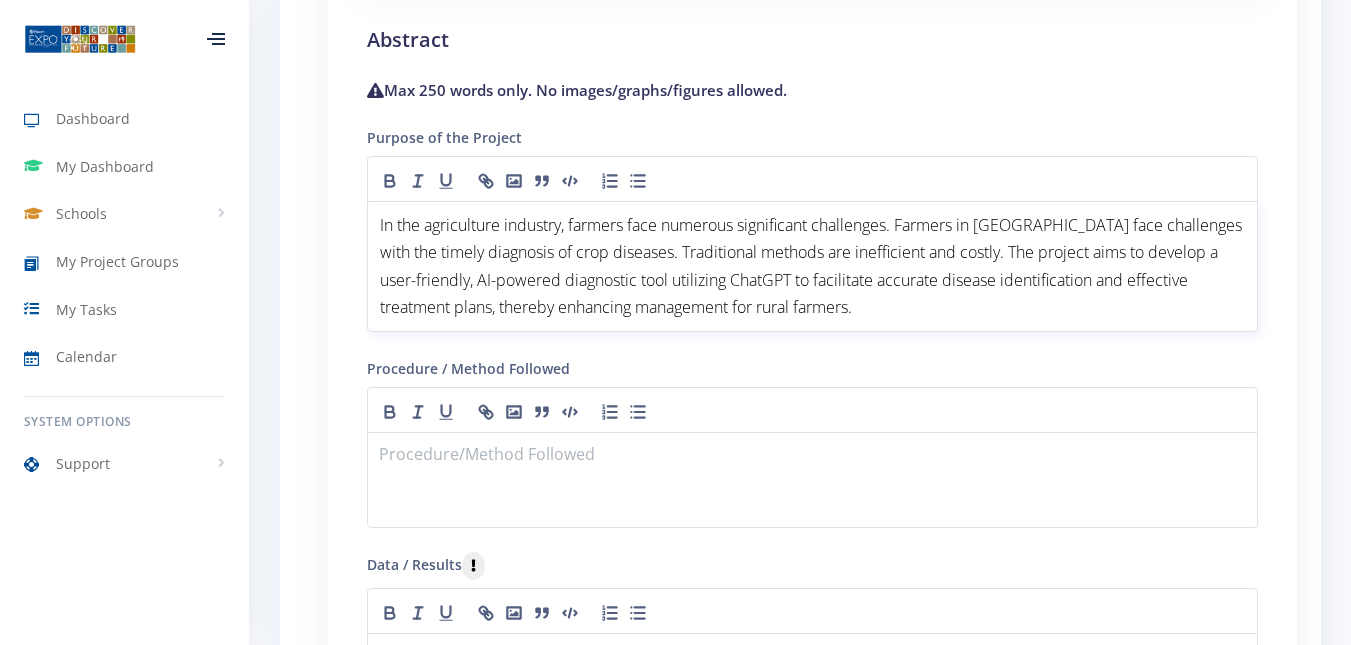 scroll, scrollTop: 0, scrollLeft: 0, axis: both 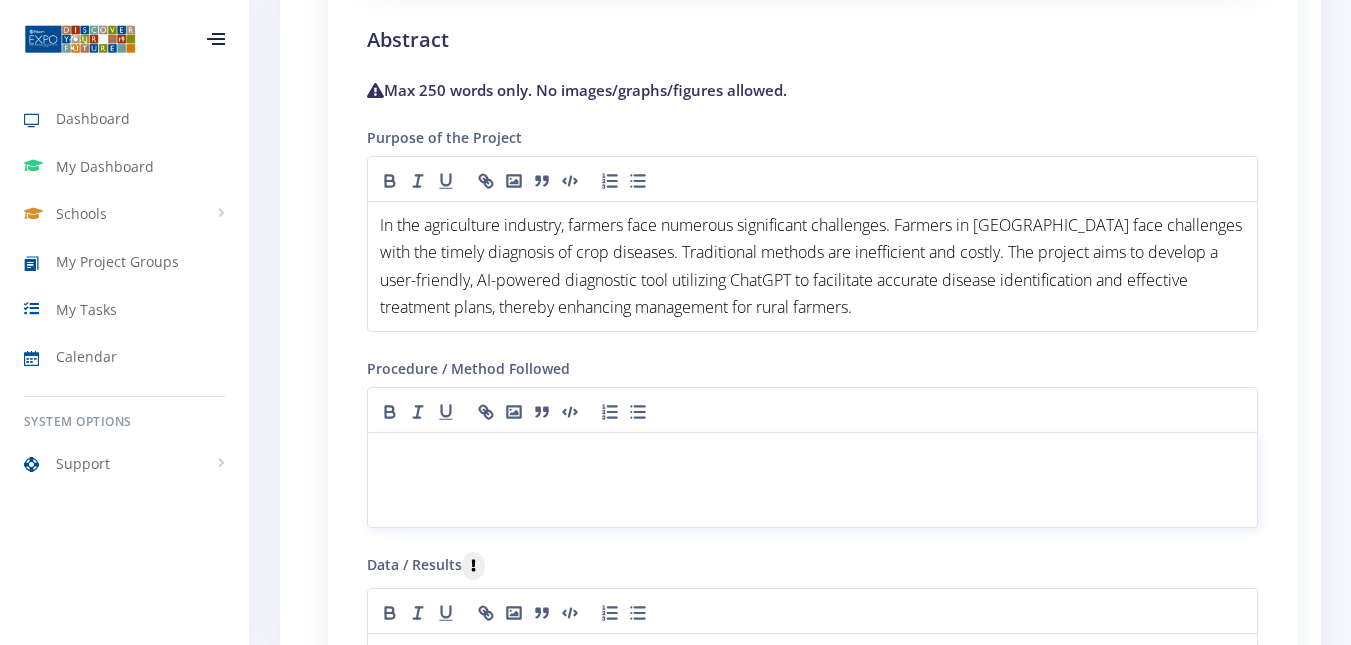 click at bounding box center [812, 480] 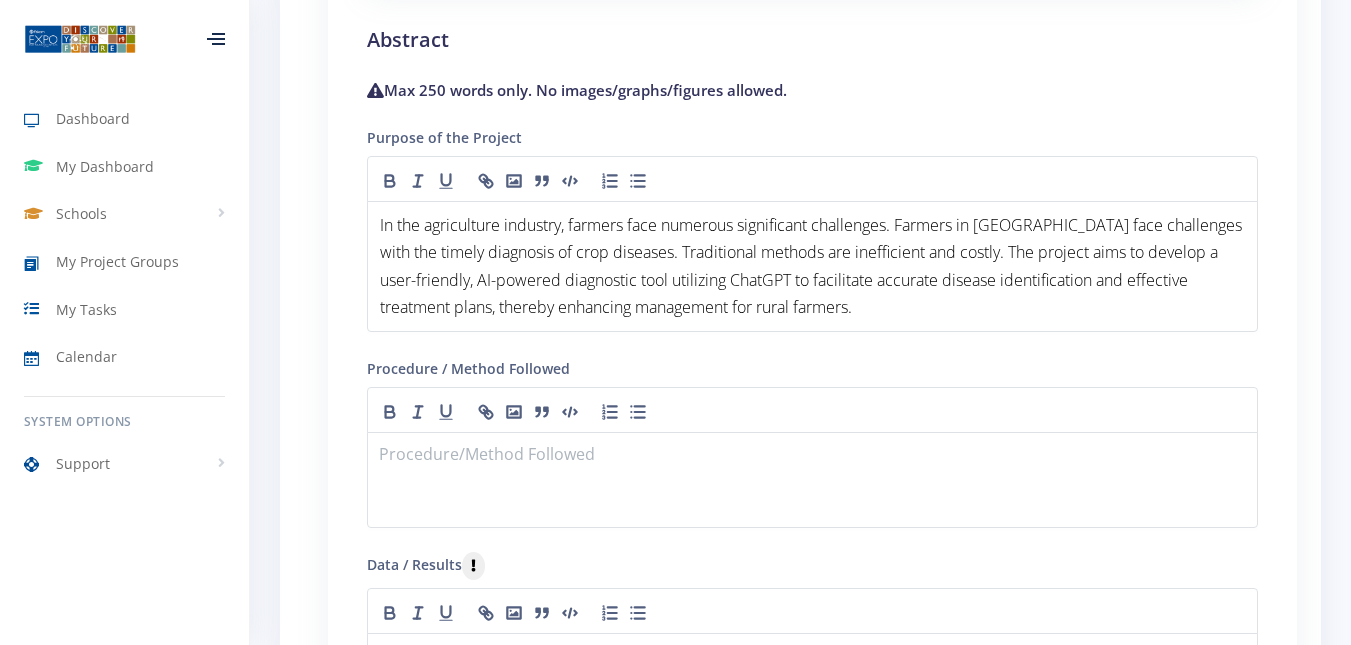 paste 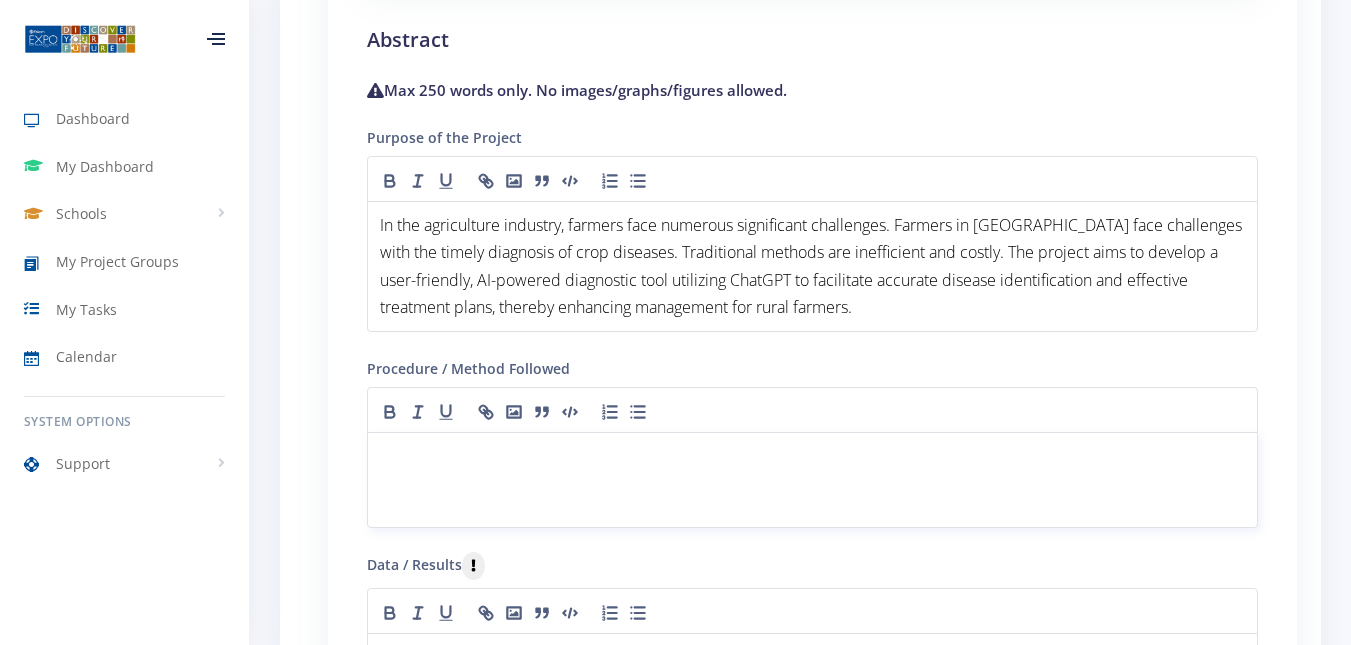 scroll, scrollTop: 0, scrollLeft: 0, axis: both 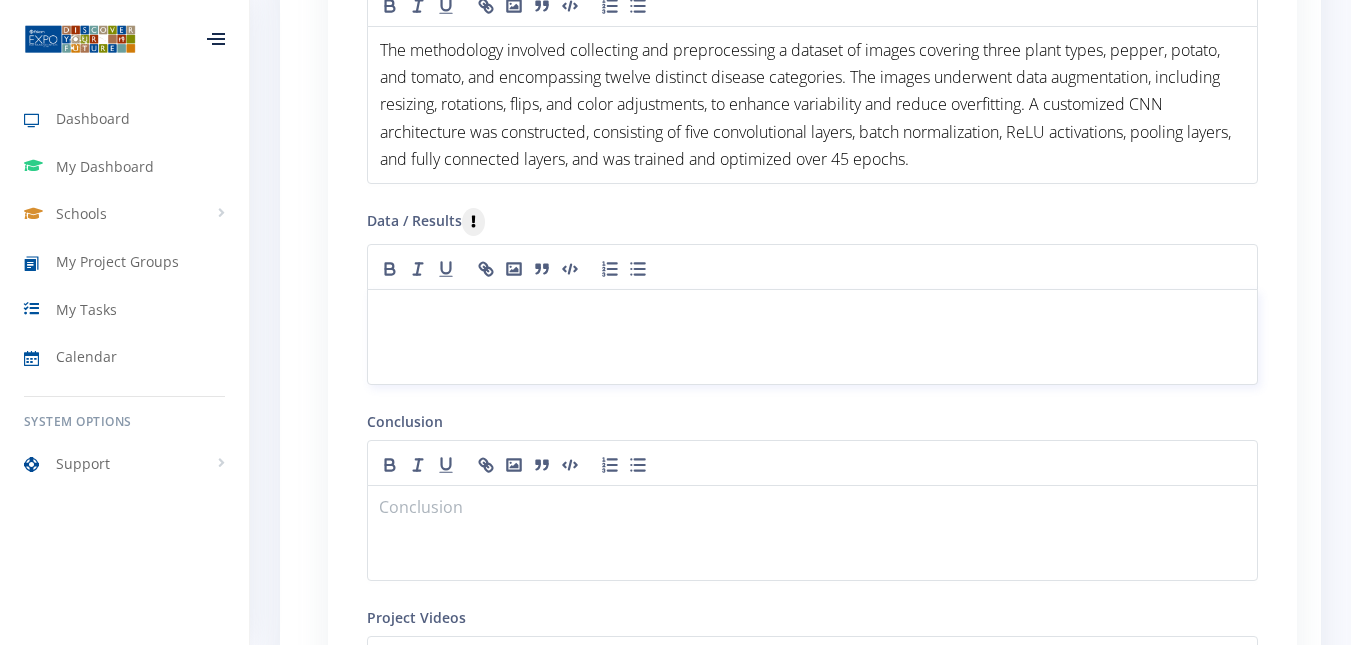 click at bounding box center [812, 313] 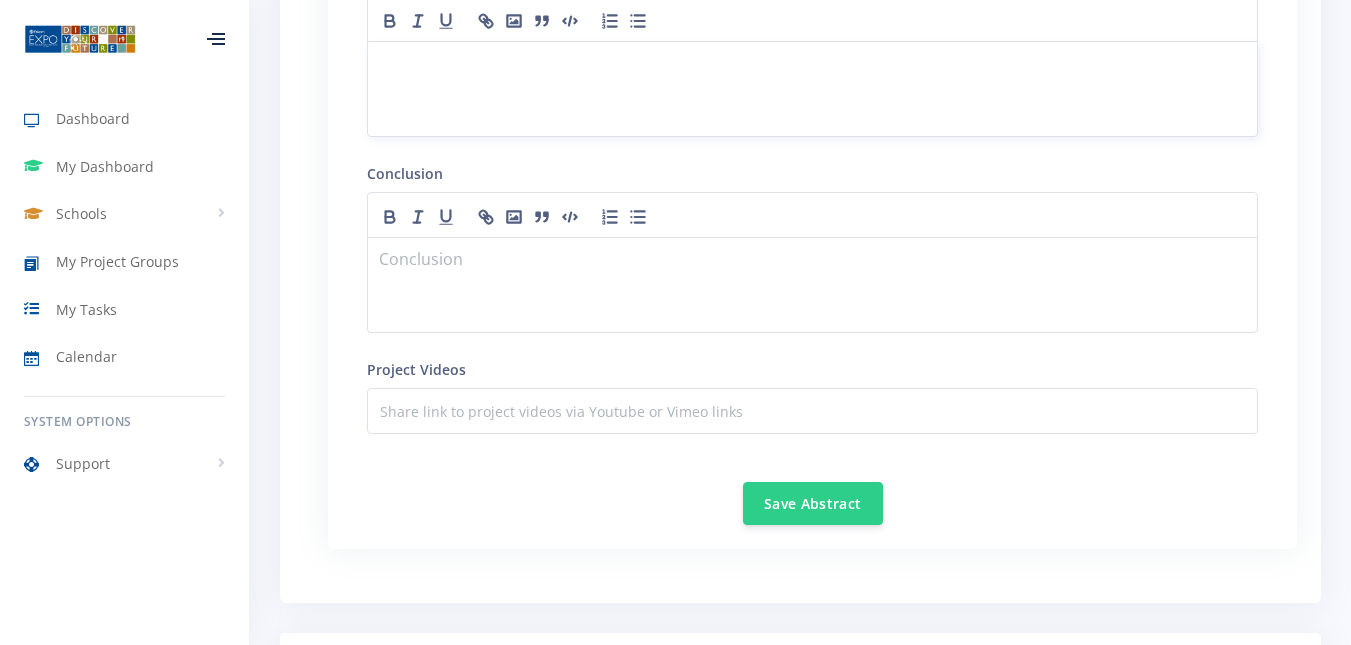 scroll, scrollTop: 2596, scrollLeft: 0, axis: vertical 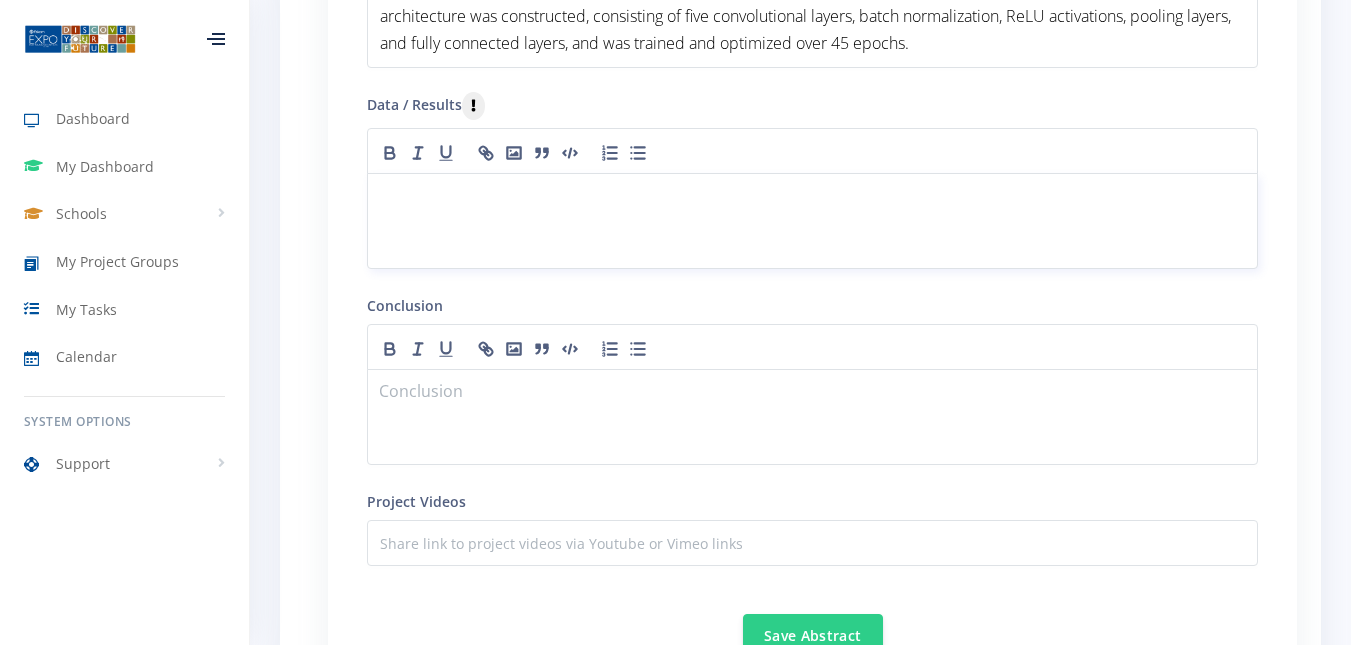 click at bounding box center (812, 197) 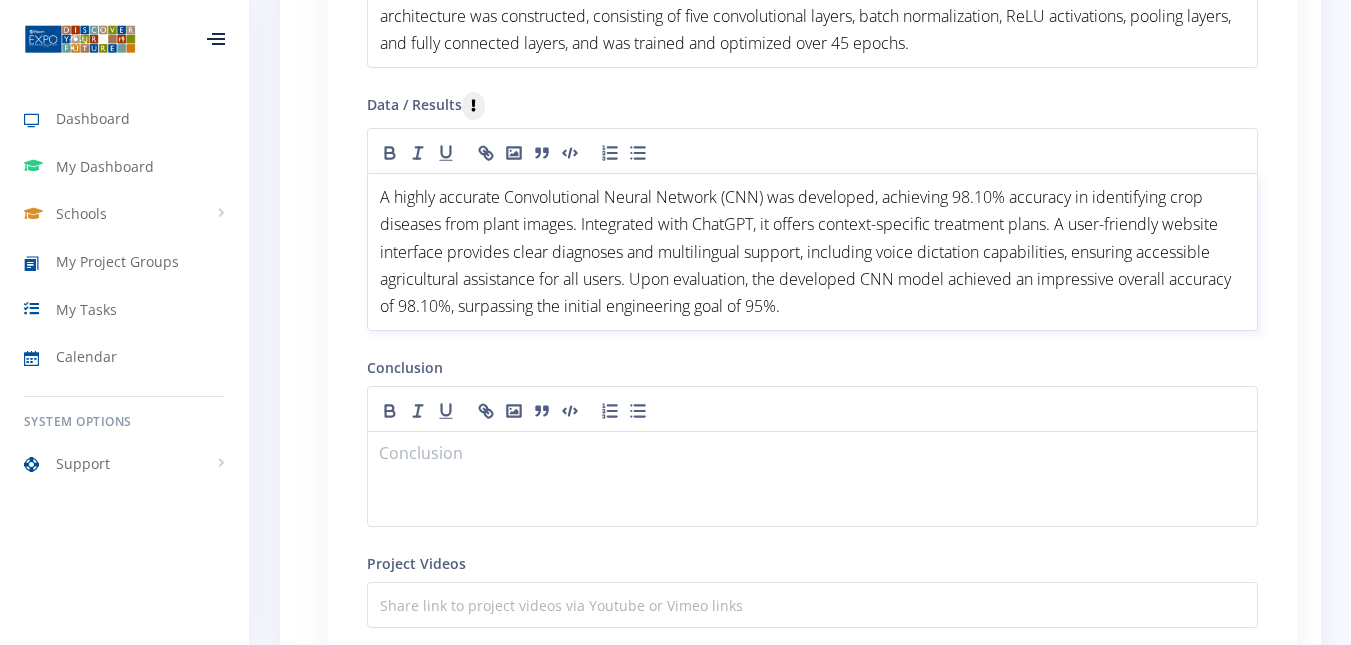scroll, scrollTop: 0, scrollLeft: 0, axis: both 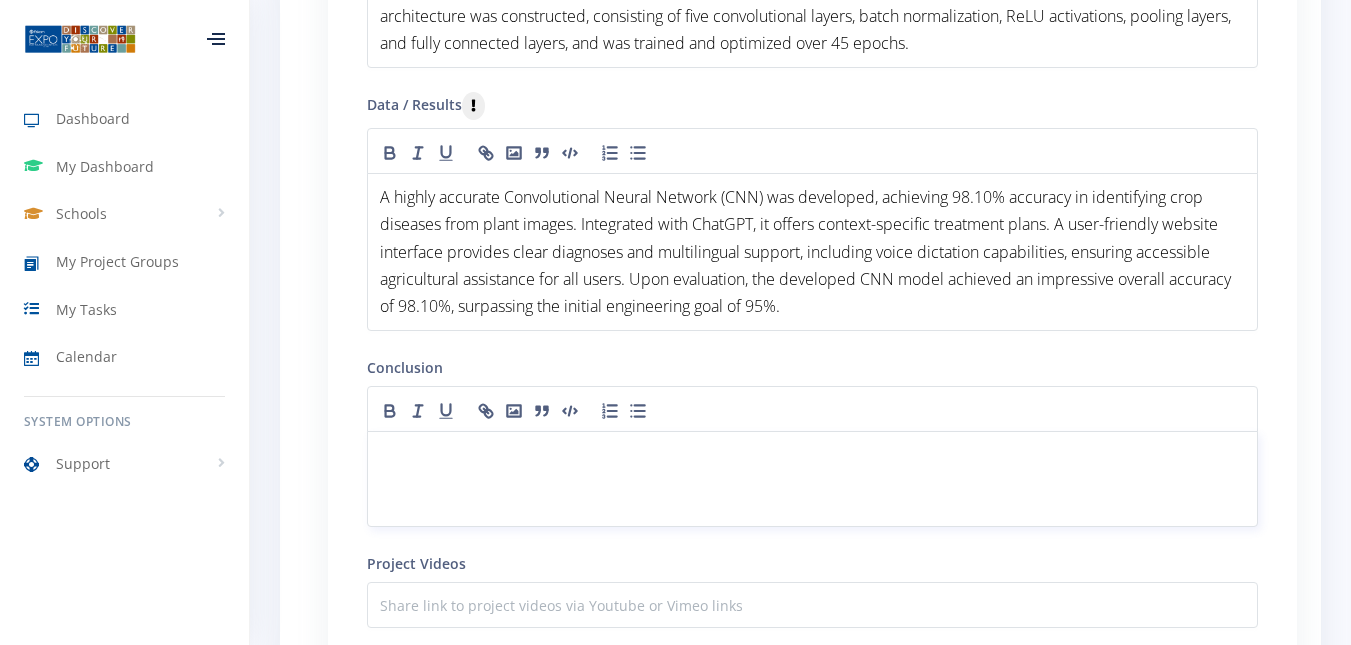 click at bounding box center [812, 455] 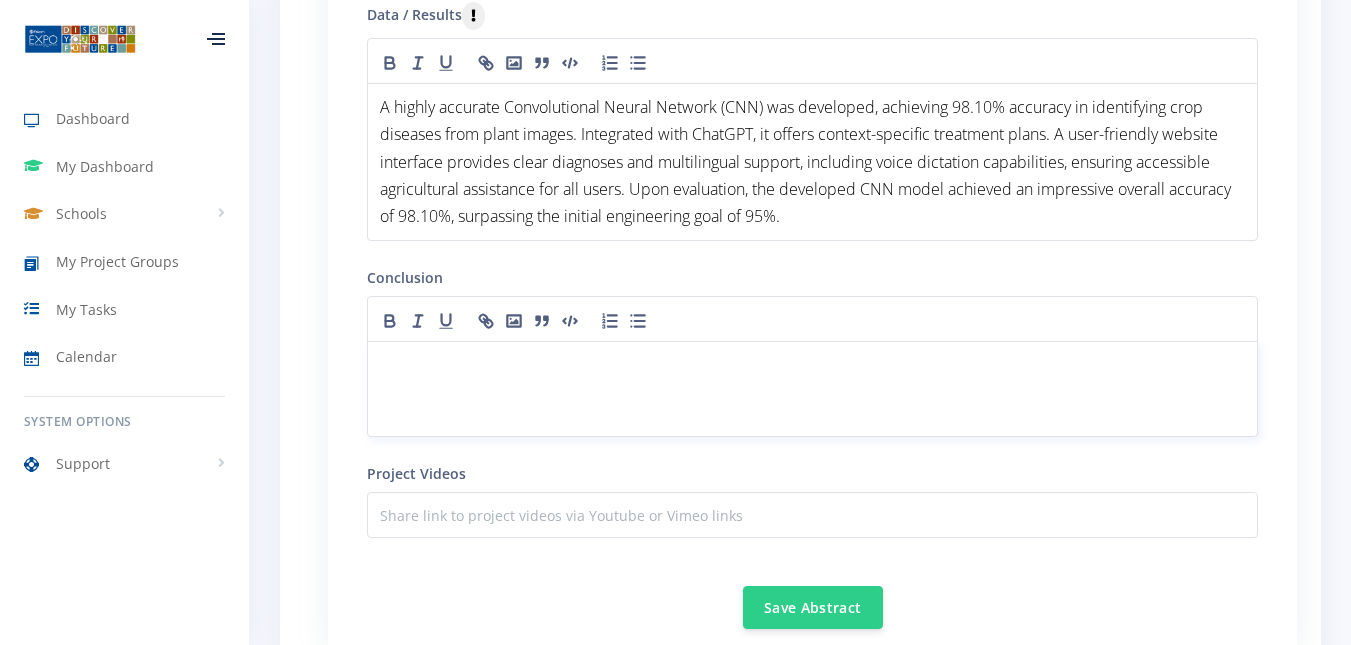 scroll, scrollTop: 2492, scrollLeft: 0, axis: vertical 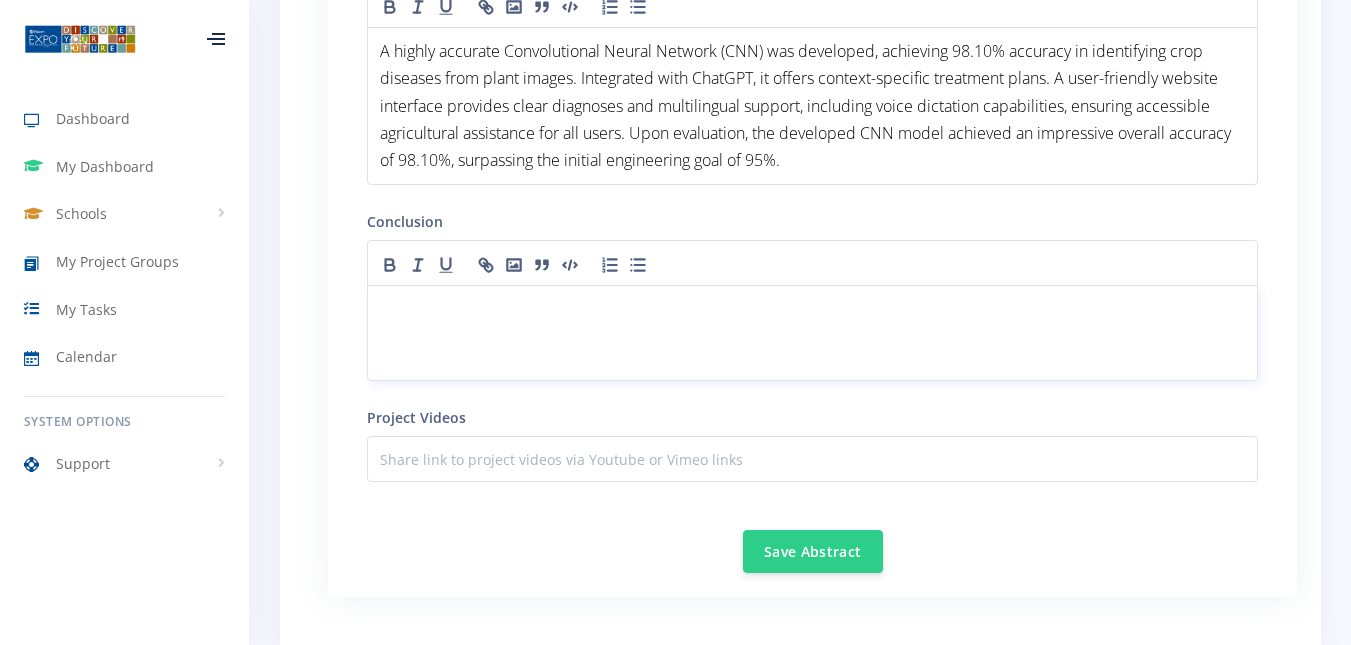 click at bounding box center [812, 309] 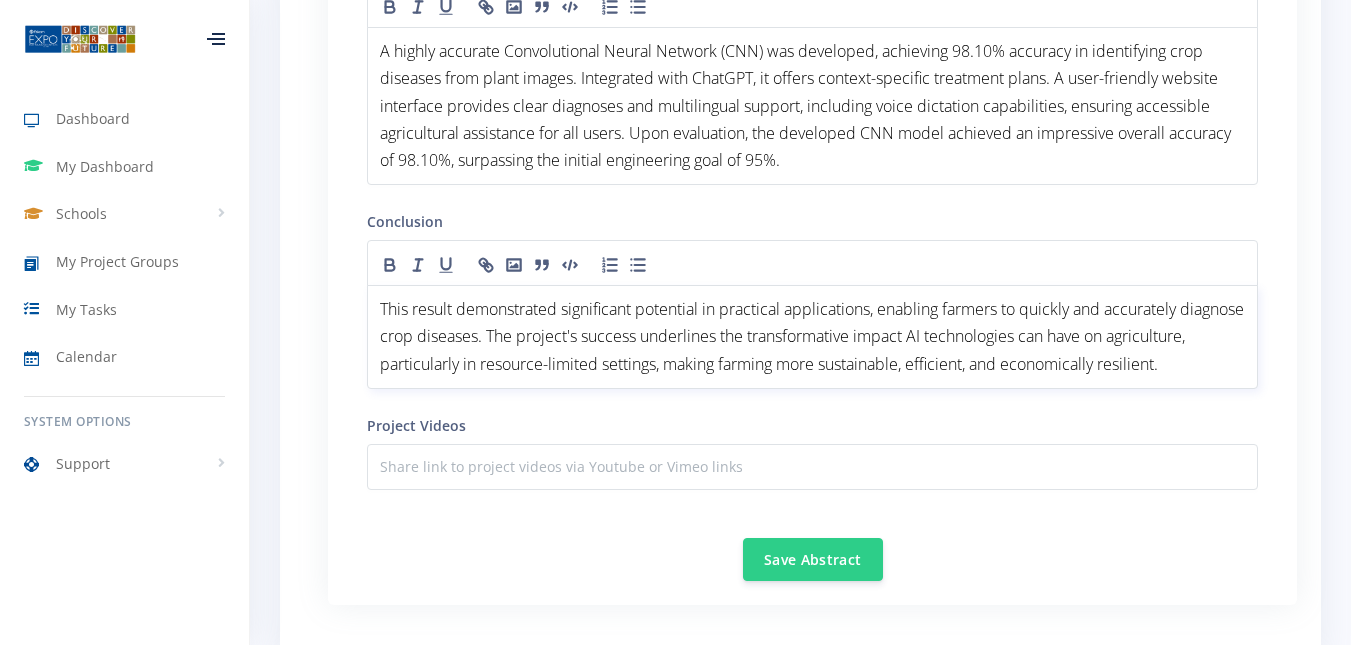scroll, scrollTop: 0, scrollLeft: 0, axis: both 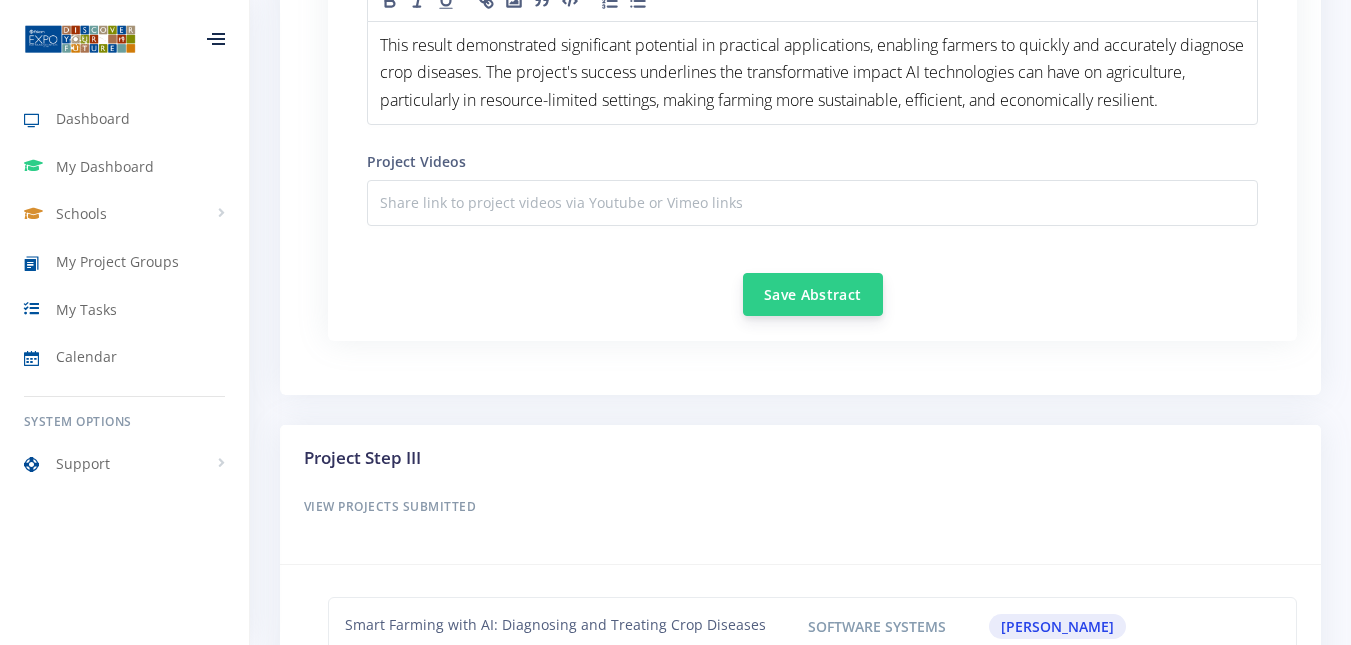 click on "Save Abstract" at bounding box center [813, 294] 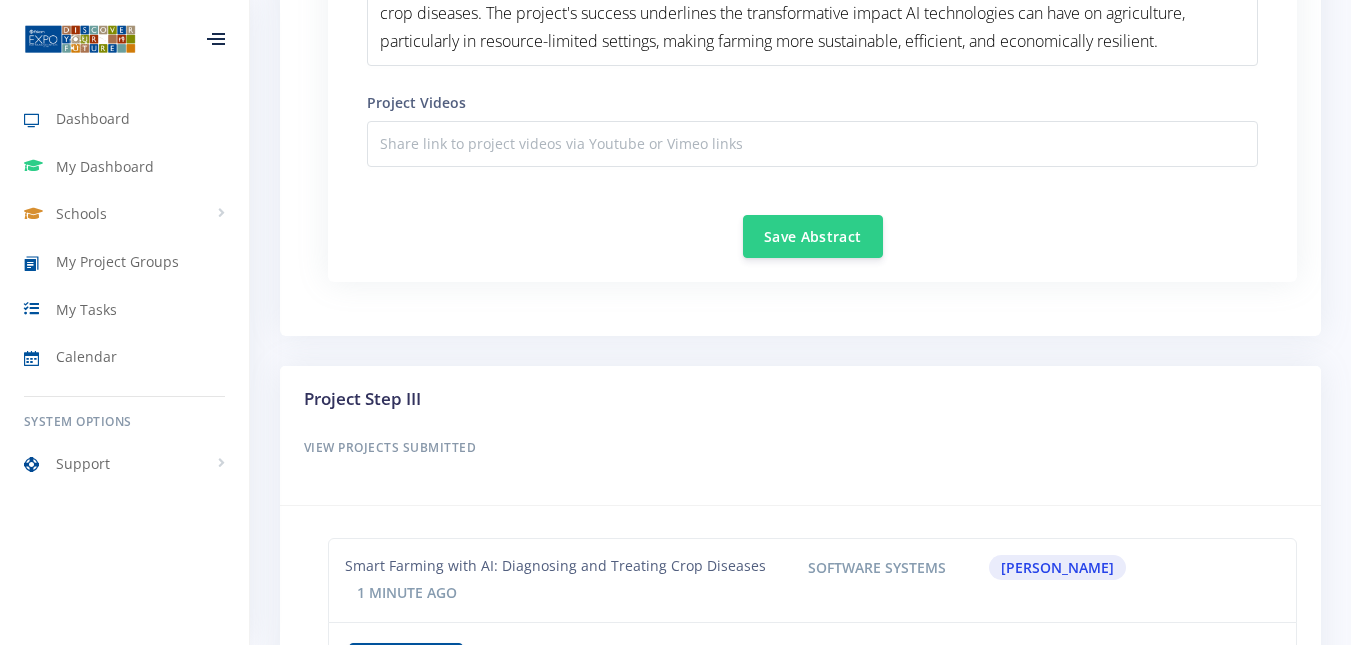 scroll, scrollTop: 3031, scrollLeft: 0, axis: vertical 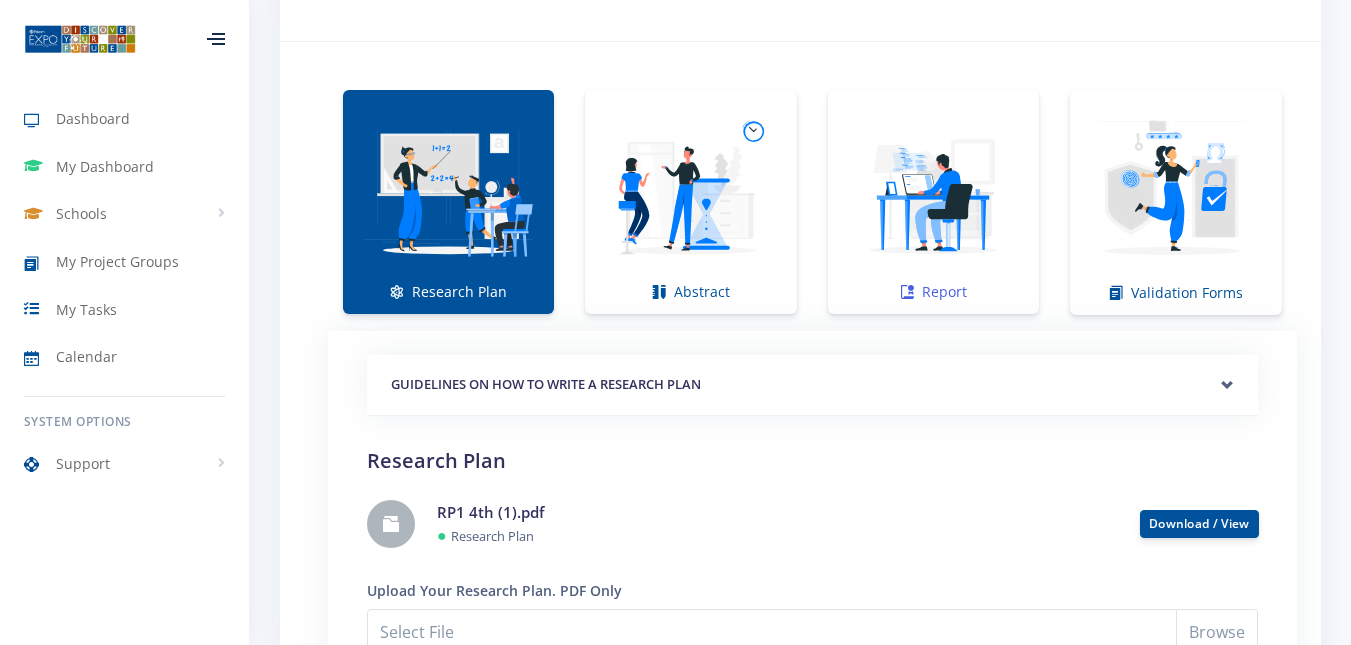 click at bounding box center (933, 191) 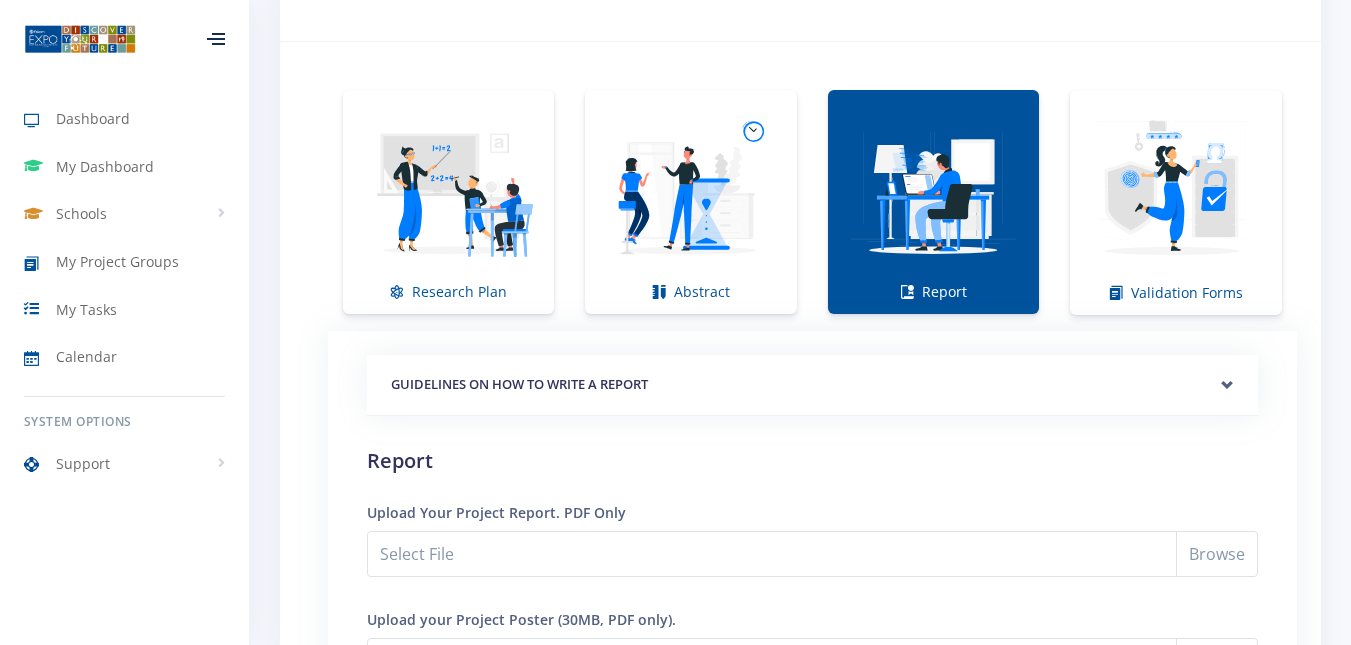click at bounding box center (933, 191) 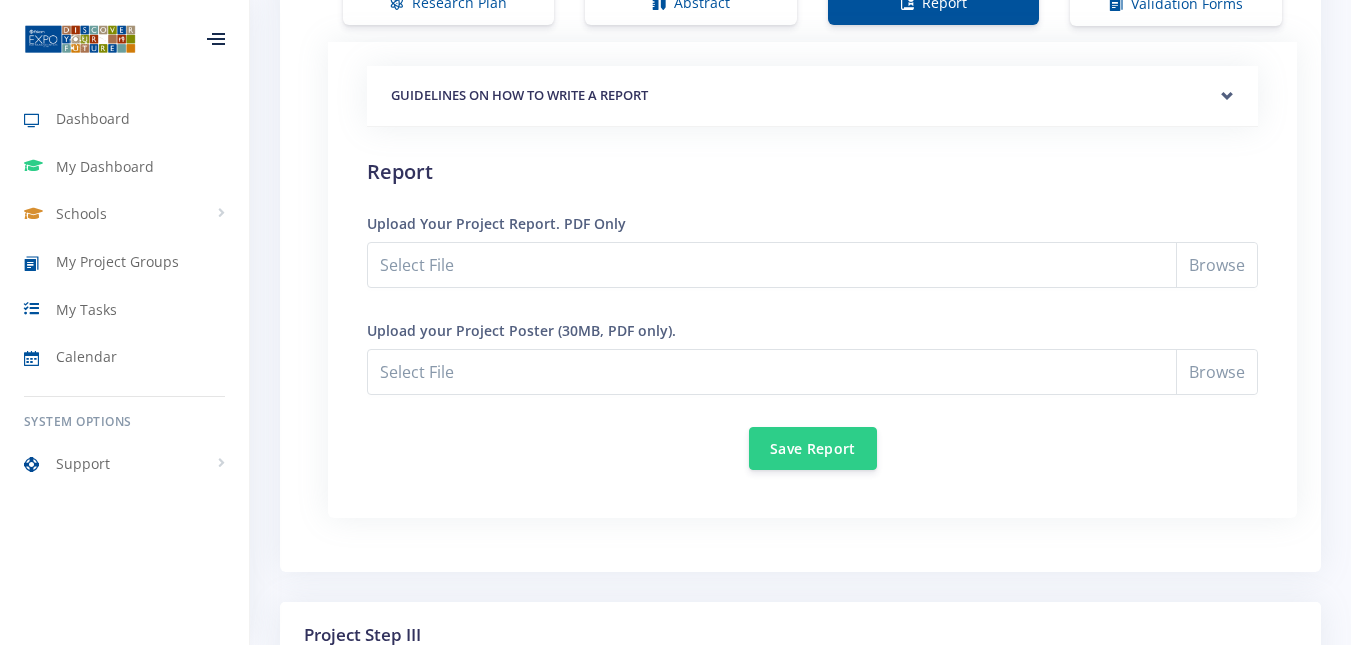 scroll, scrollTop: 1676, scrollLeft: 0, axis: vertical 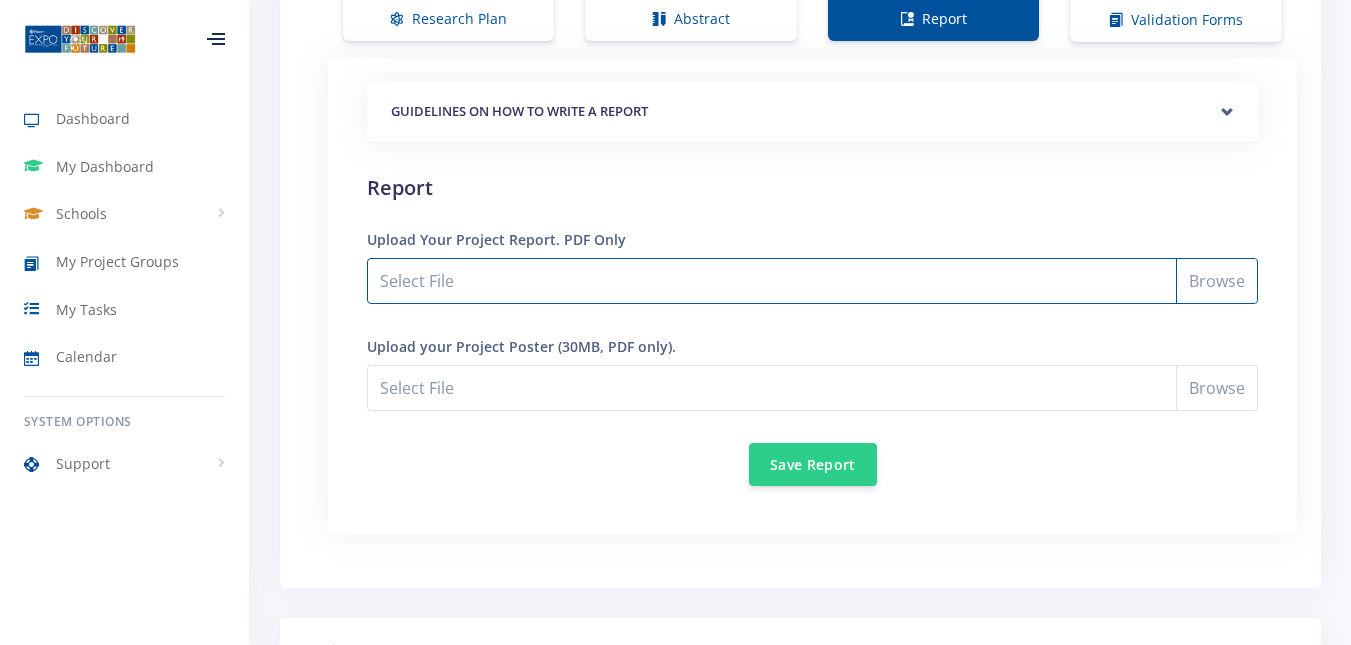 click on "Select File" at bounding box center (812, 281) 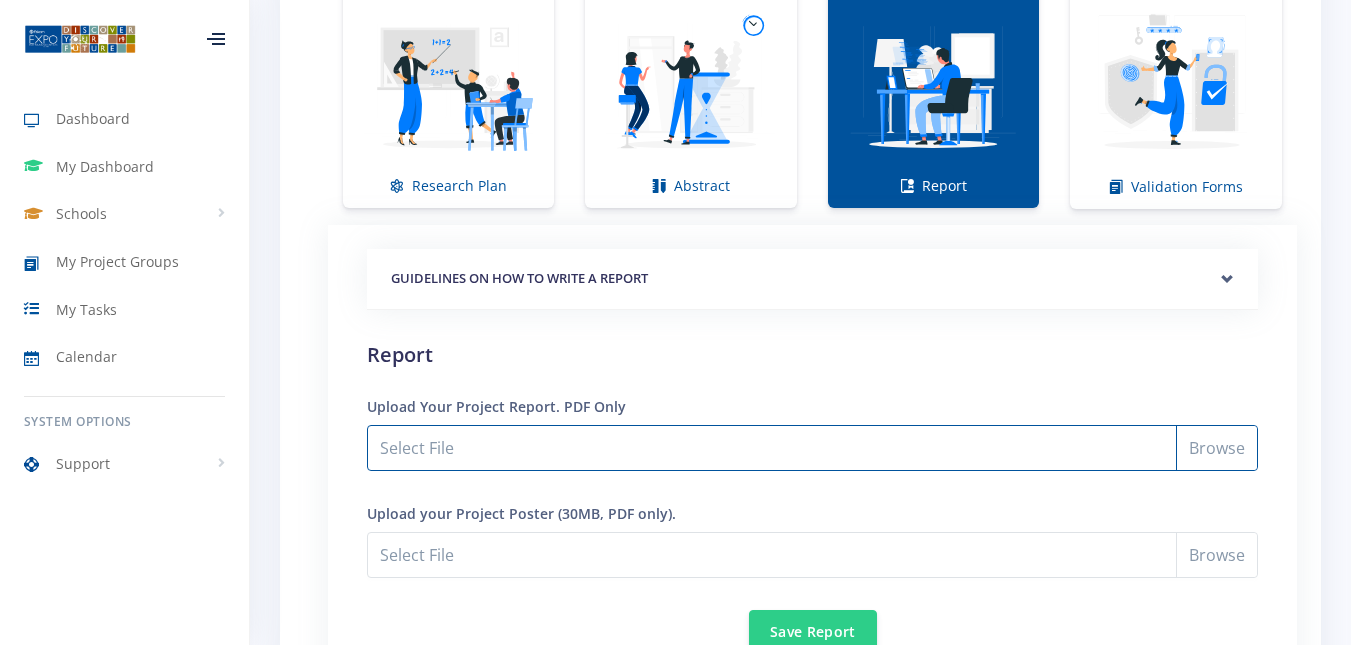 scroll, scrollTop: 1508, scrollLeft: 0, axis: vertical 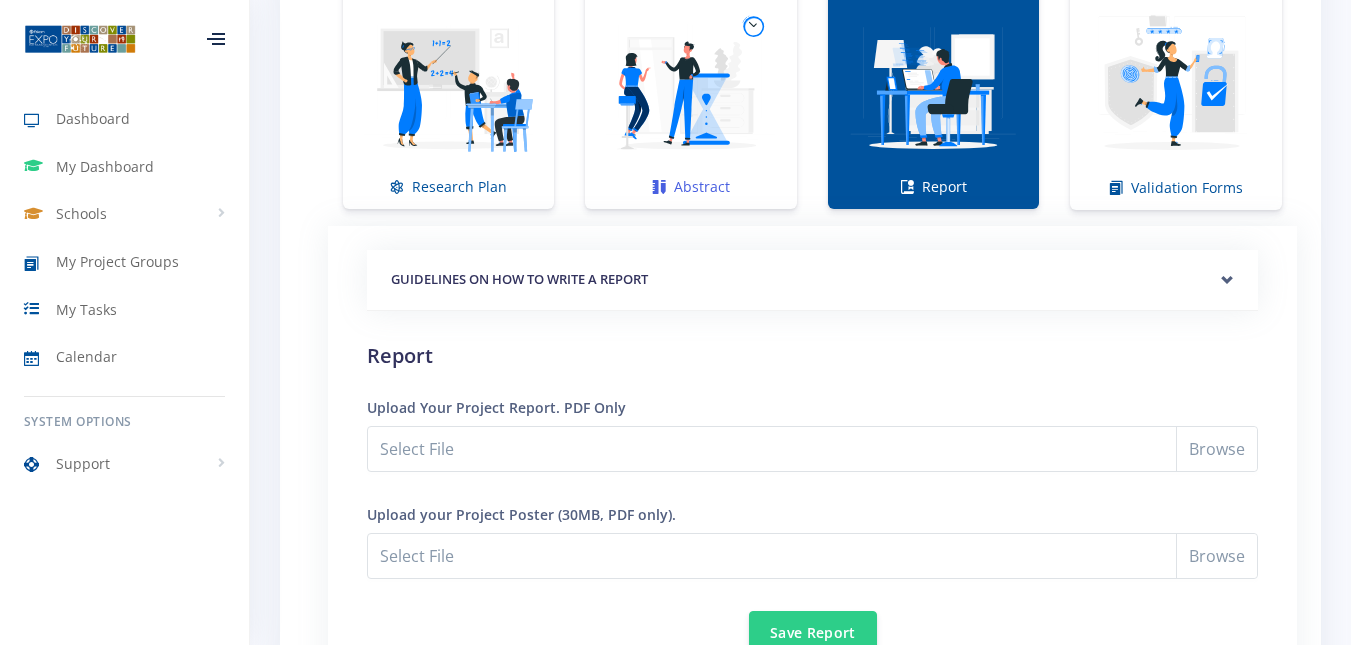 click on "Abstract" at bounding box center [690, 97] 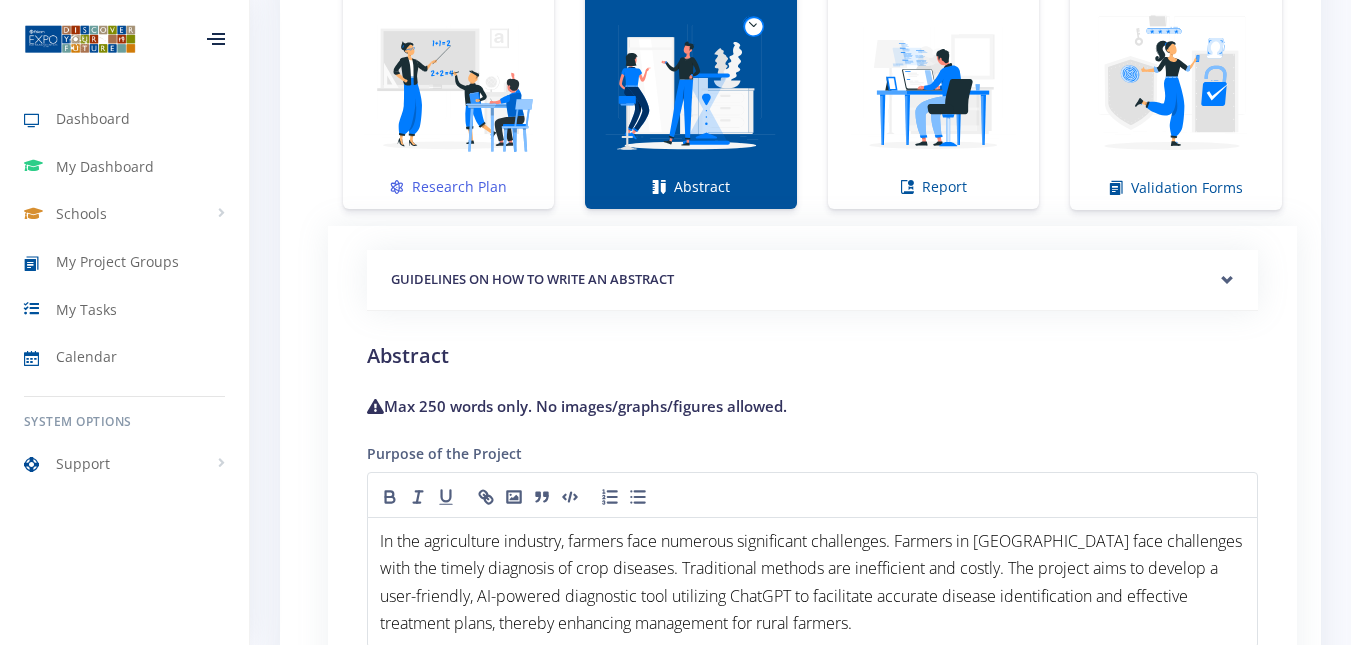 click on "Research Plan" at bounding box center (448, 97) 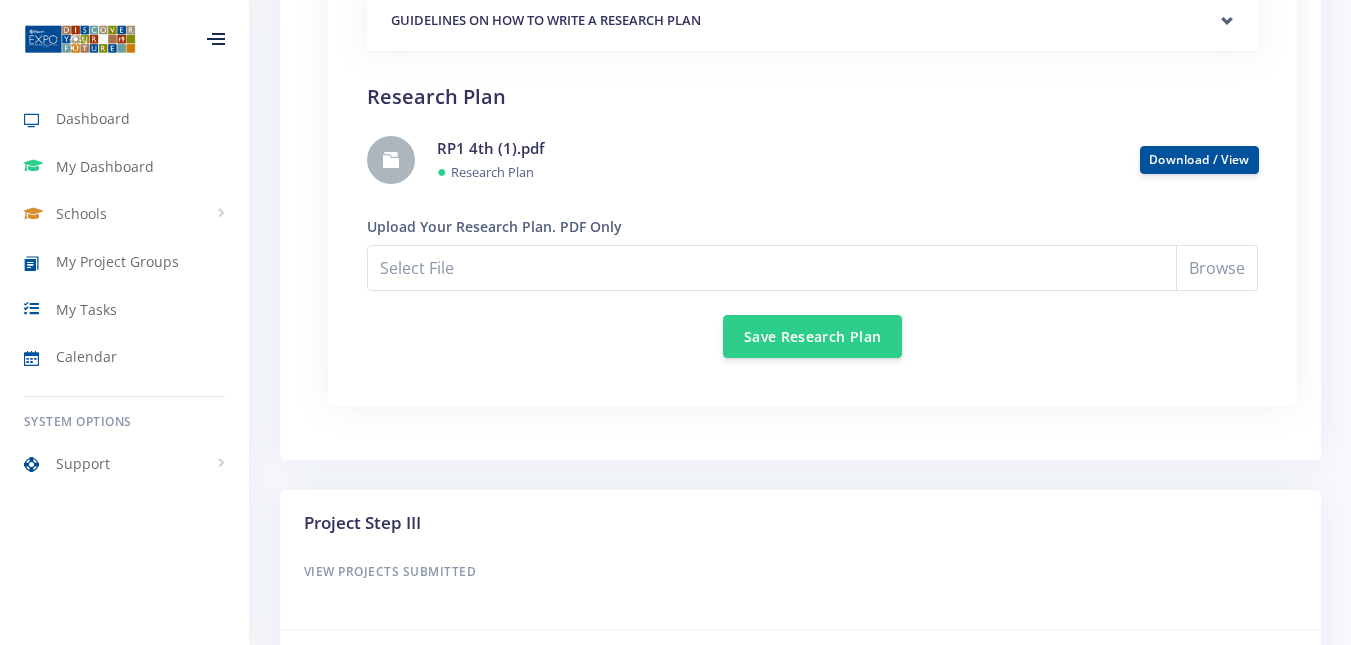 scroll, scrollTop: 1762, scrollLeft: 0, axis: vertical 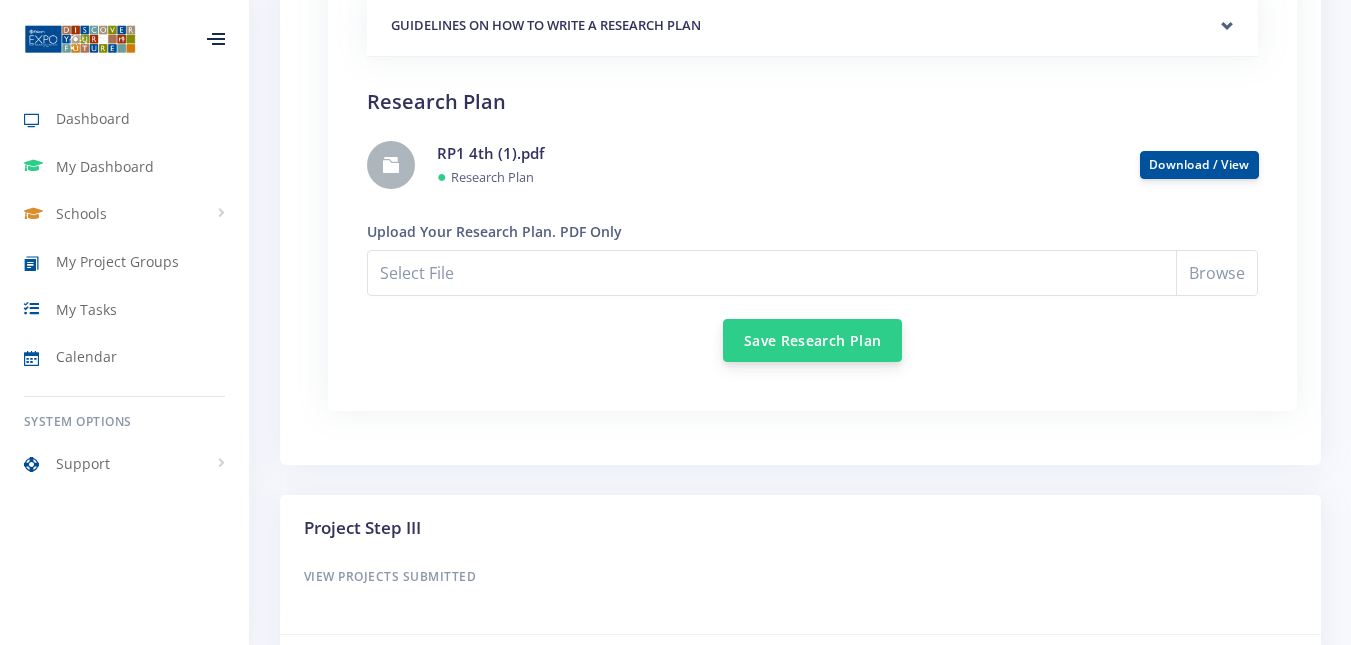 click on "Save Research Plan" at bounding box center [812, 340] 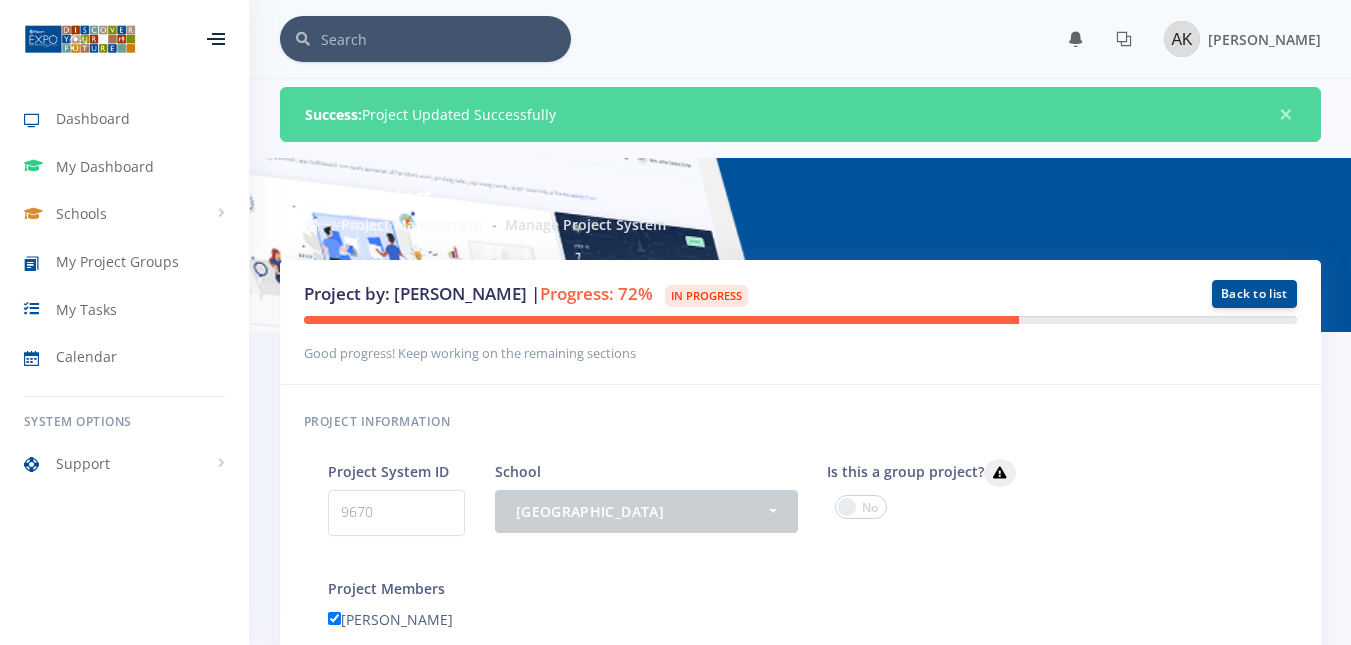 scroll, scrollTop: 0, scrollLeft: 0, axis: both 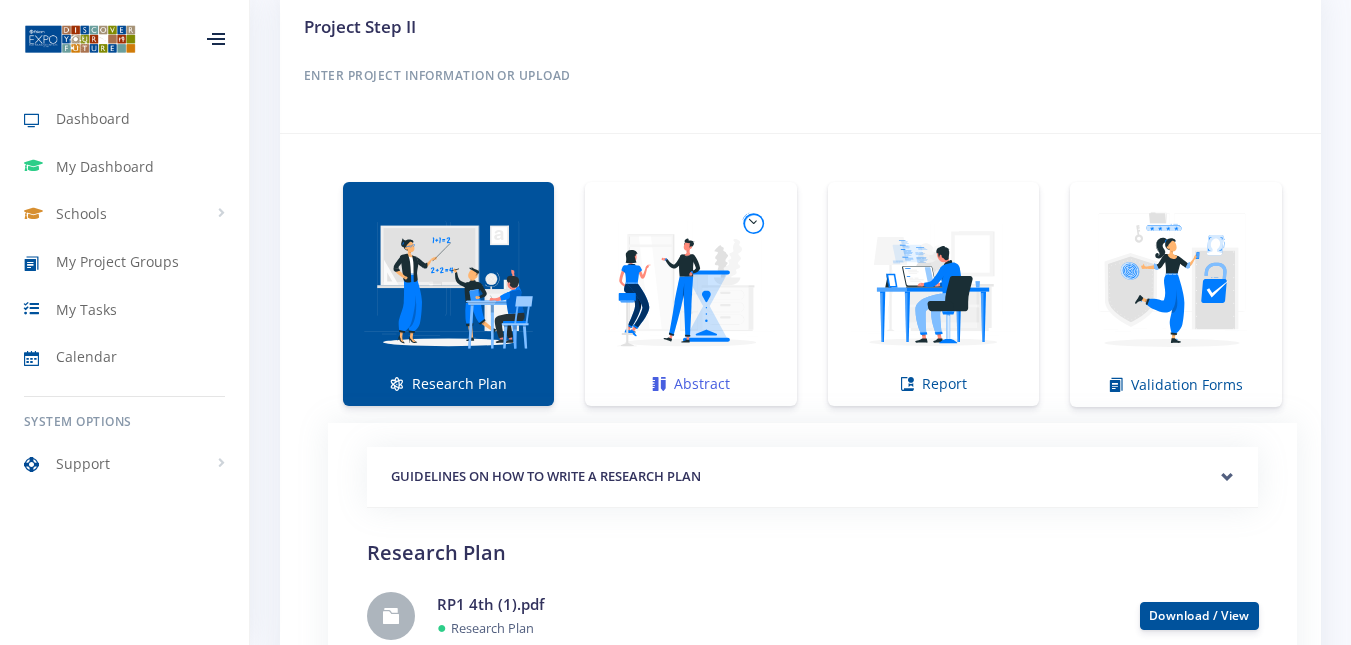 click at bounding box center [690, 283] 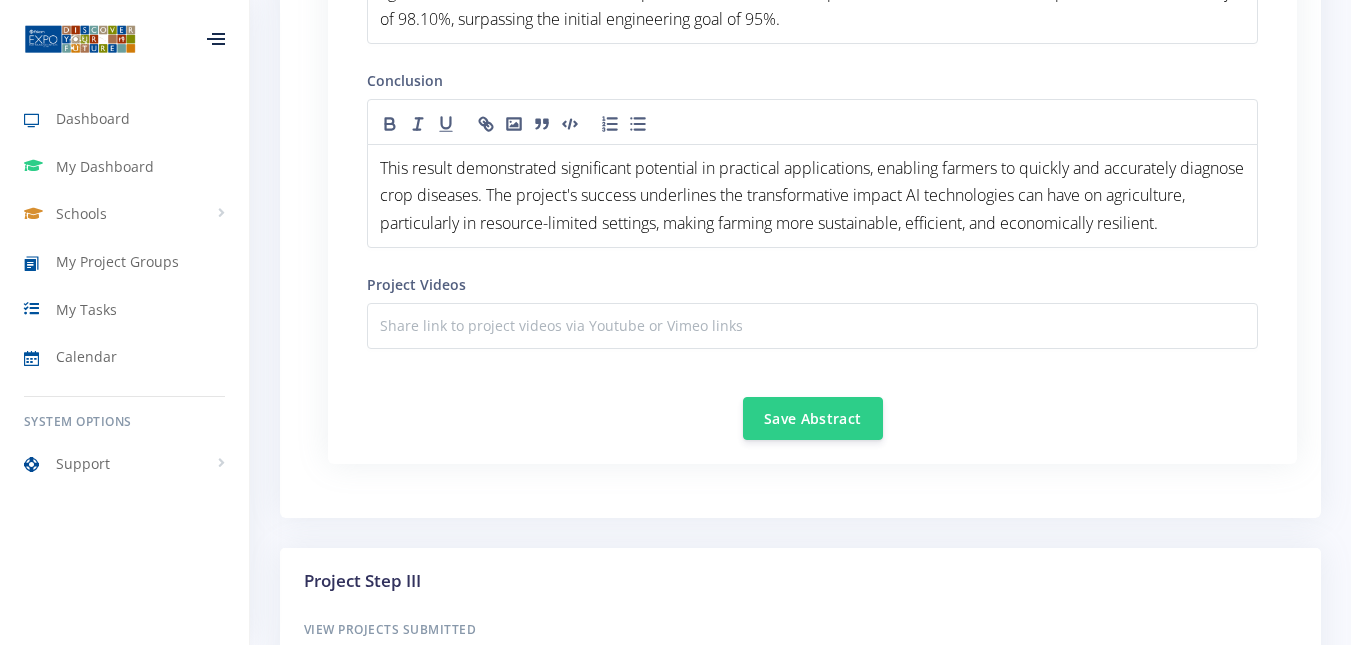 scroll, scrollTop: 2635, scrollLeft: 0, axis: vertical 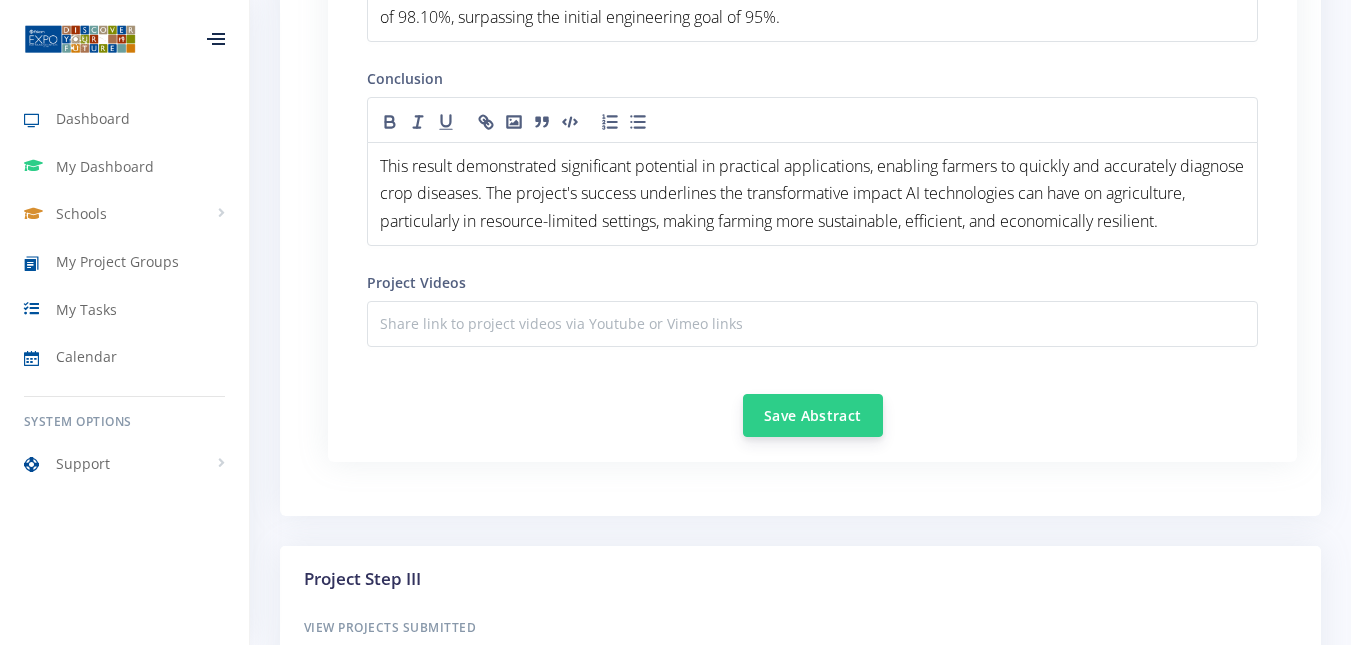 click on "Save Abstract" at bounding box center (813, 415) 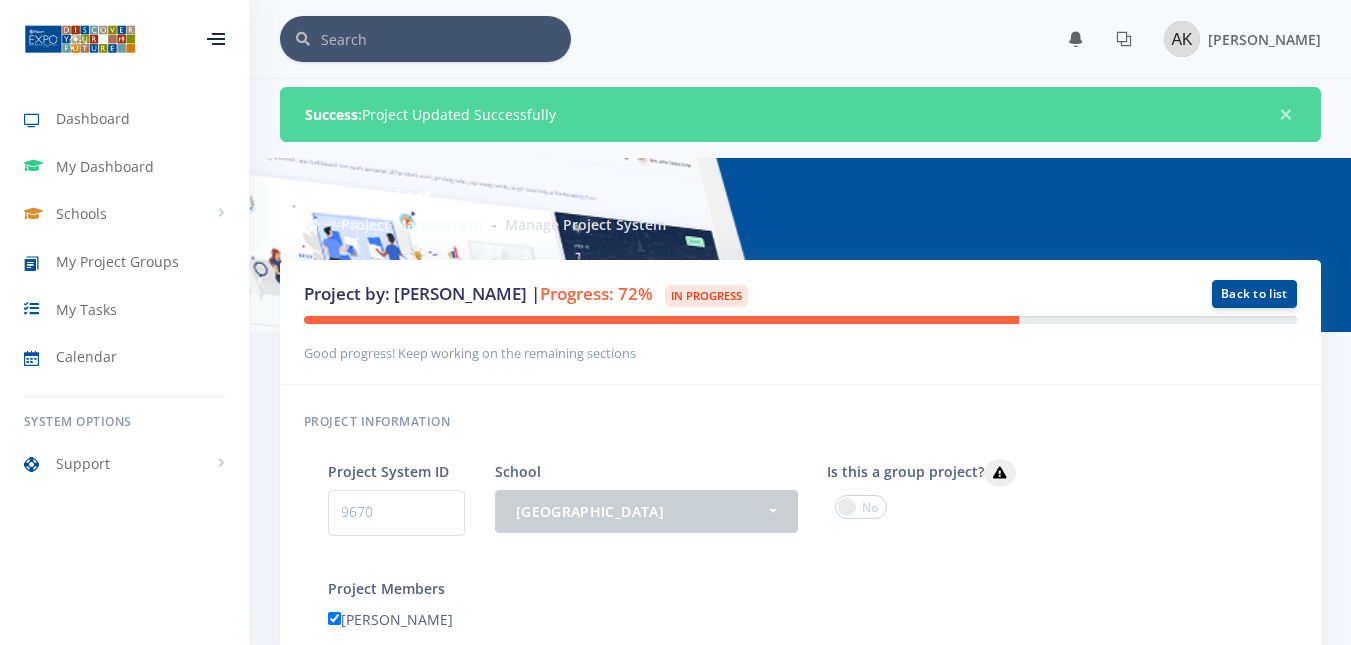 scroll, scrollTop: 0, scrollLeft: 0, axis: both 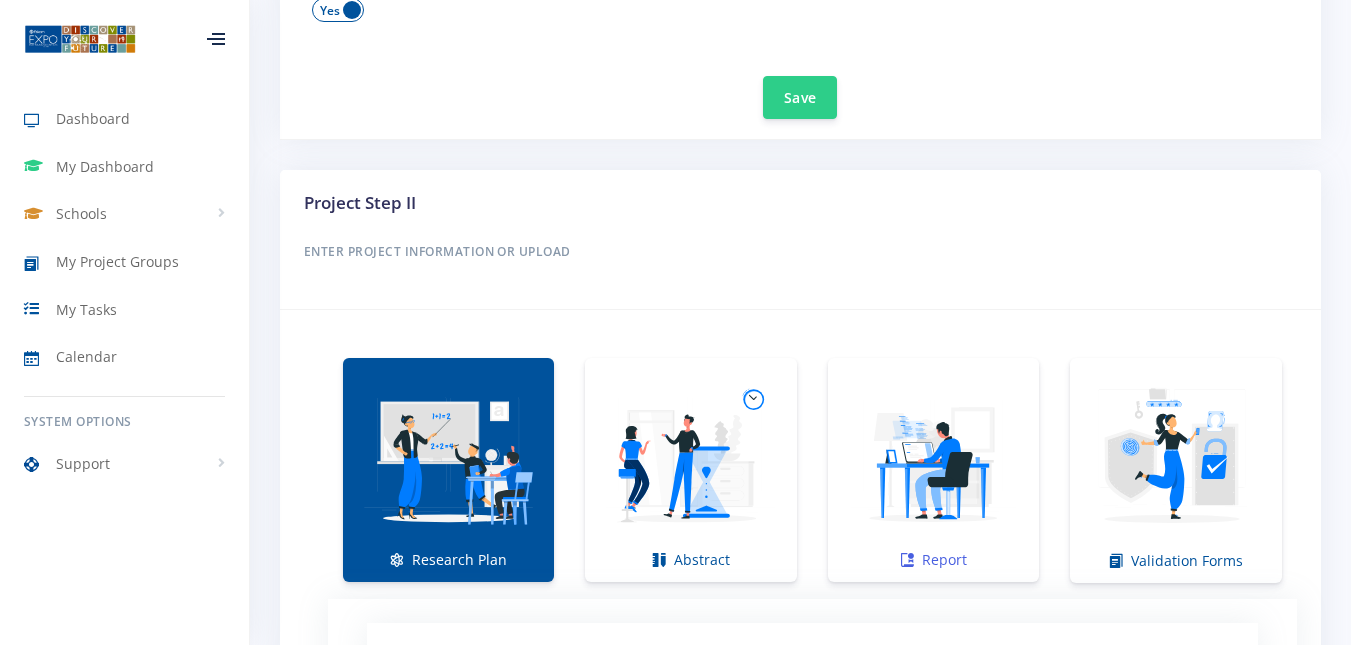 click at bounding box center [933, 459] 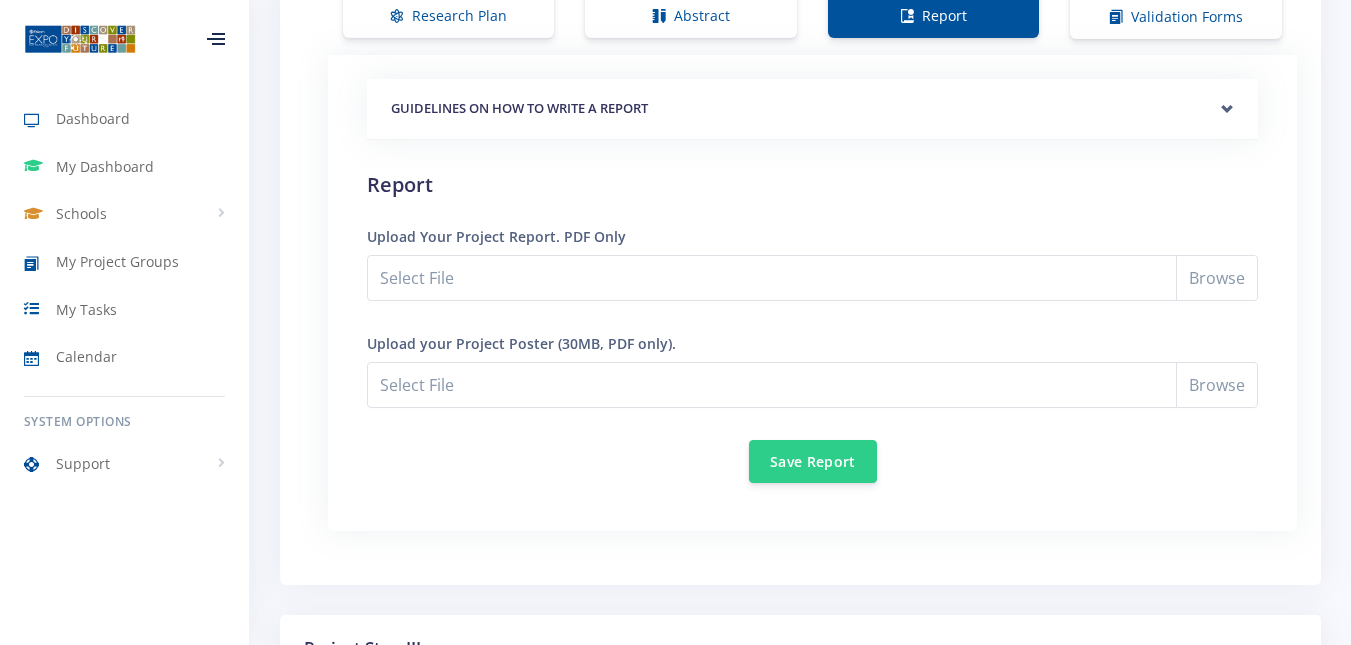 scroll, scrollTop: 1680, scrollLeft: 0, axis: vertical 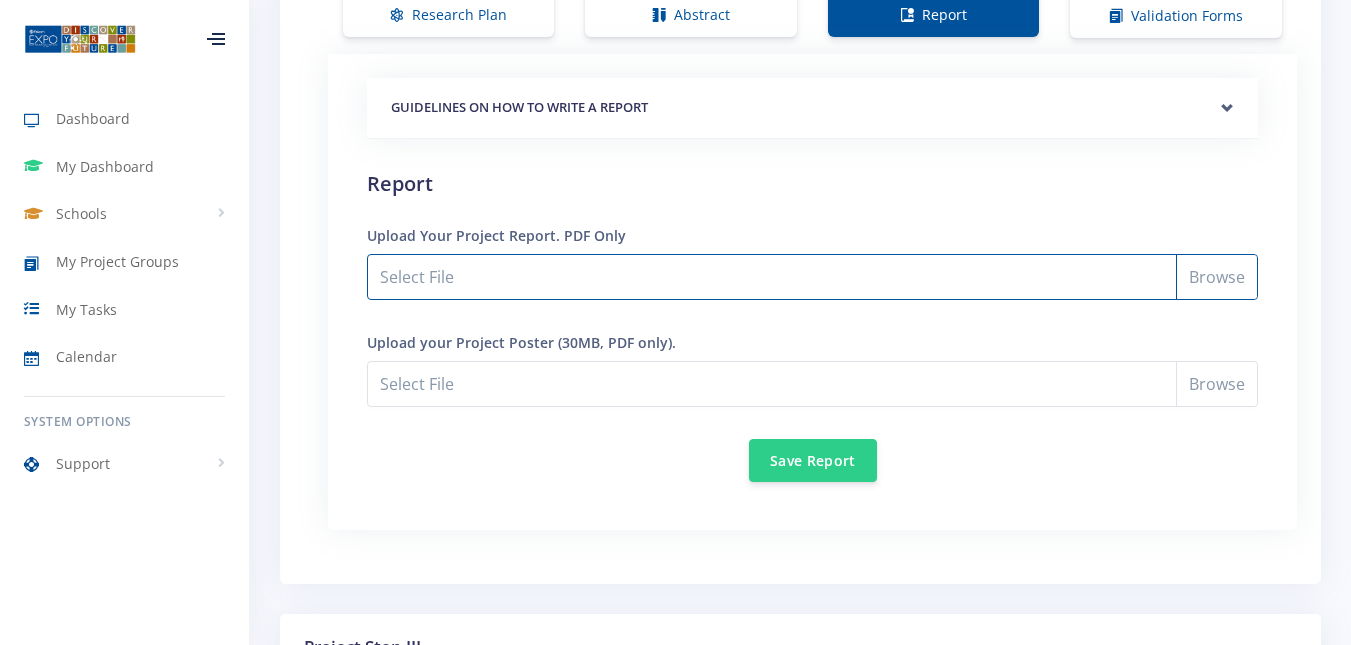 click on "Select File" at bounding box center [812, 277] 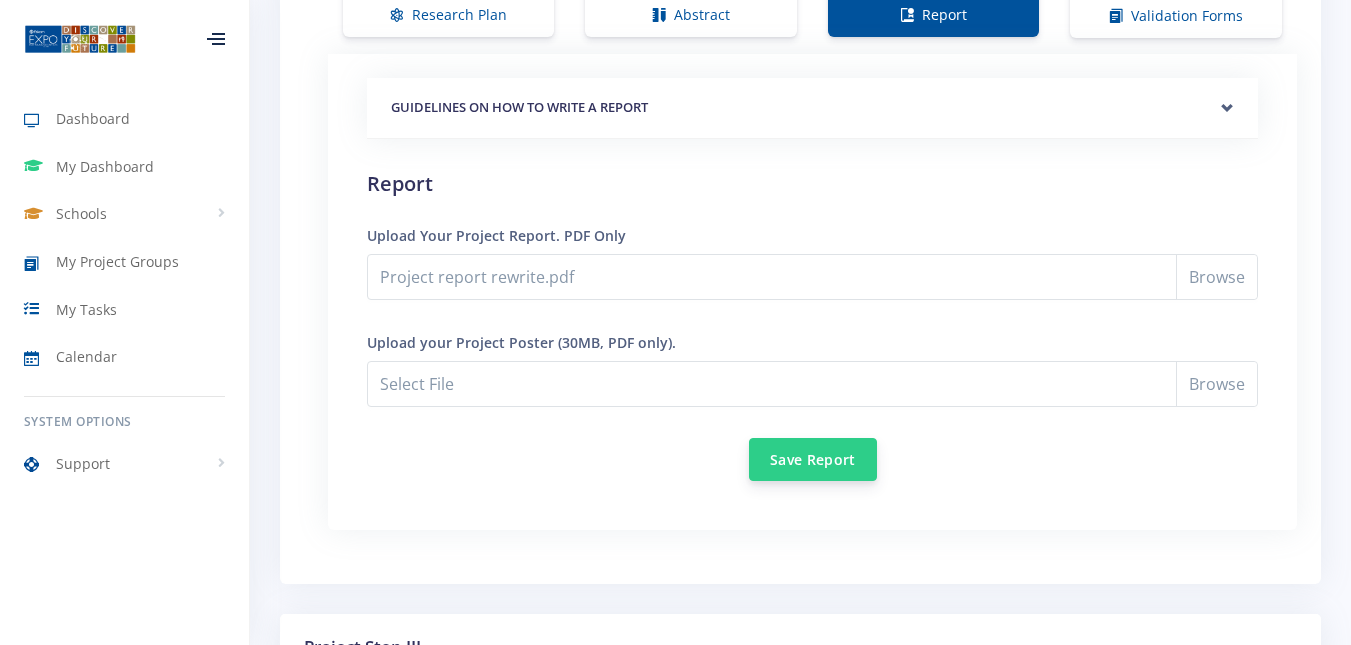click on "Save Report" at bounding box center (813, 459) 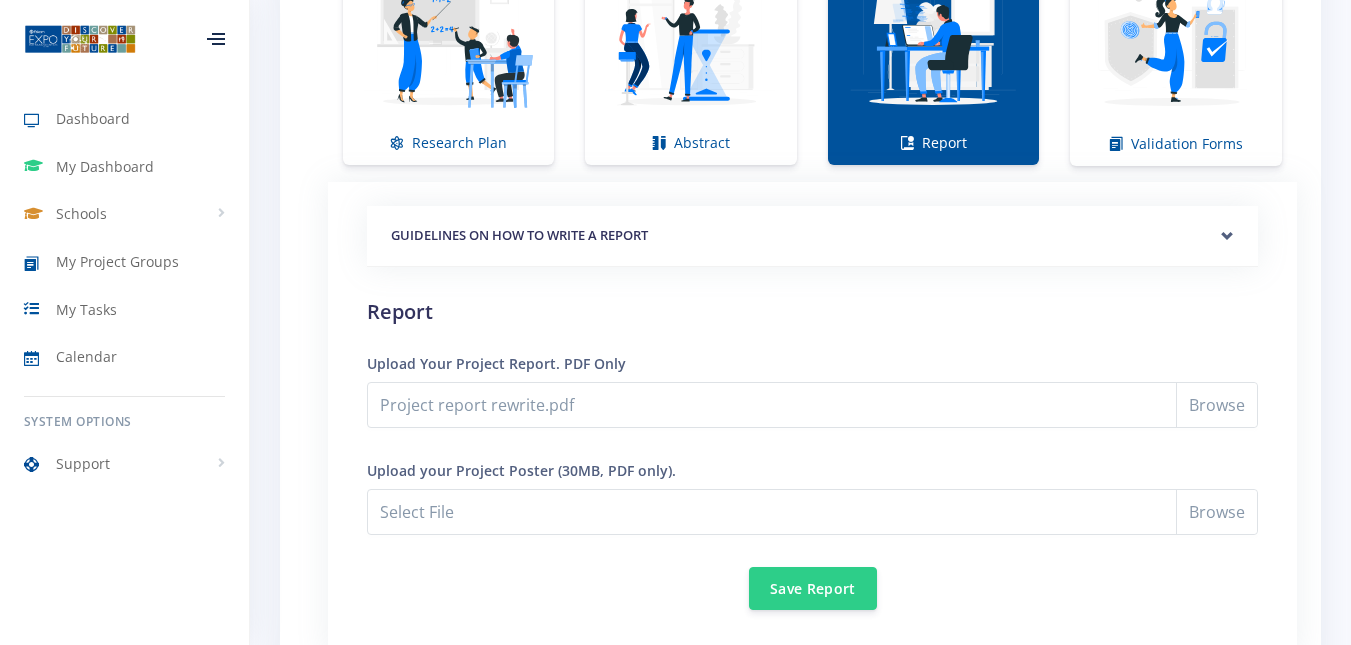scroll, scrollTop: 1507, scrollLeft: 0, axis: vertical 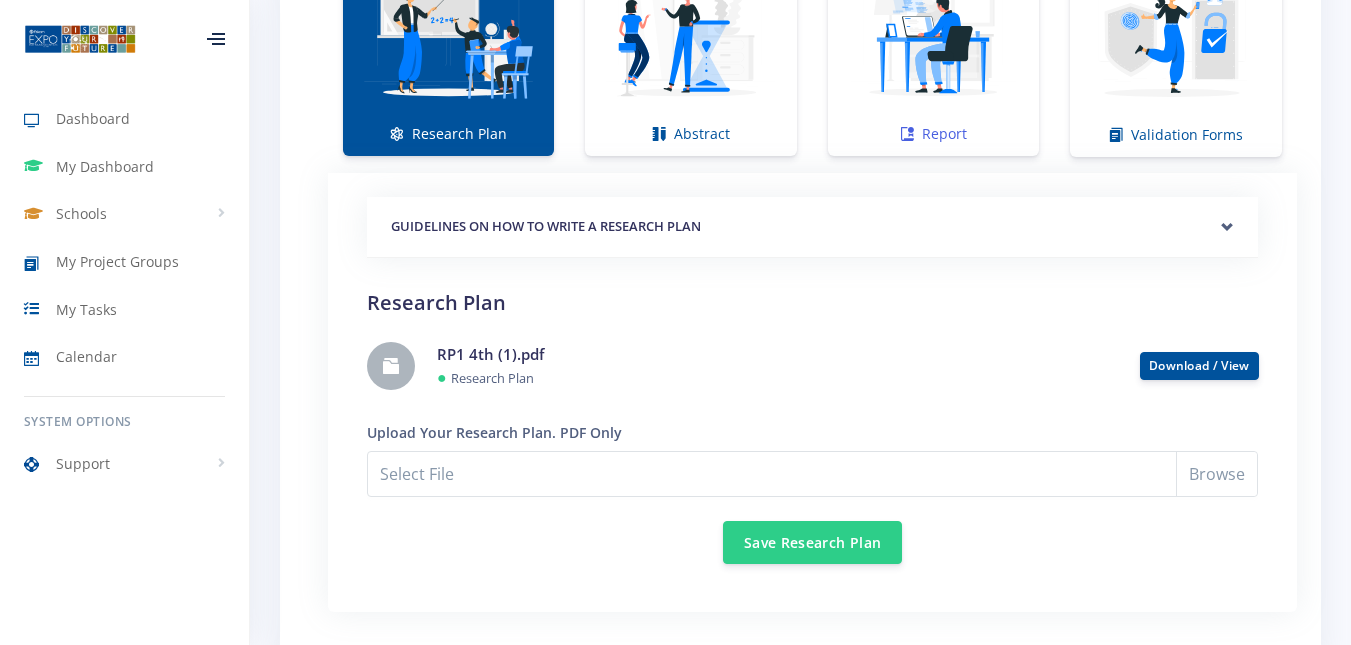 click at bounding box center [933, 33] 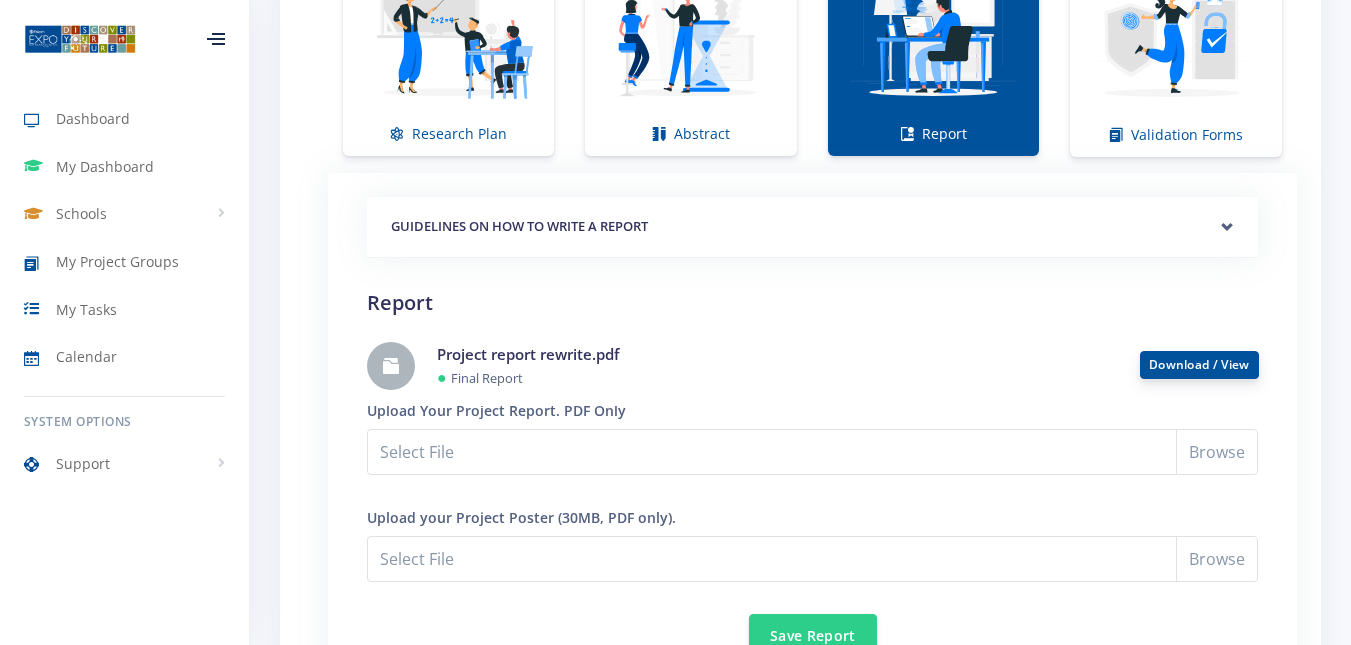 click on "Download
/ View" at bounding box center [1199, 366] 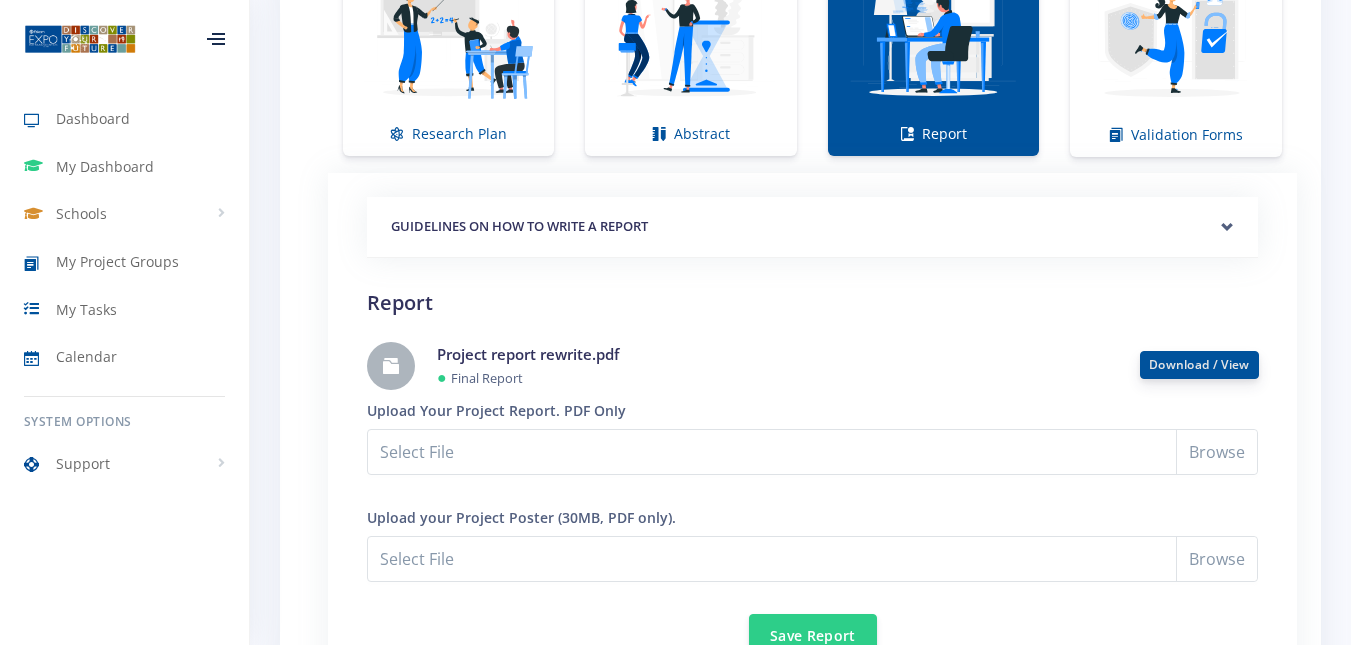 click on "Download
/ View" at bounding box center (1199, 364) 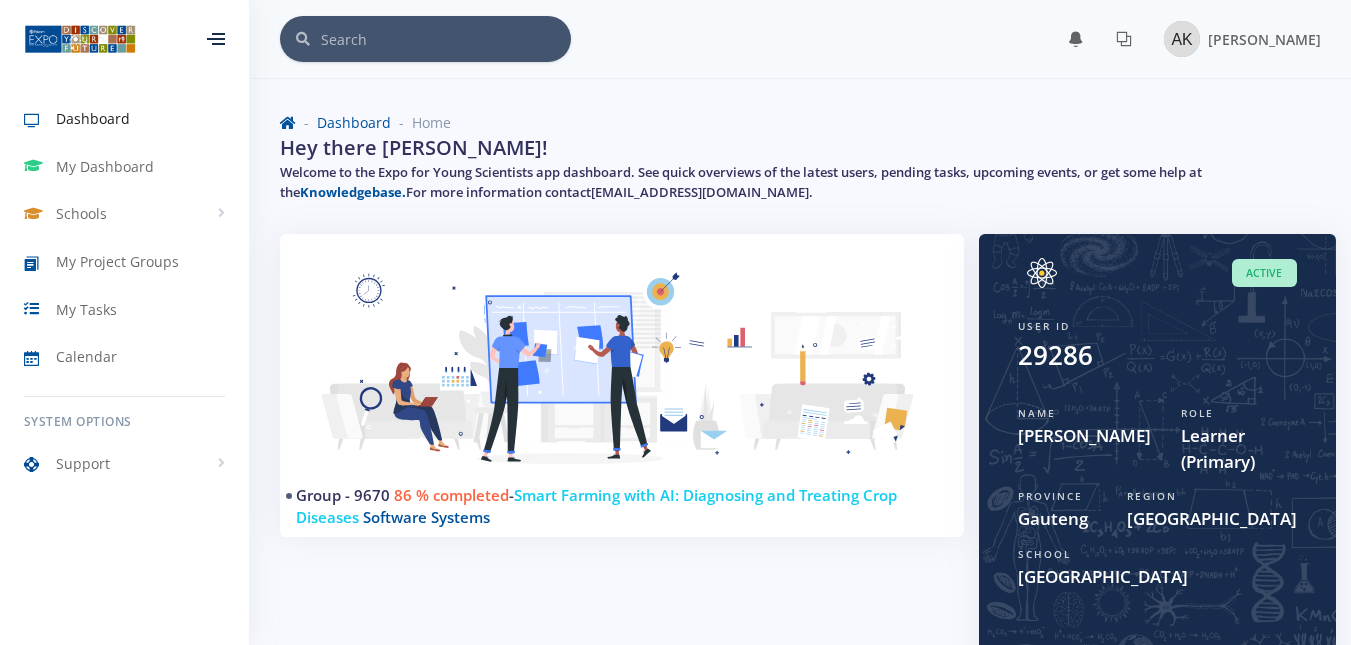 scroll, scrollTop: 0, scrollLeft: 0, axis: both 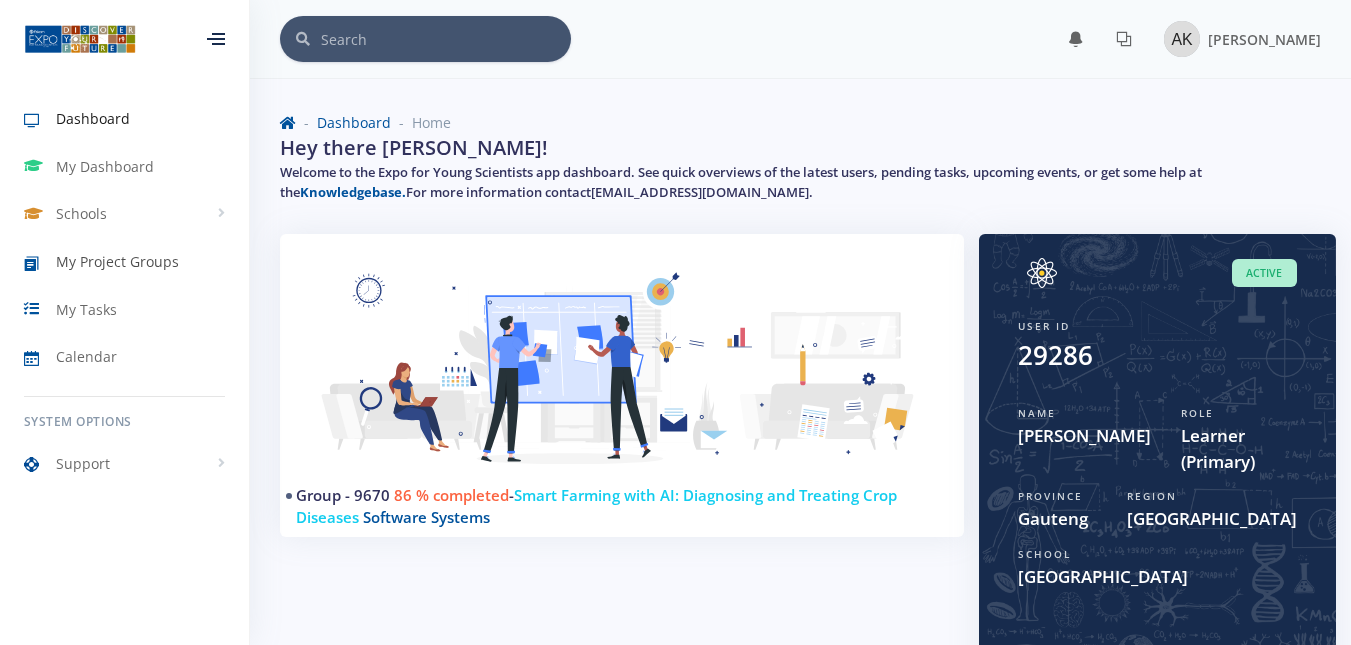 click on "My Project Groups" at bounding box center (117, 261) 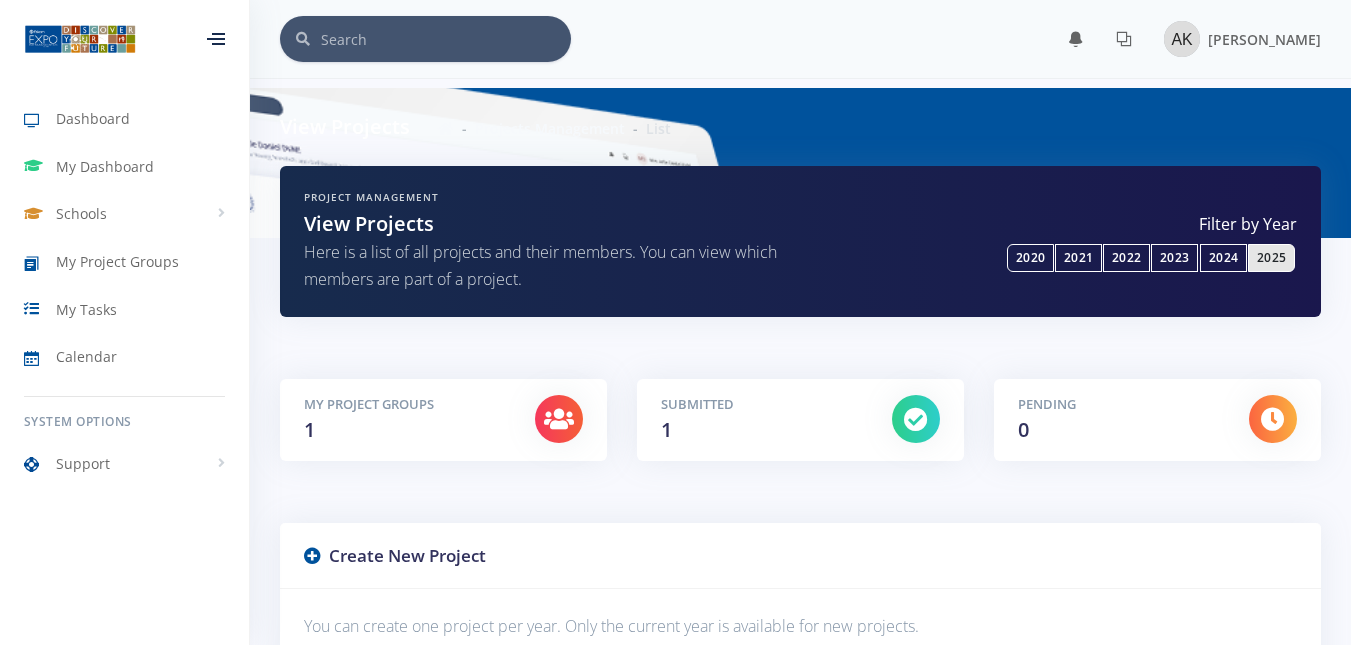 scroll, scrollTop: 0, scrollLeft: 0, axis: both 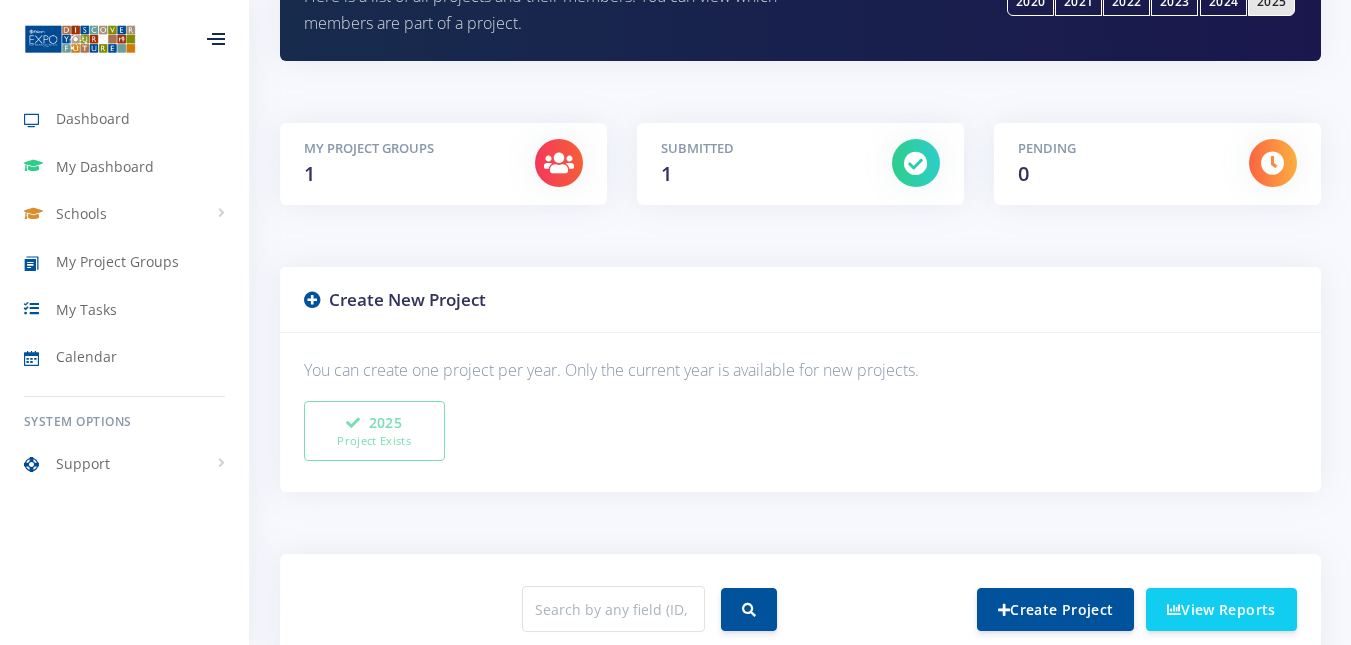 click on "My Project Groups
1" at bounding box center [404, 164] 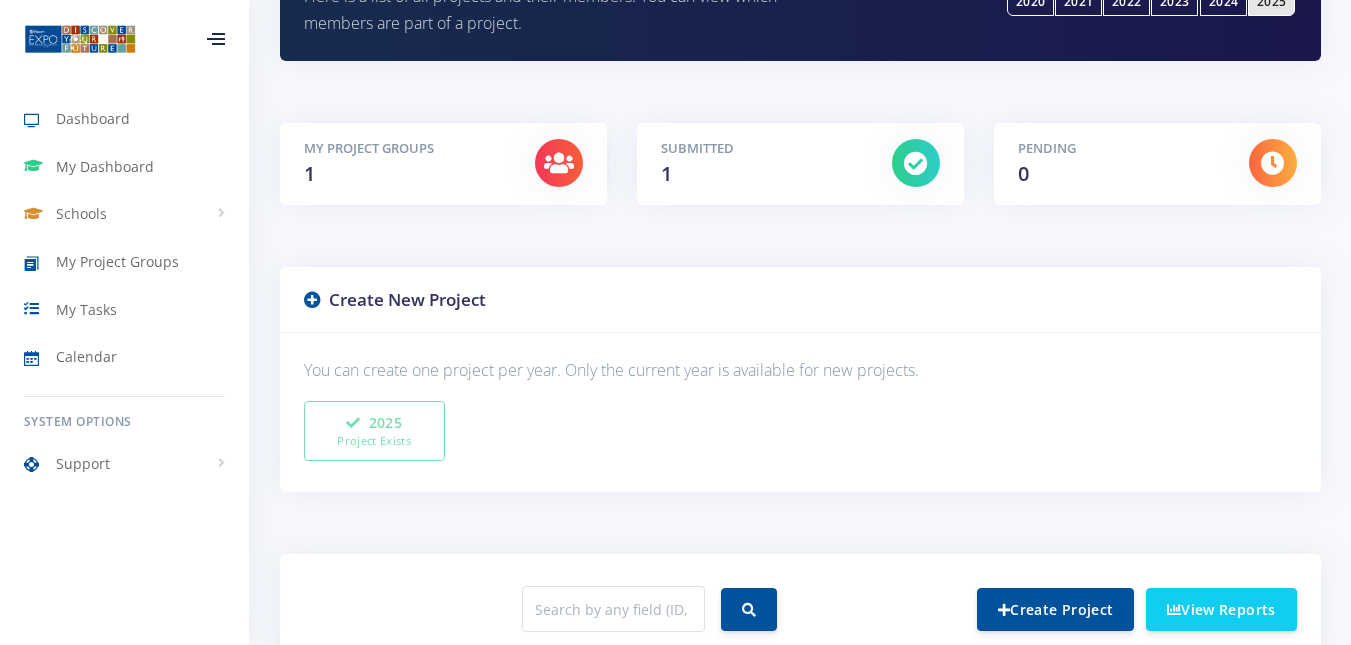 click on "Submitted" at bounding box center [761, 149] 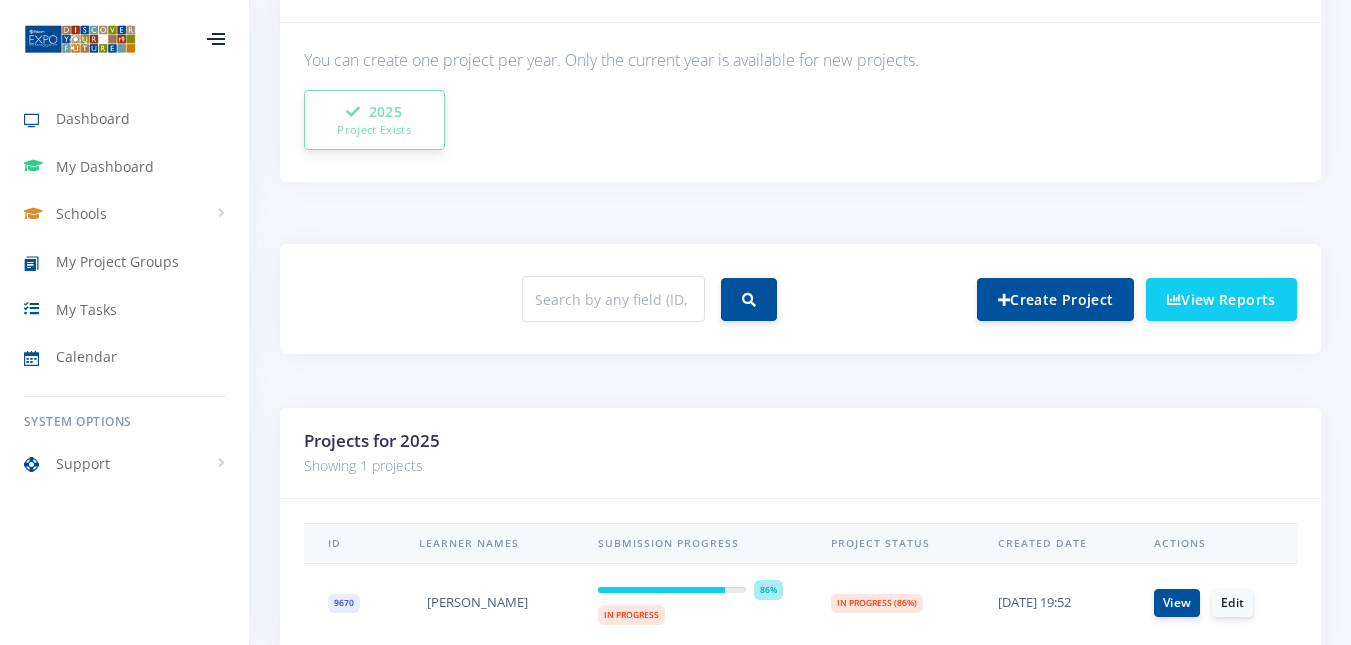 scroll, scrollTop: 704, scrollLeft: 0, axis: vertical 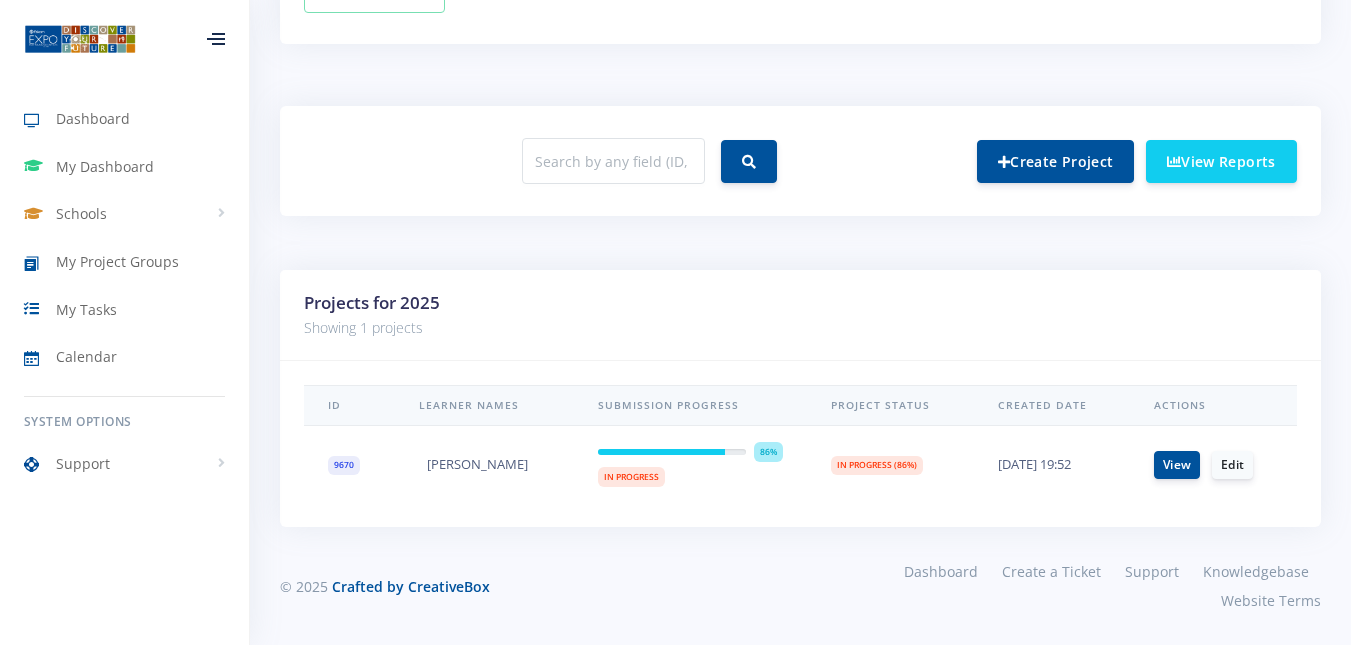 click on "[PERSON_NAME]" at bounding box center (484, 464) 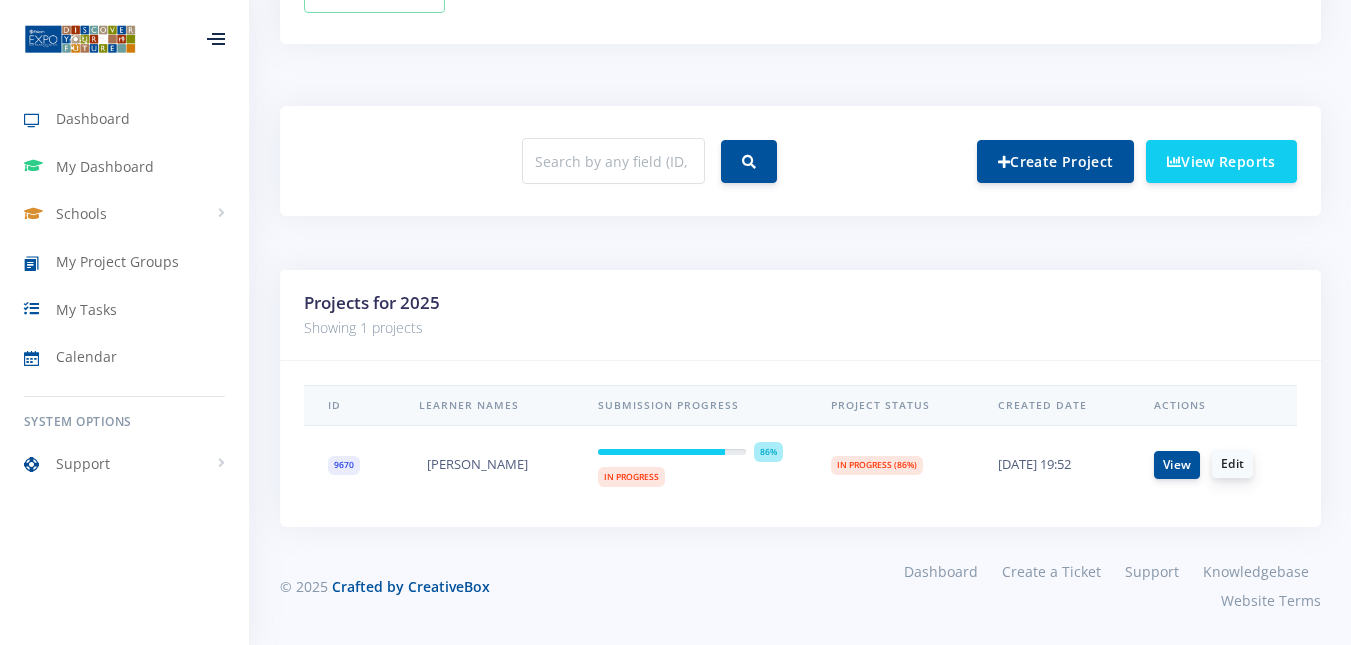 click on "Edit" at bounding box center [1232, 464] 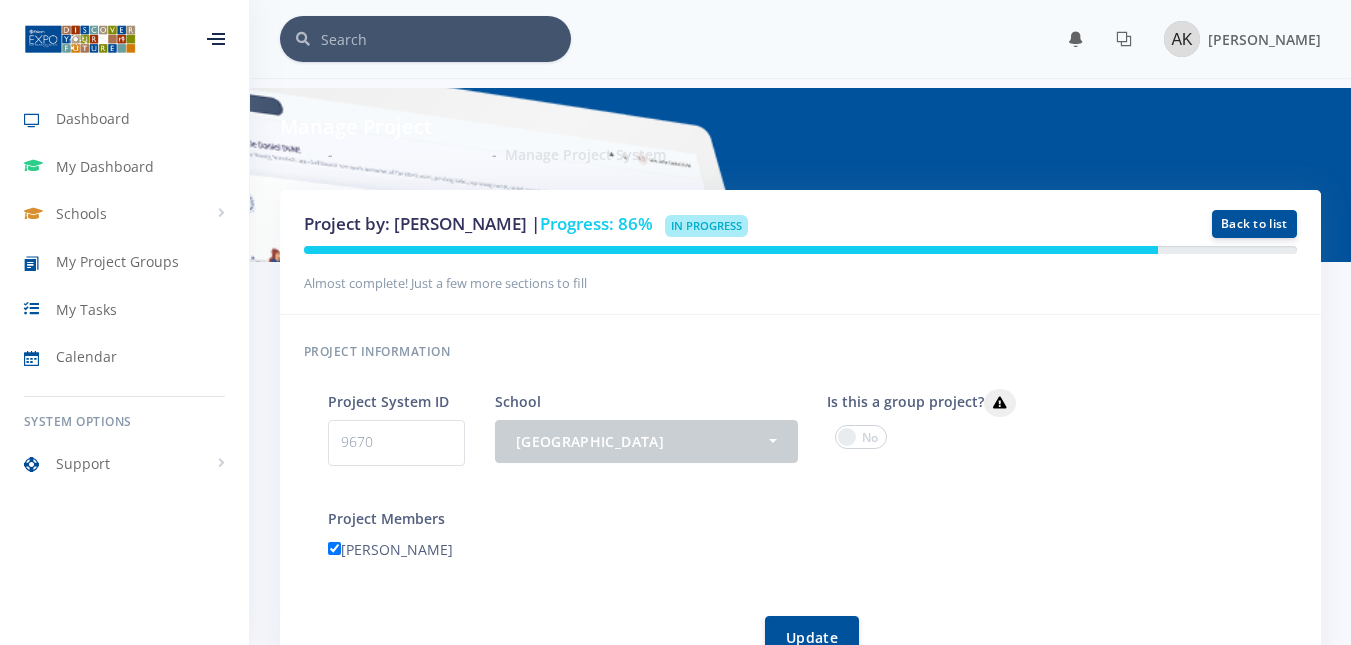 scroll, scrollTop: 0, scrollLeft: 0, axis: both 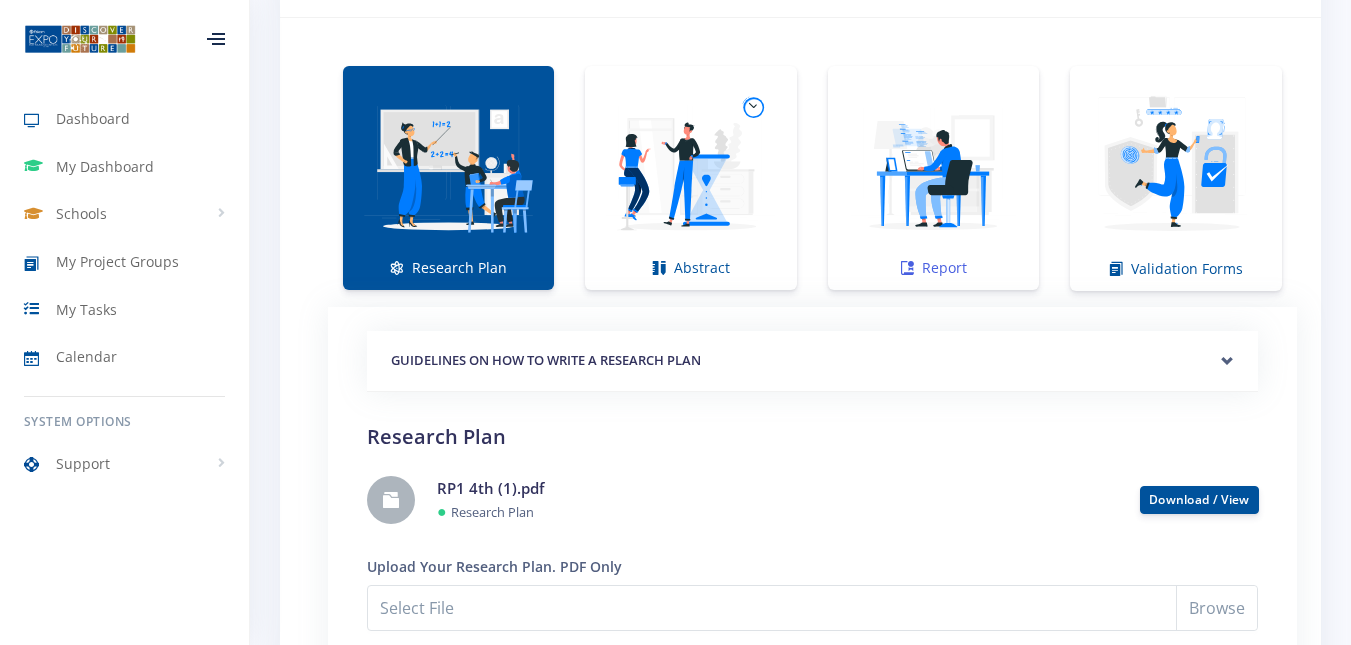 click at bounding box center [933, 167] 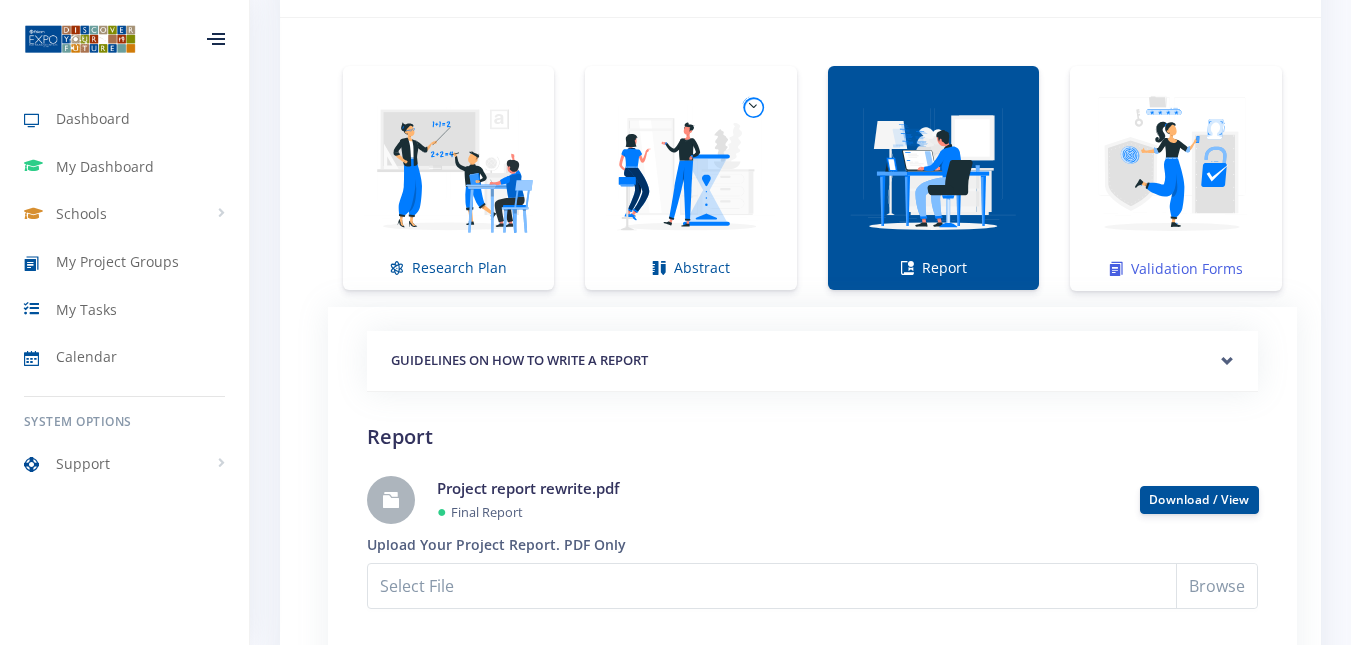 click at bounding box center [1176, 168] 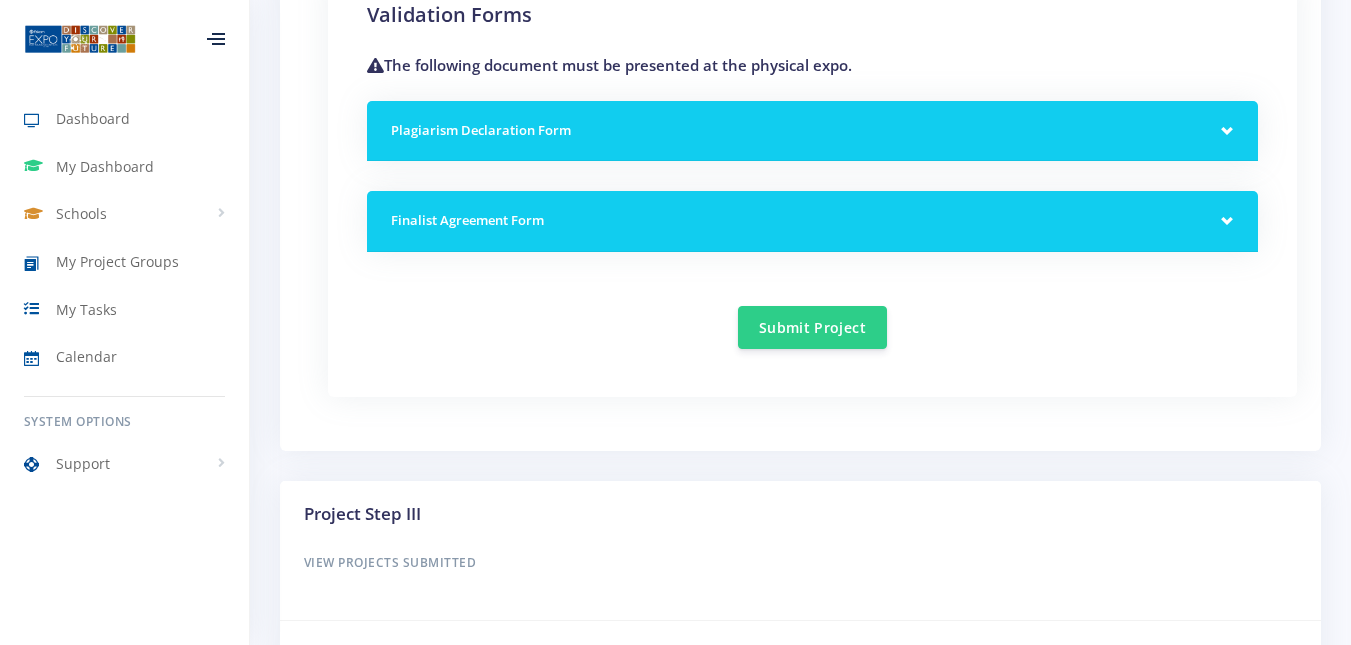 scroll, scrollTop: 1690, scrollLeft: 0, axis: vertical 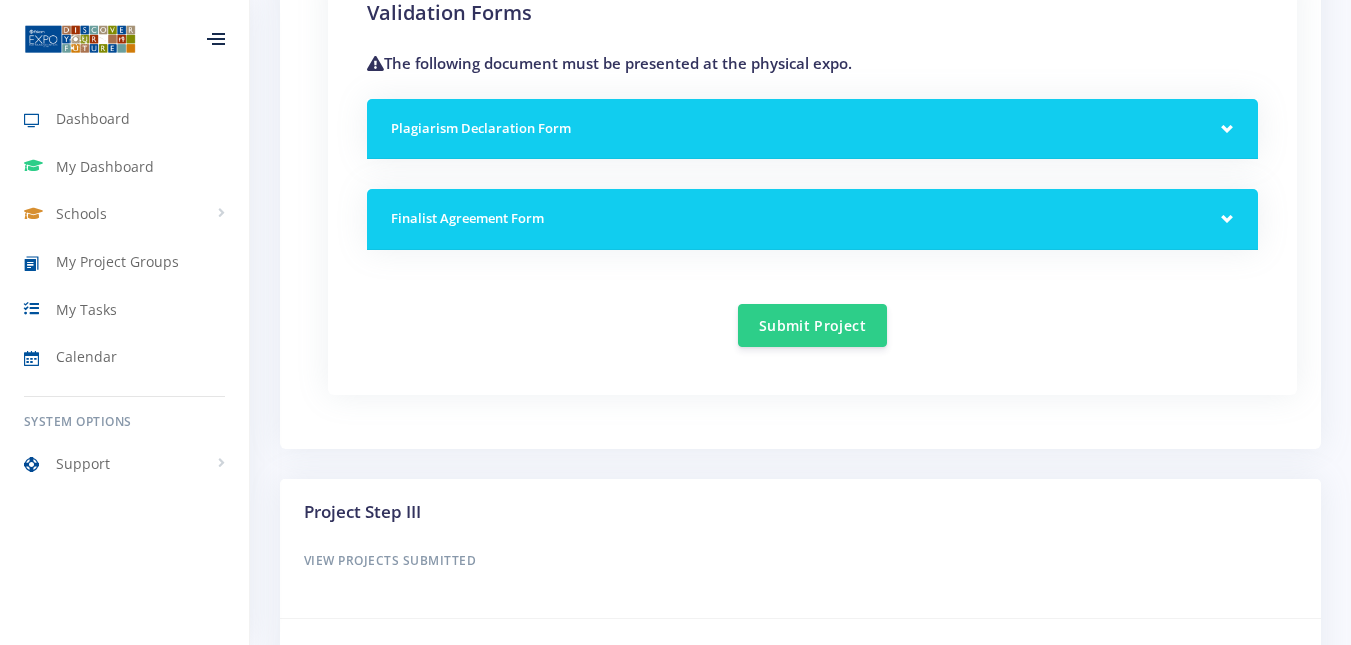 click on "Plagiarism
Declaration
Form" at bounding box center (812, 129) 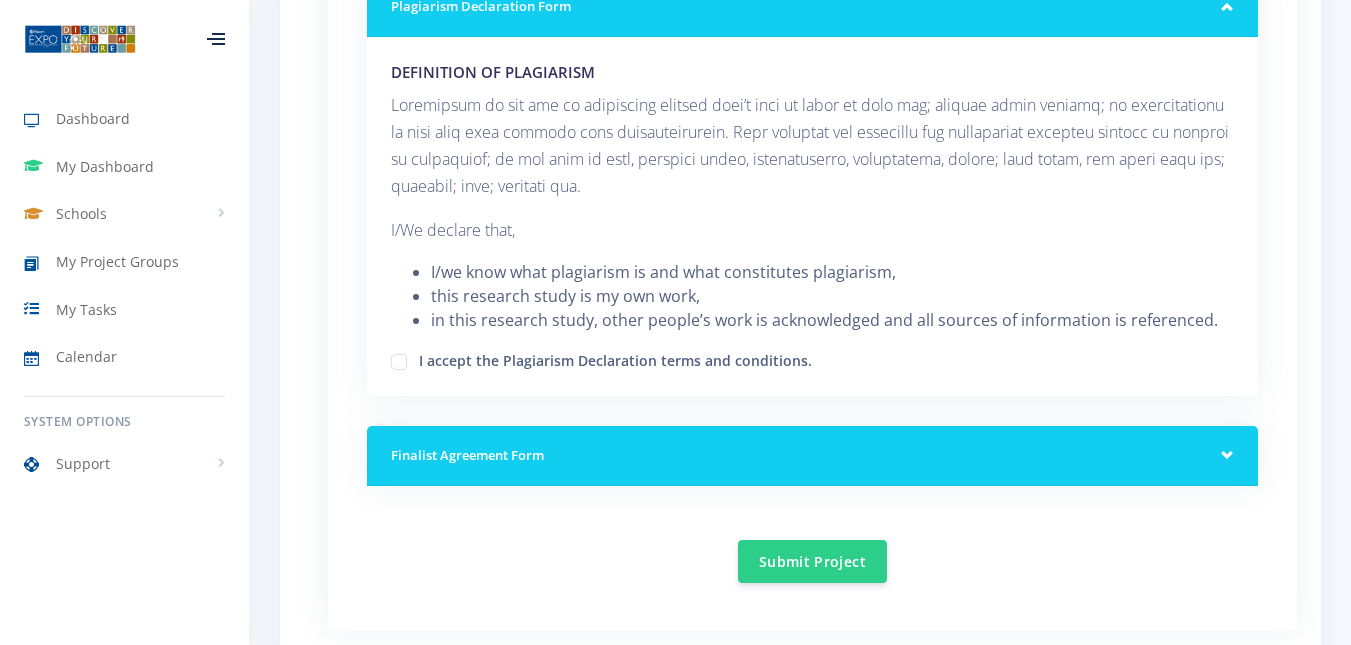 scroll, scrollTop: 1808, scrollLeft: 0, axis: vertical 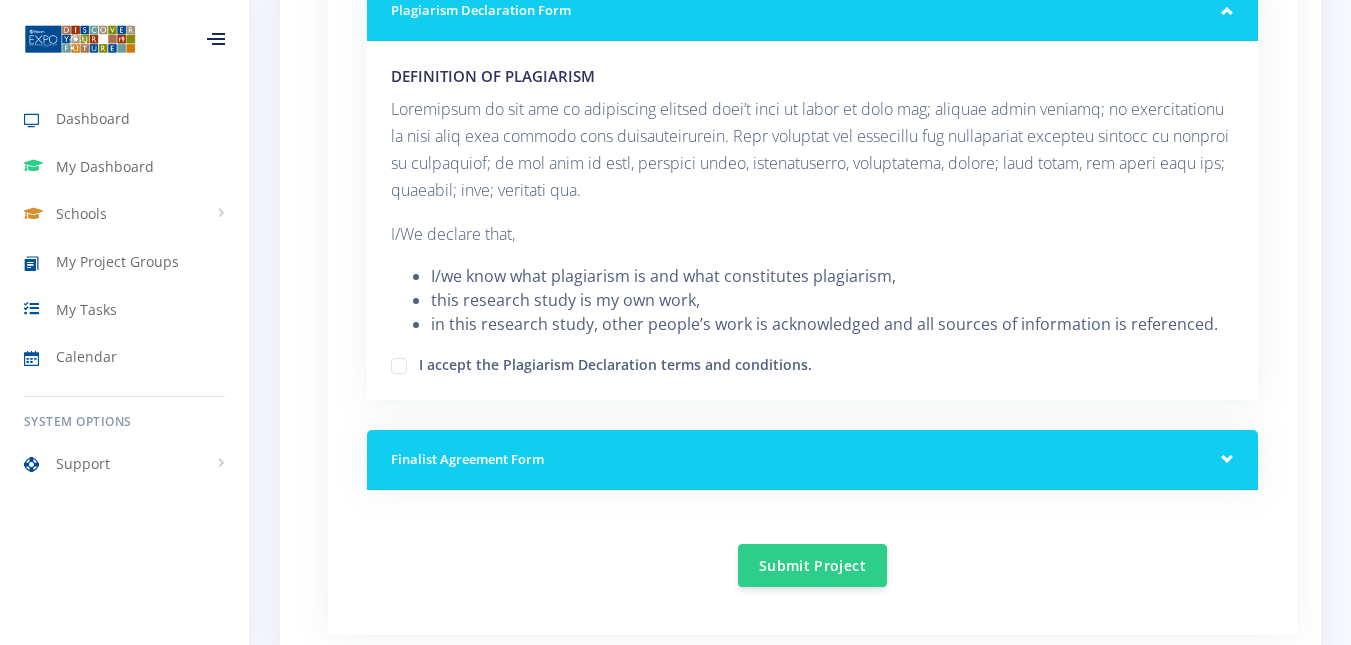 click on "I accept the
Plagiarism
Declaration terms and
conditions." at bounding box center [615, 362] 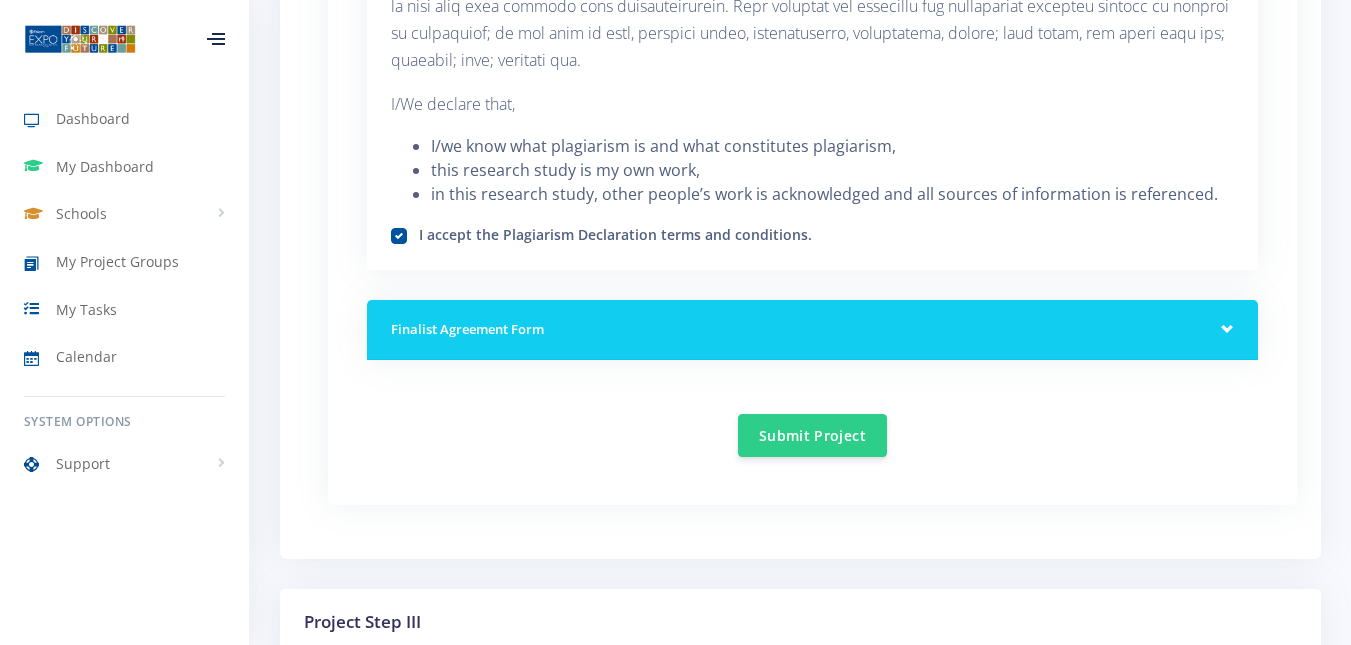 scroll, scrollTop: 1944, scrollLeft: 0, axis: vertical 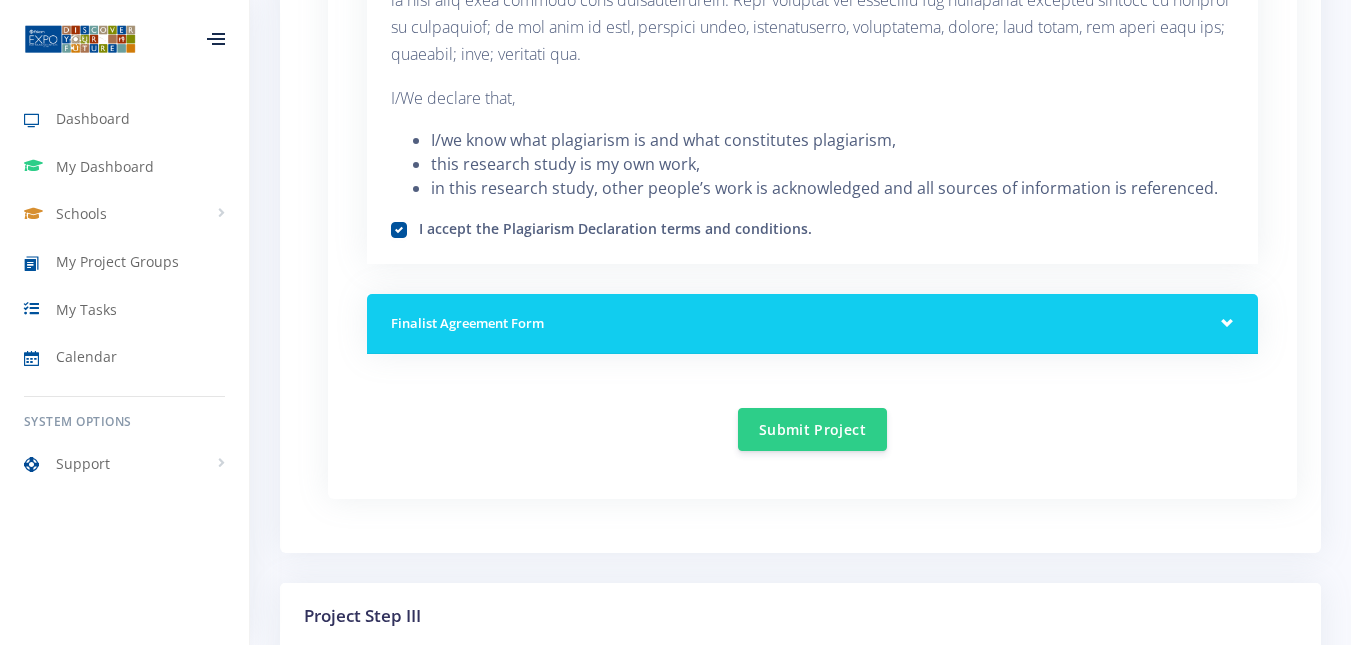 click on "Finalist Agreement
Form" at bounding box center [812, 324] 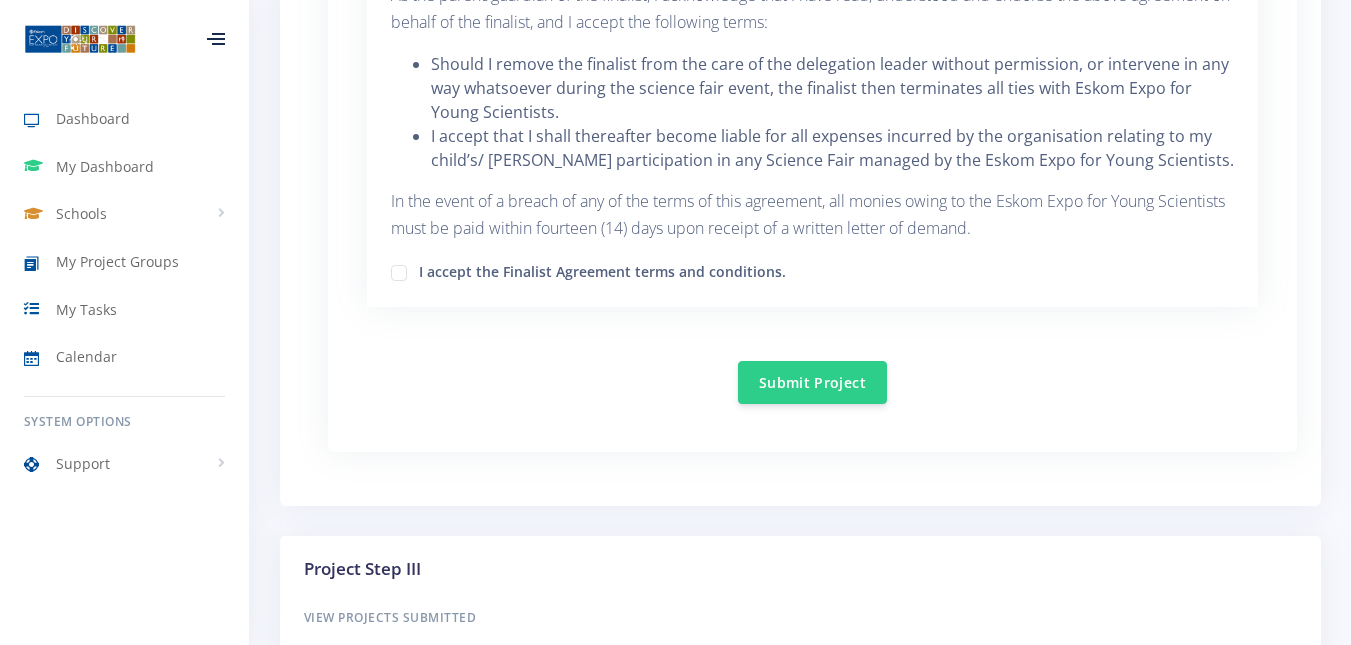 scroll, scrollTop: 3427, scrollLeft: 0, axis: vertical 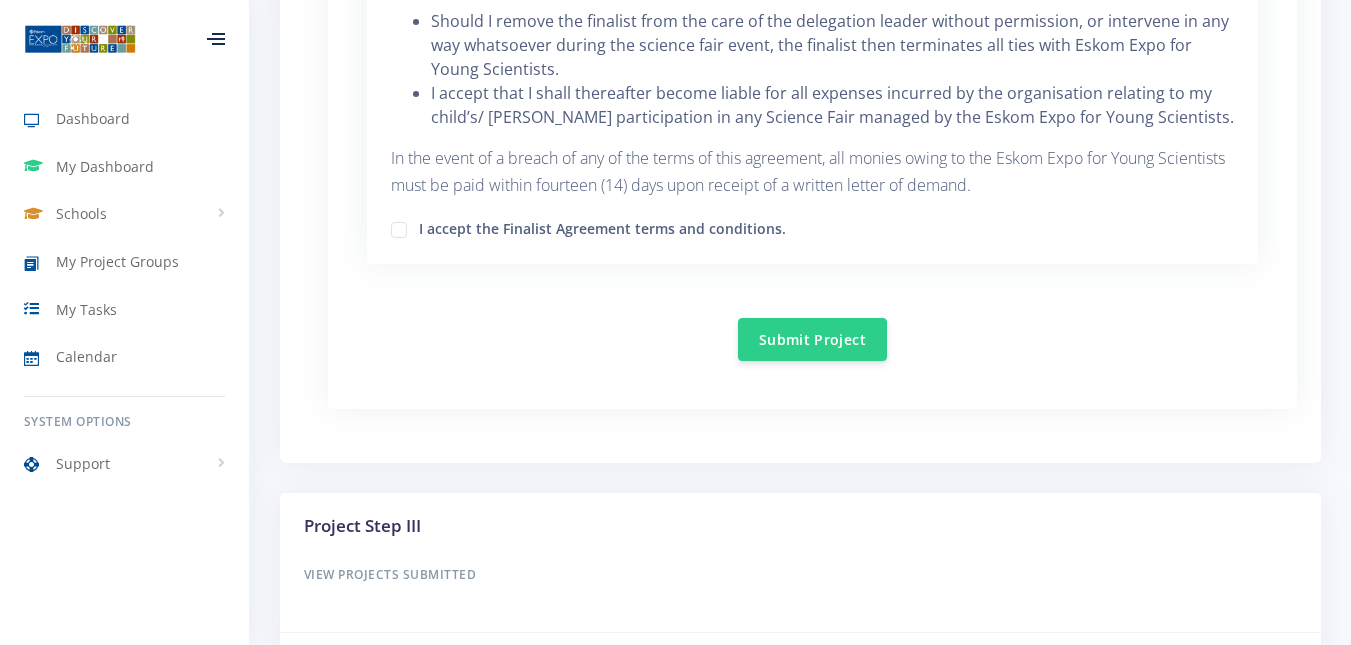 click on "I accept the
Finalist Agreement
terms and conditions." at bounding box center [602, 226] 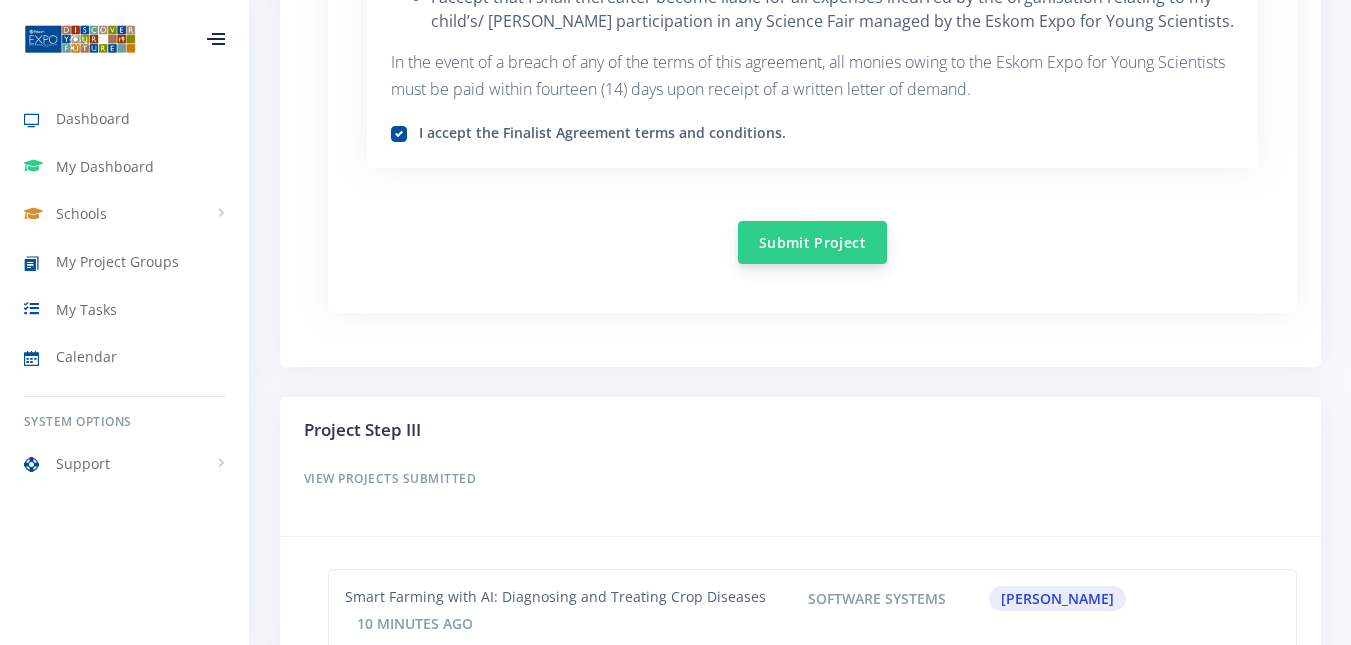 scroll, scrollTop: 3494, scrollLeft: 0, axis: vertical 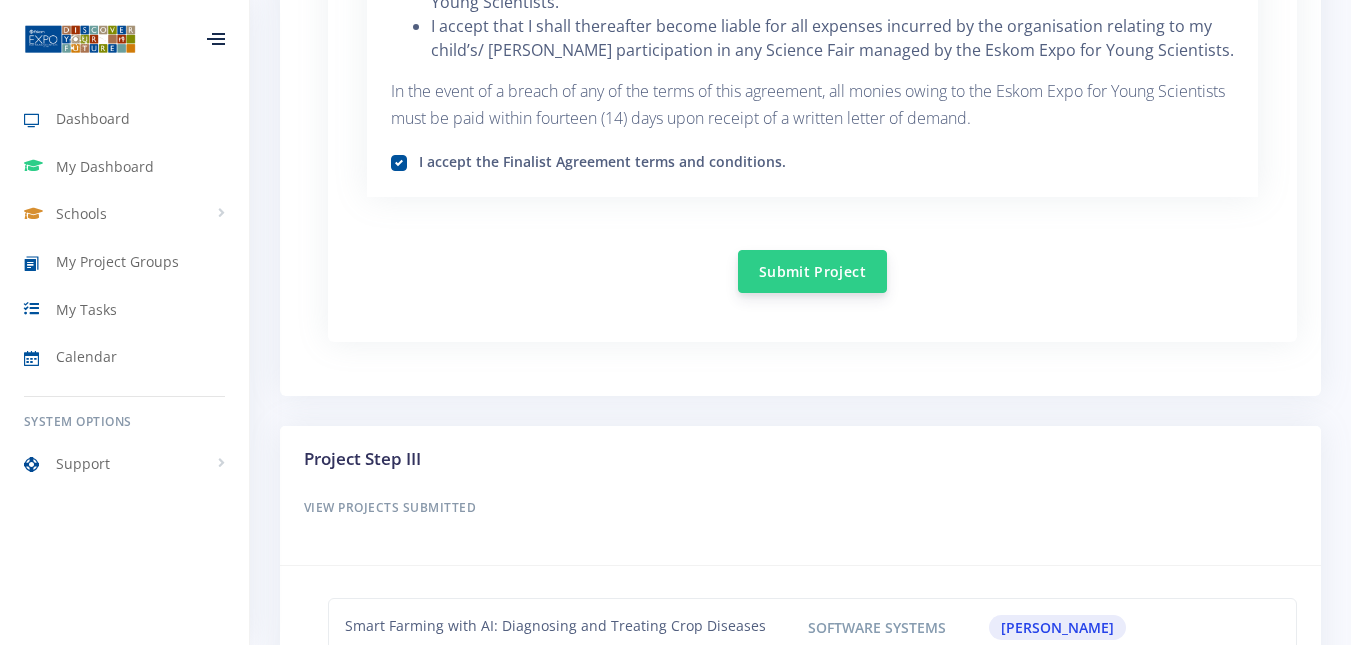 click on "Submit Project" at bounding box center (812, 271) 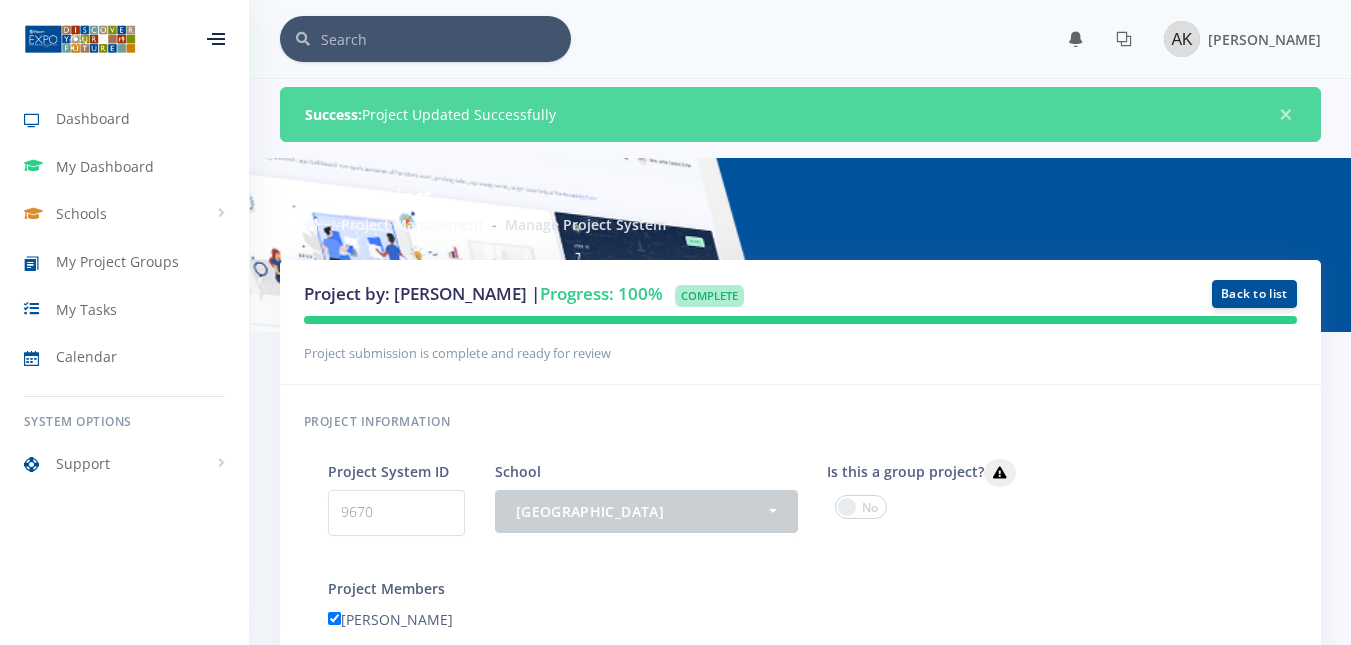 scroll, scrollTop: 0, scrollLeft: 0, axis: both 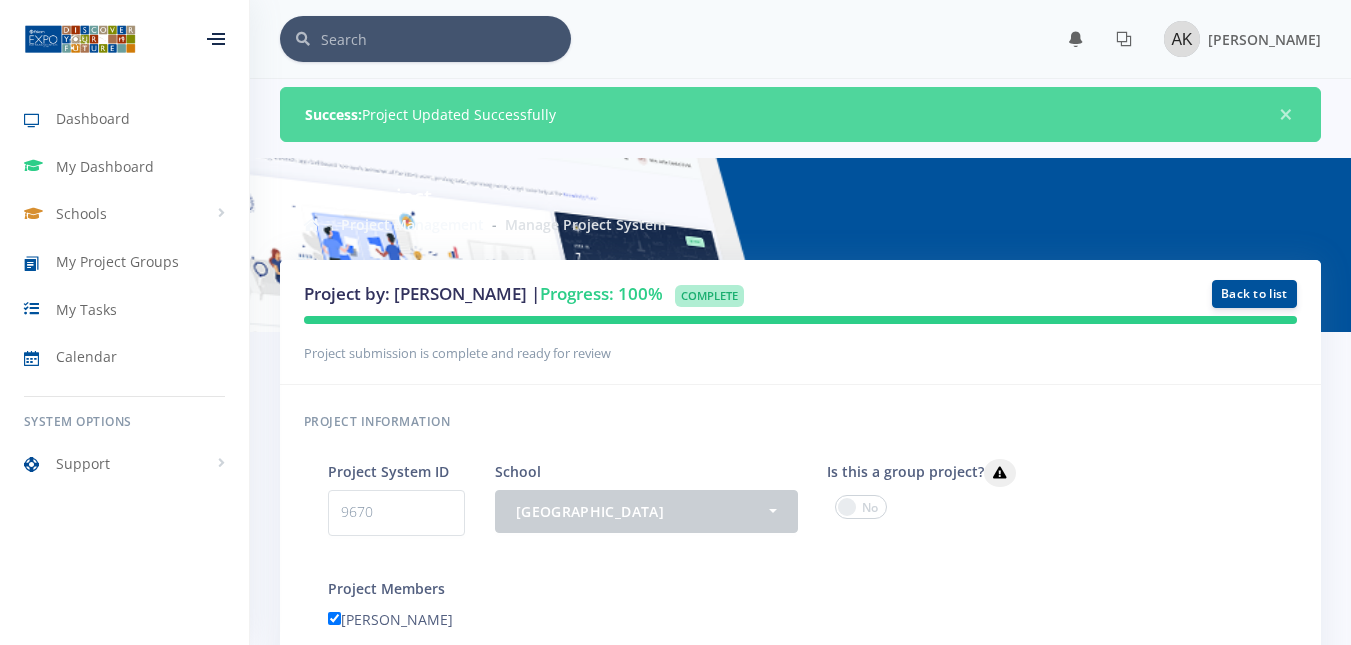 click on "Project submission is complete and ready for review" at bounding box center [457, 353] 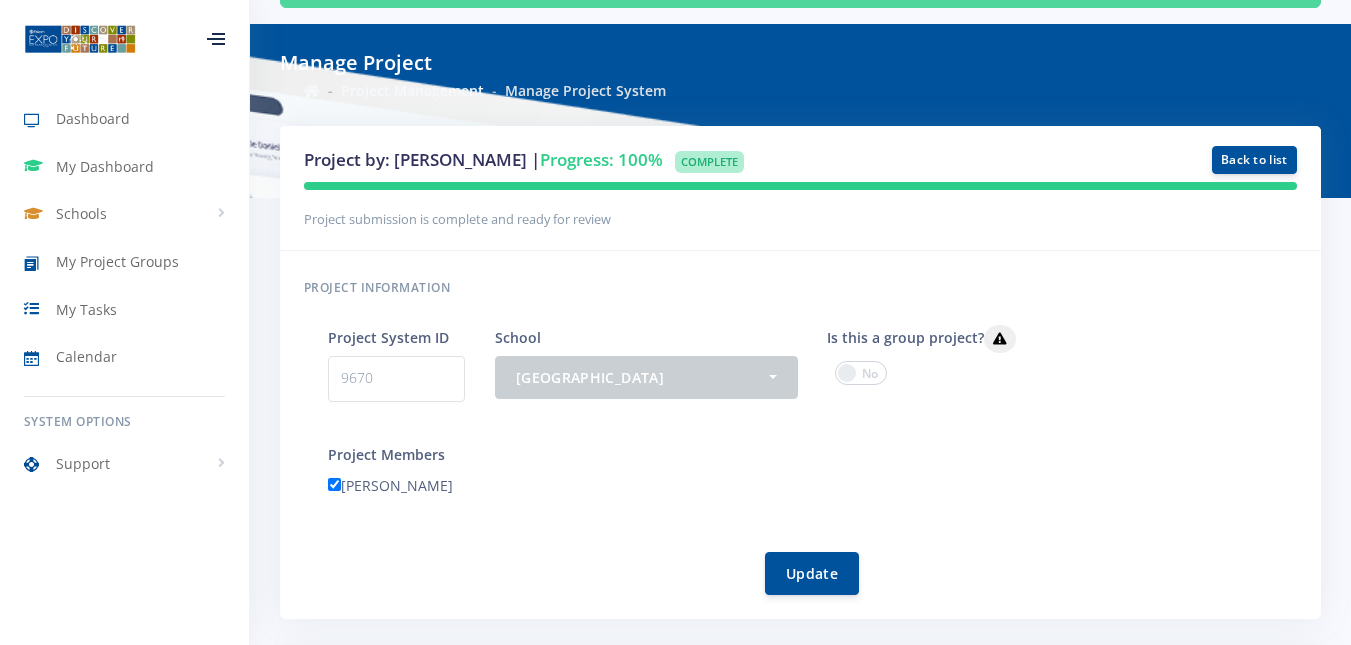 scroll, scrollTop: 120, scrollLeft: 0, axis: vertical 